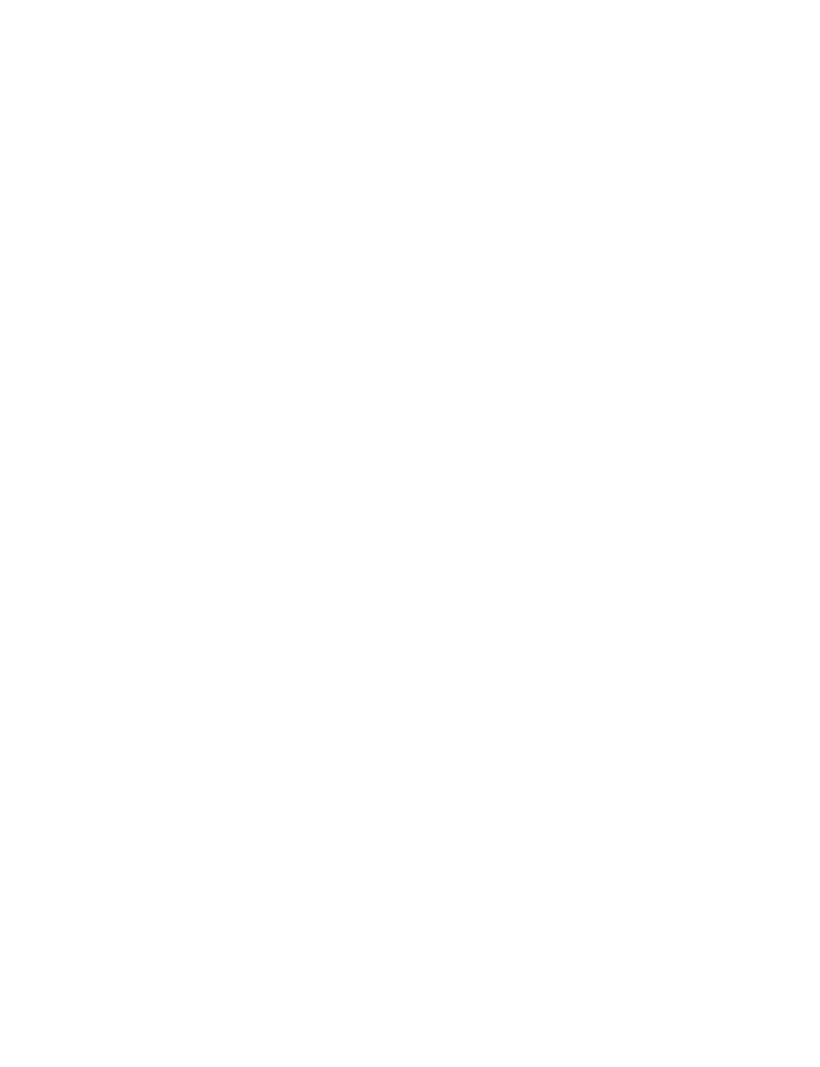 scroll, scrollTop: 0, scrollLeft: 0, axis: both 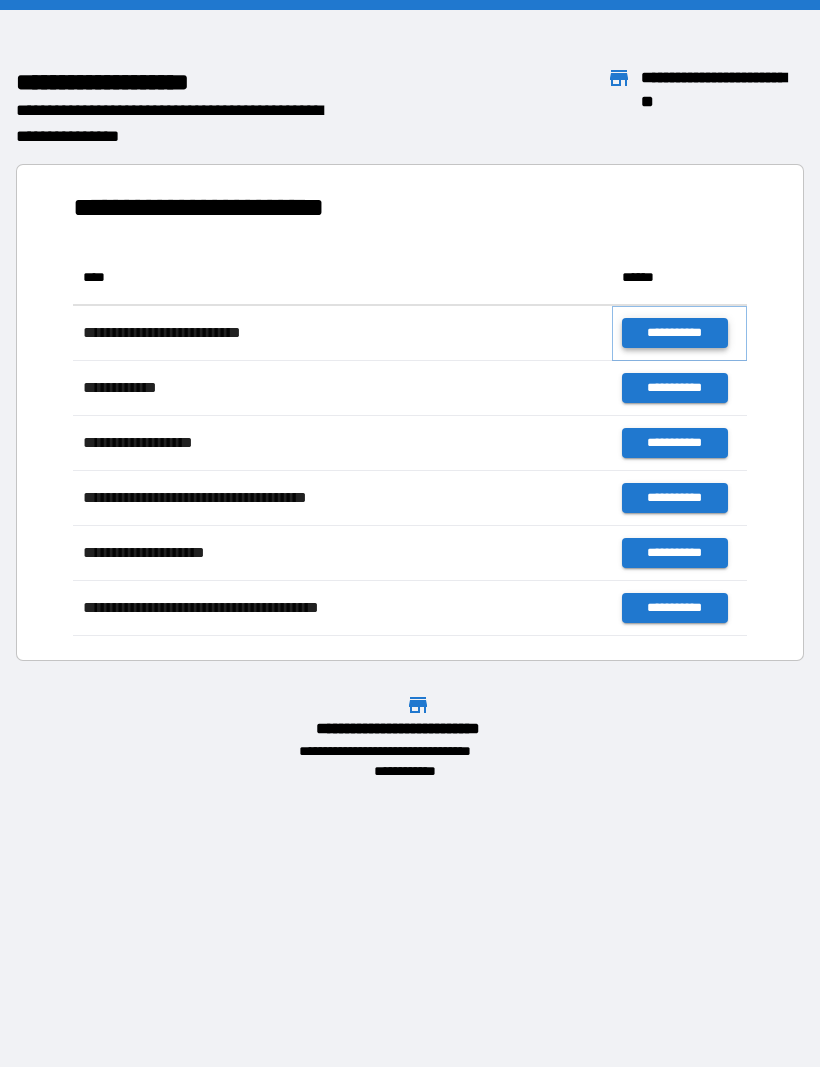 click on "**********" at bounding box center (674, 333) 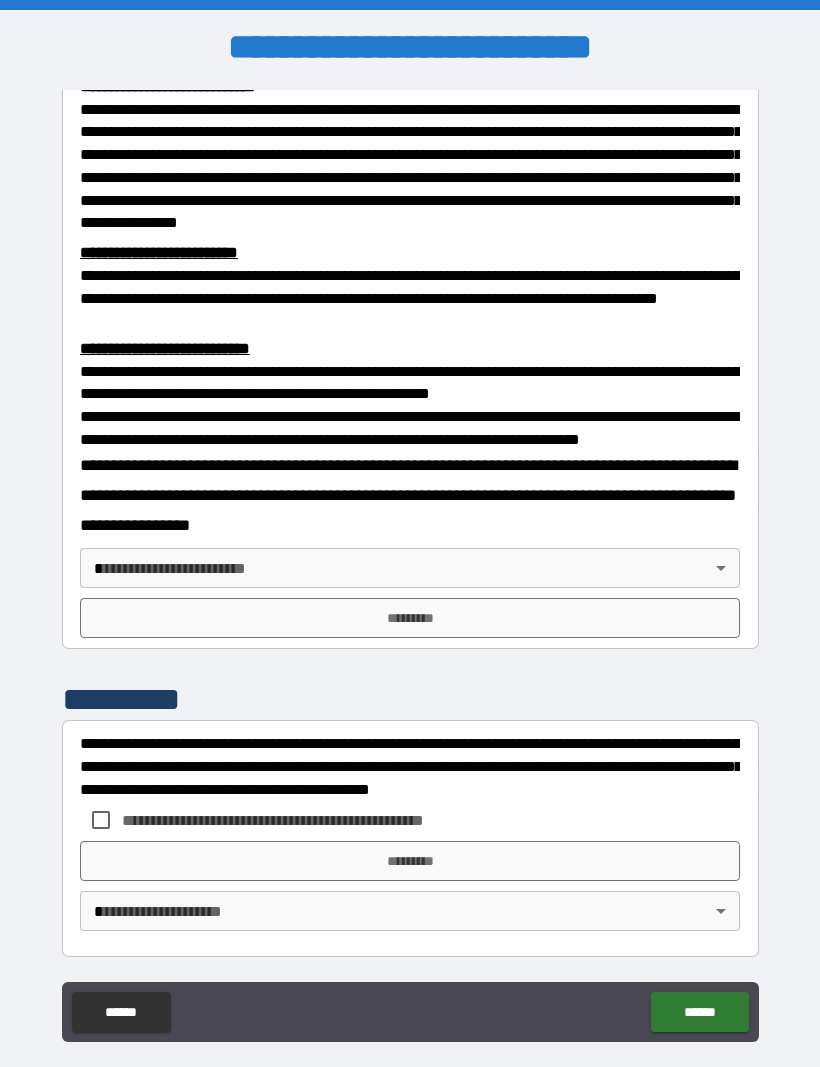 scroll, scrollTop: 552, scrollLeft: 0, axis: vertical 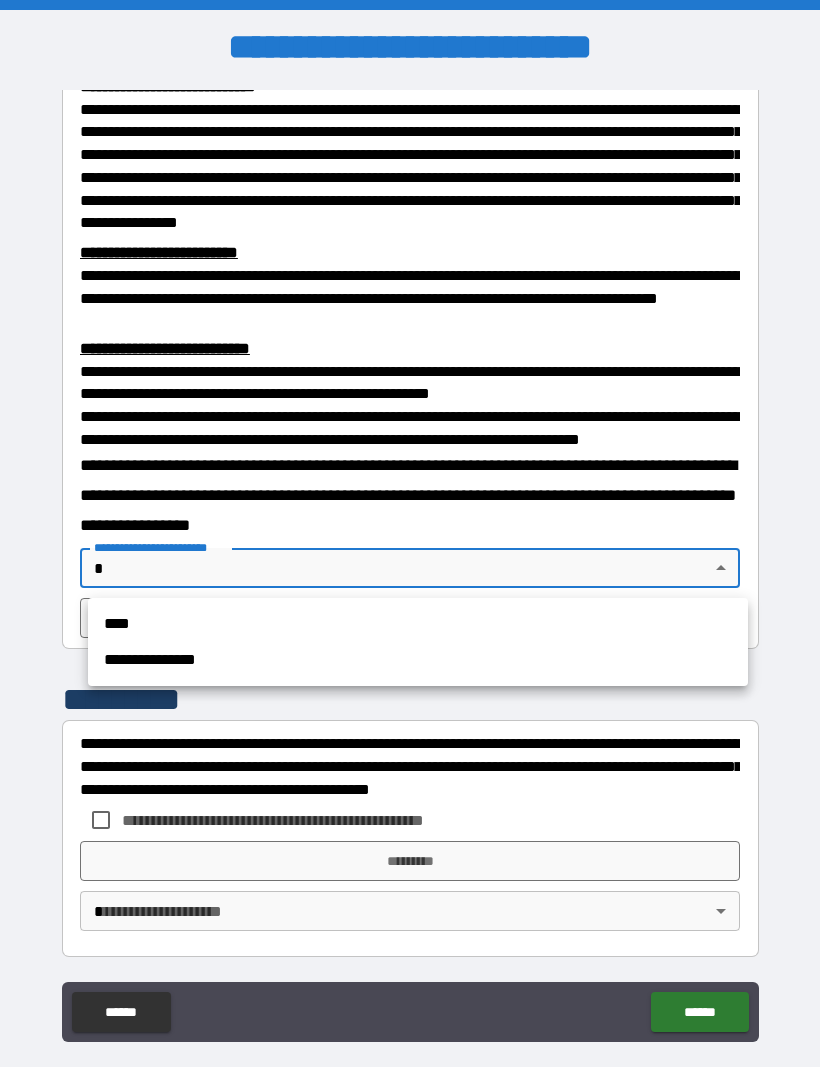 click on "****" at bounding box center [418, 624] 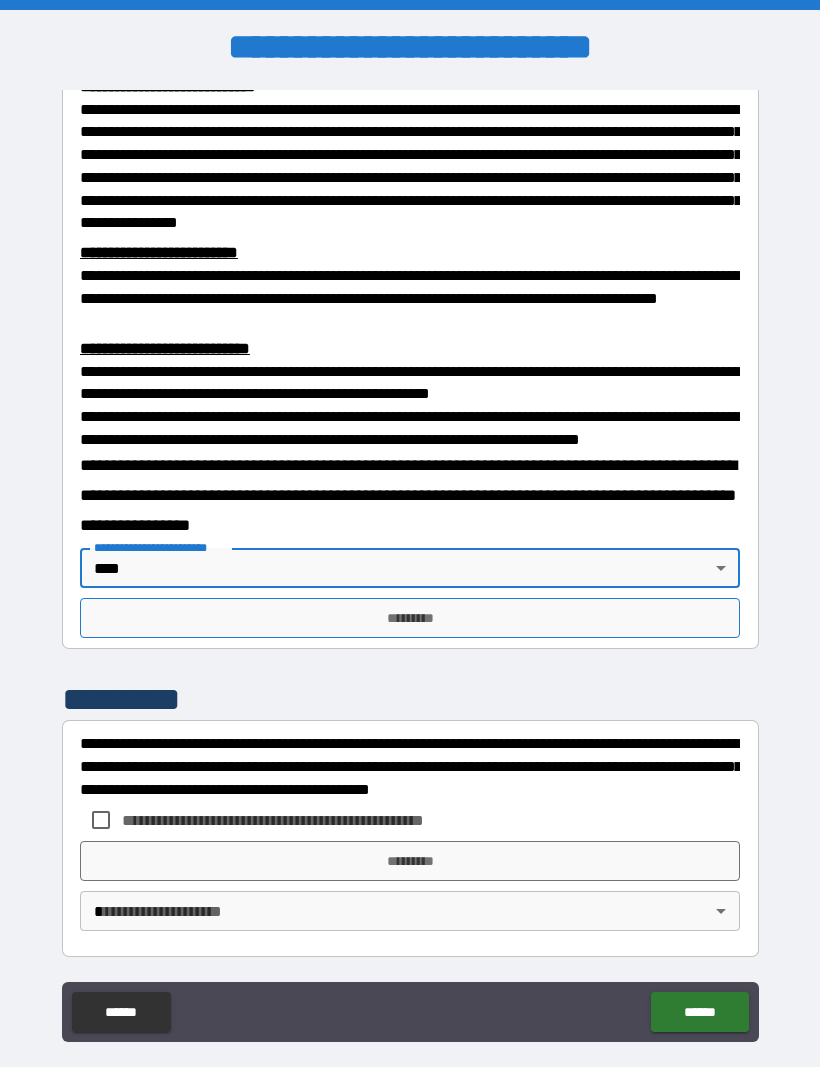 click on "*********" at bounding box center (410, 618) 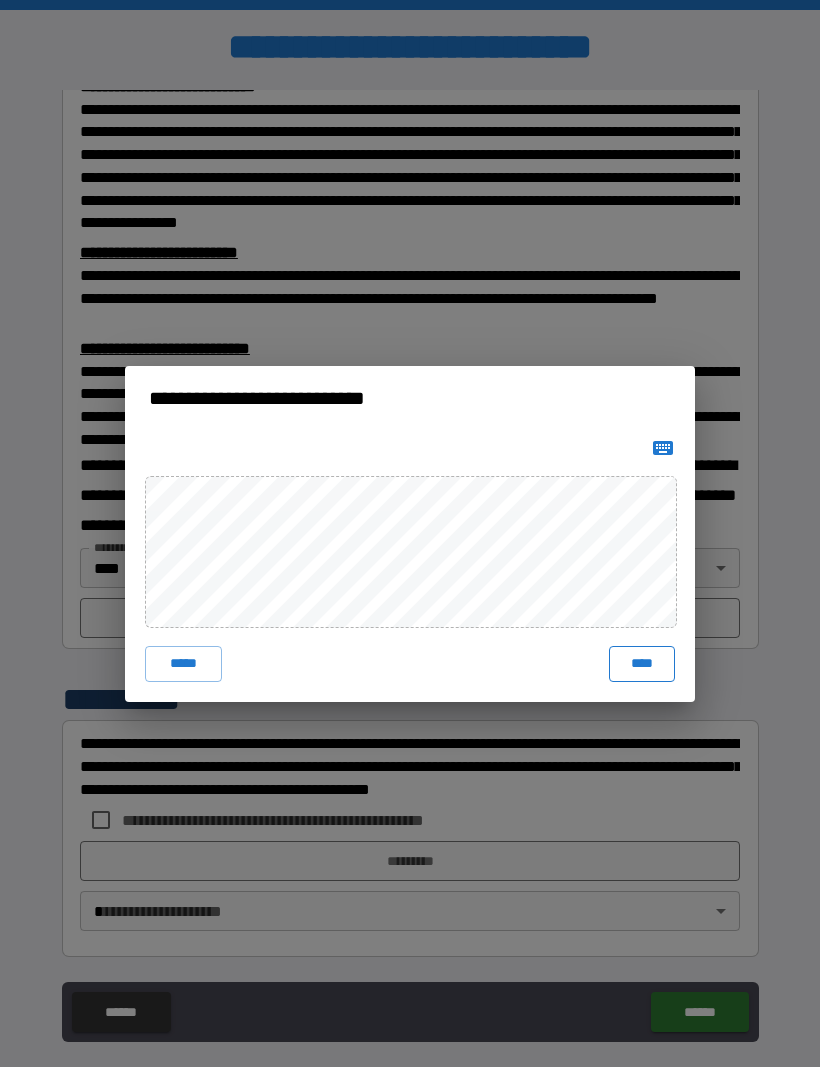 click on "****" at bounding box center [642, 664] 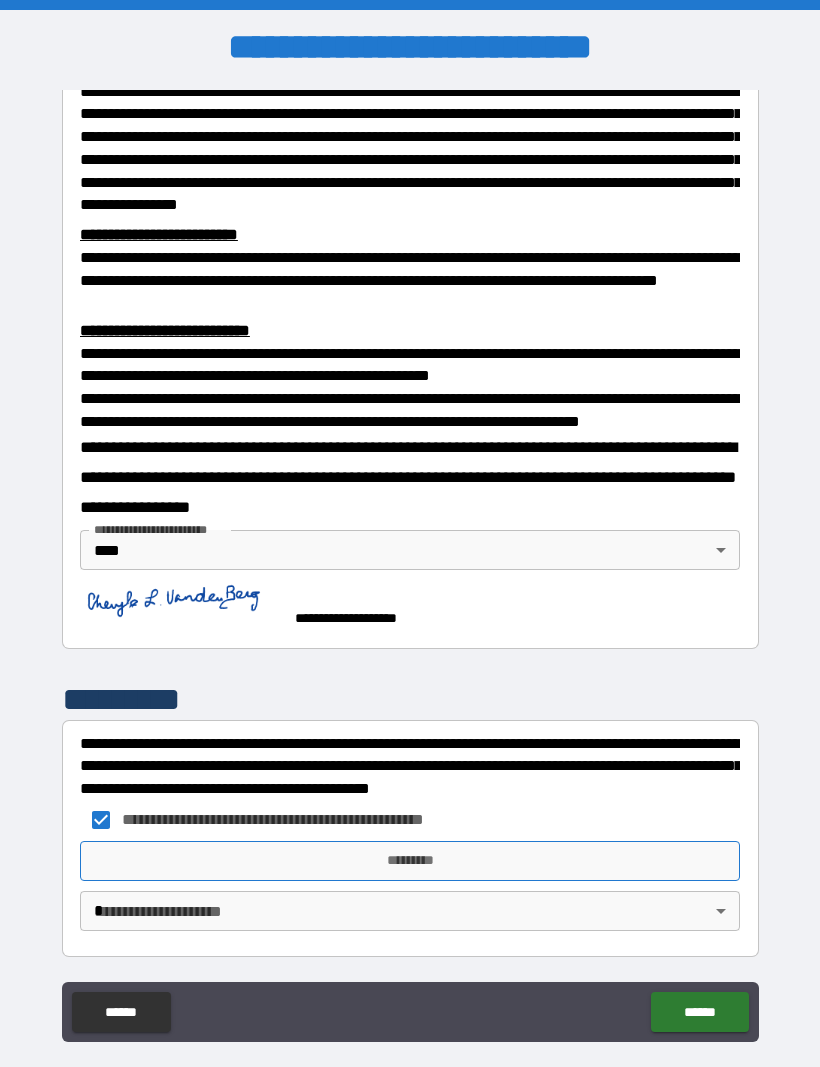 click on "*********" at bounding box center (410, 861) 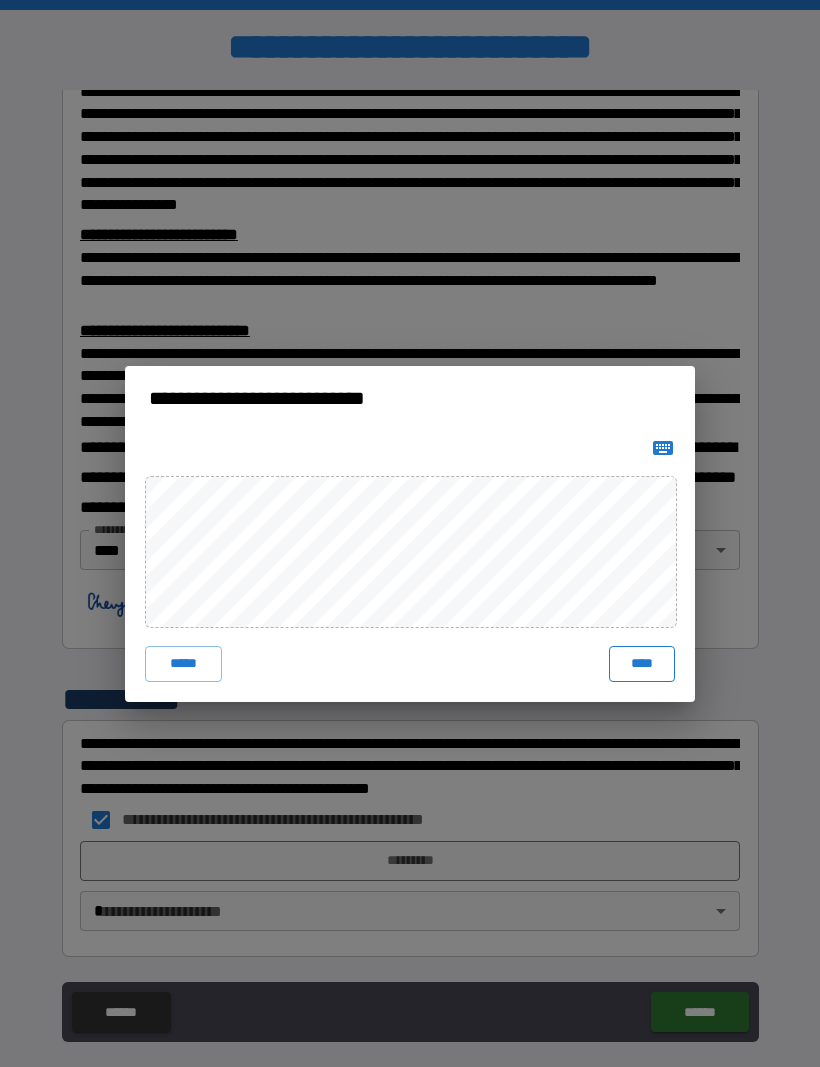 click on "****" at bounding box center [642, 664] 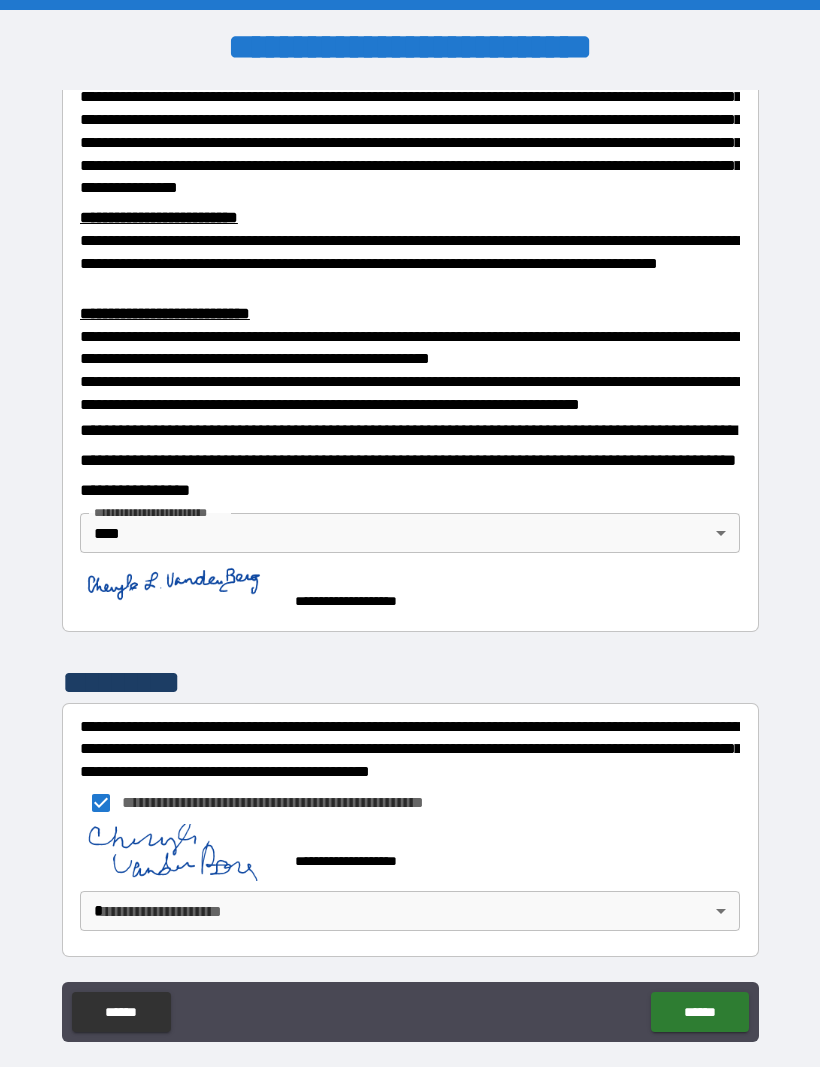 click on "**********" at bounding box center [410, 567] 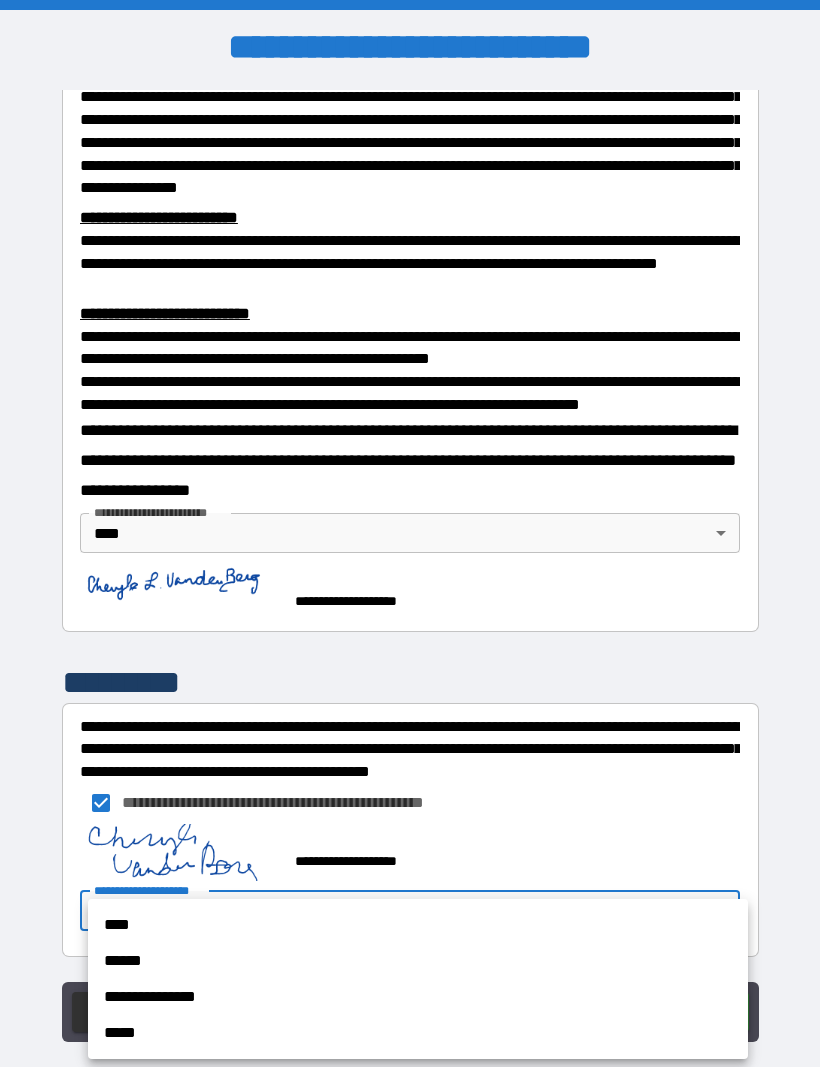 click on "****" at bounding box center [418, 925] 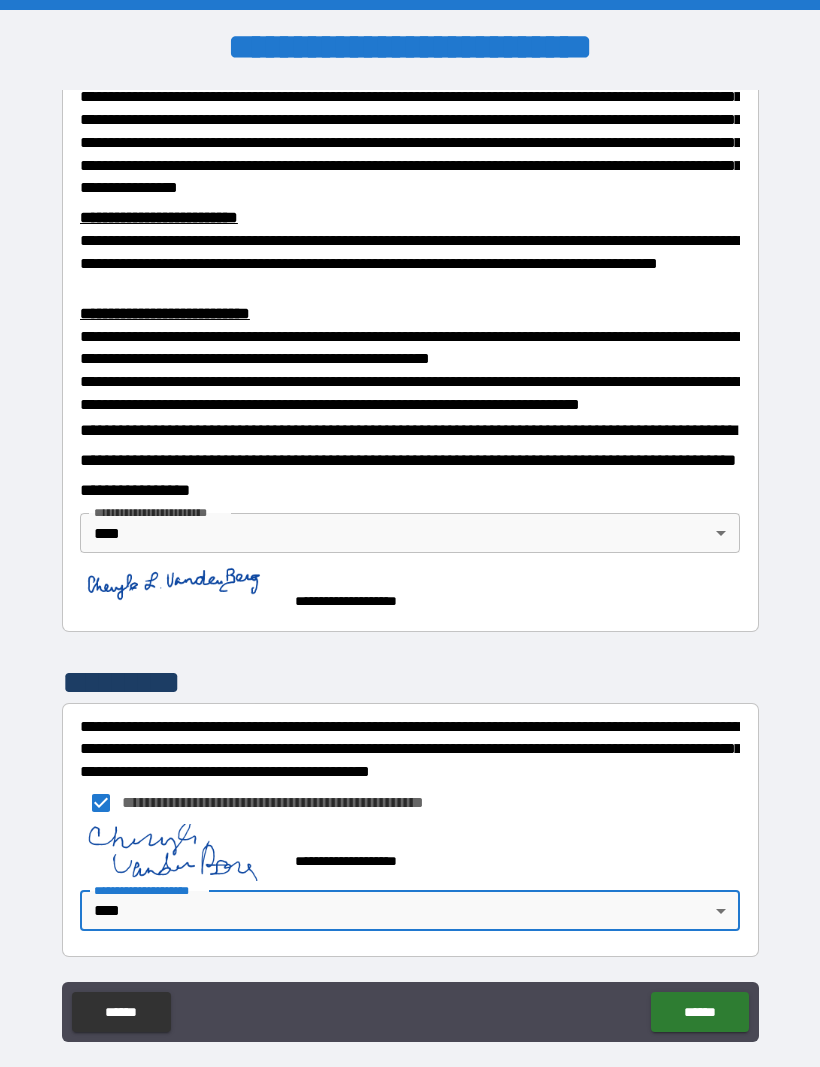 scroll, scrollTop: 555, scrollLeft: 0, axis: vertical 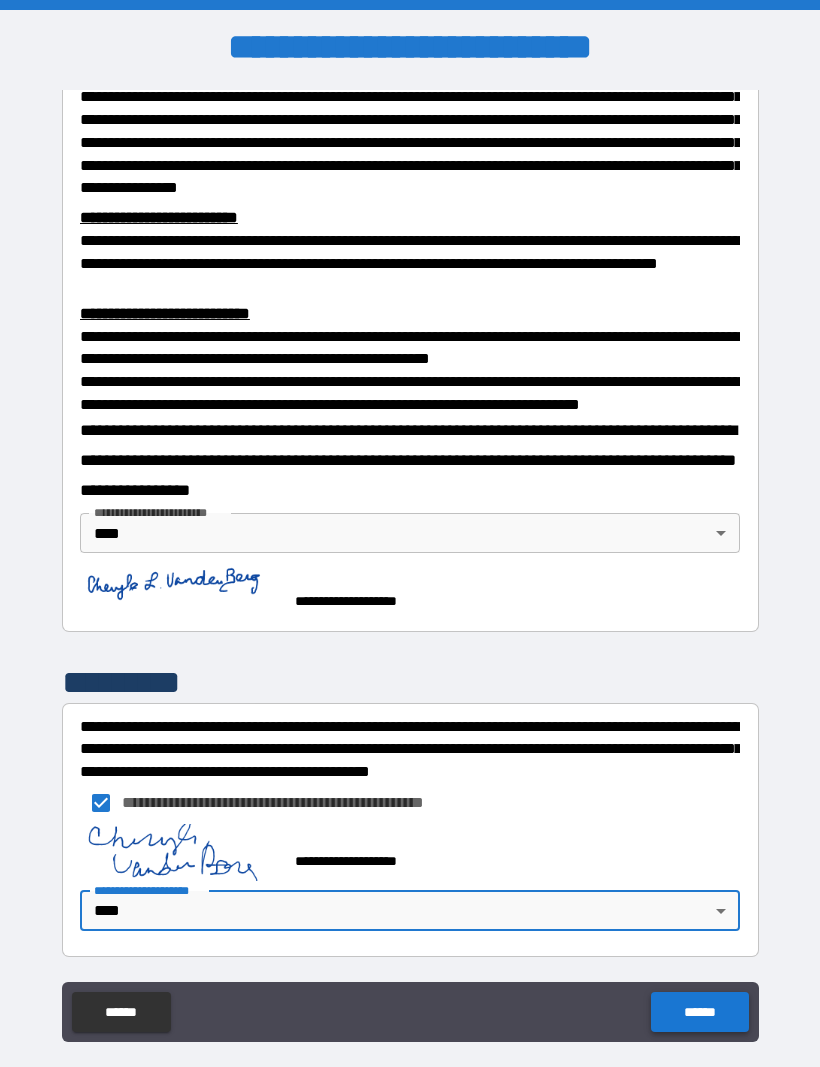 click on "******" at bounding box center (699, 1012) 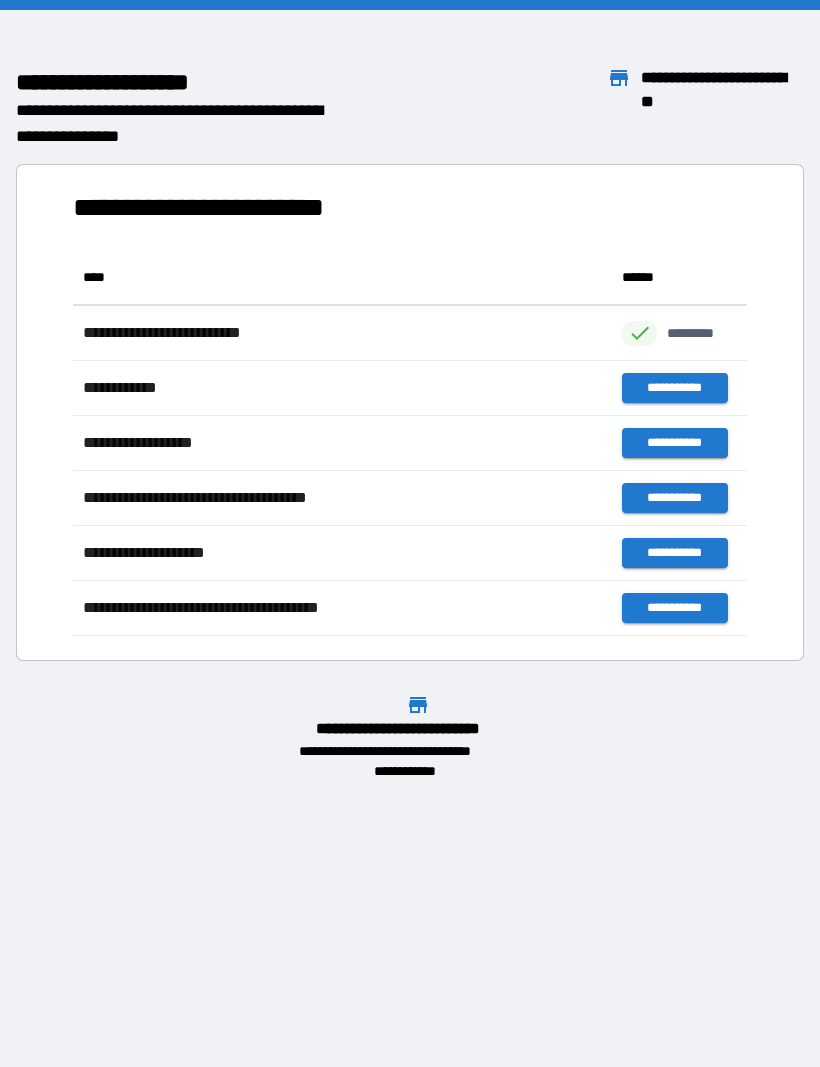 scroll, scrollTop: 1, scrollLeft: 1, axis: both 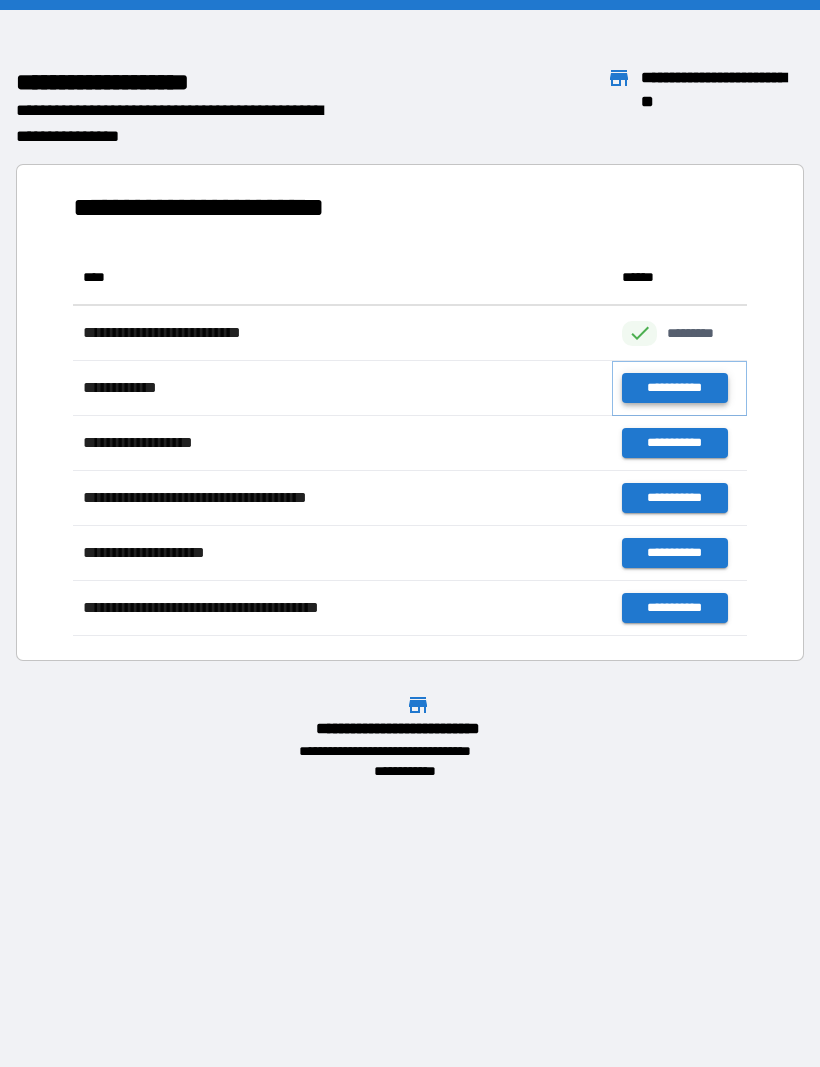 click on "**********" at bounding box center (674, 388) 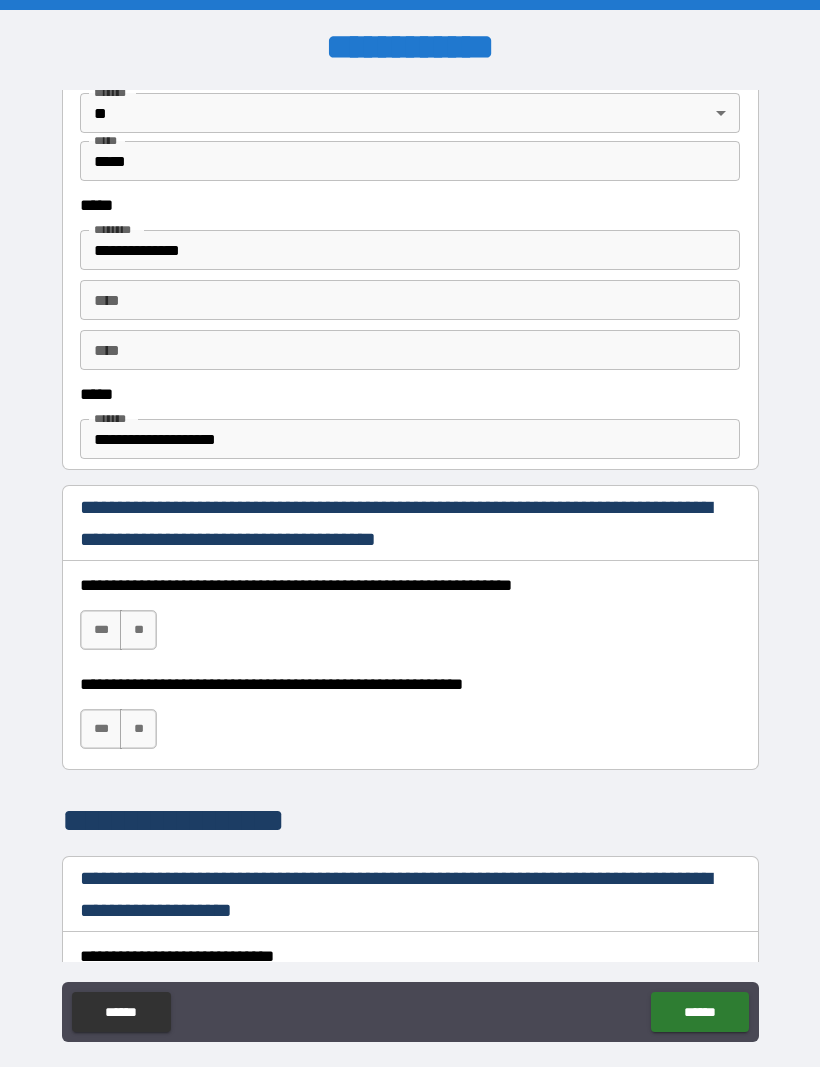 scroll, scrollTop: 963, scrollLeft: 0, axis: vertical 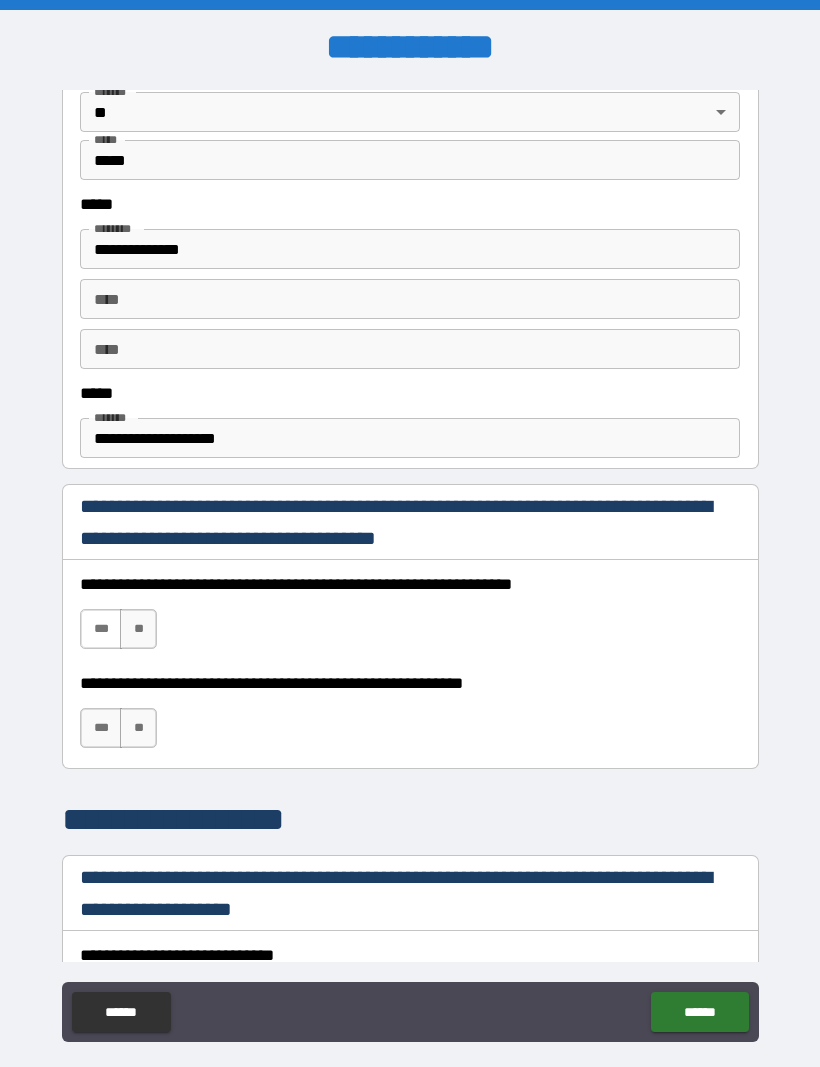 click on "***" at bounding box center [101, 629] 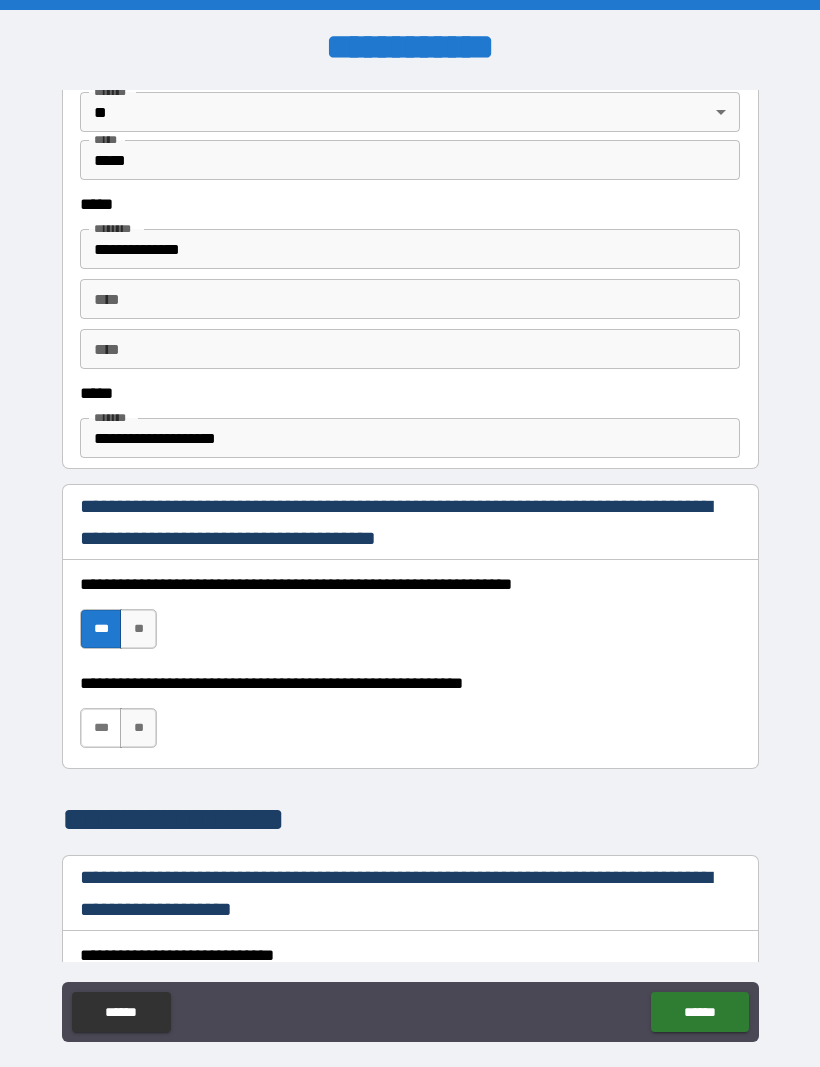 click on "***" at bounding box center [101, 728] 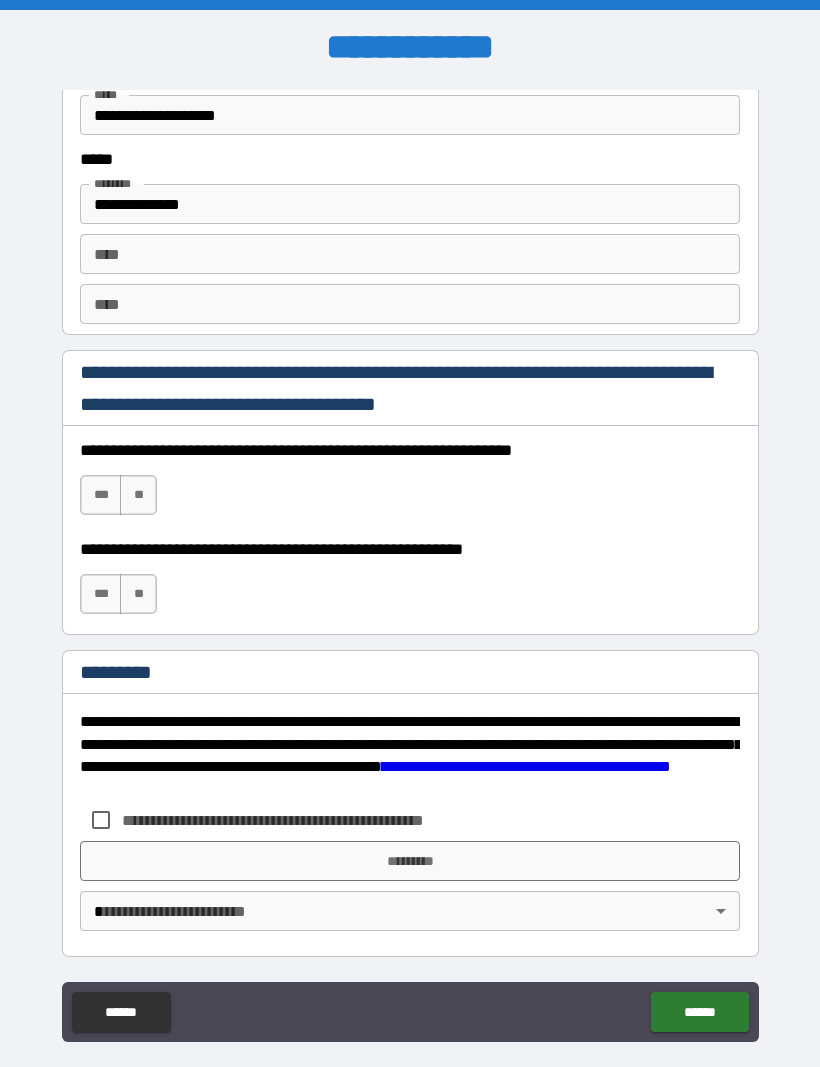 scroll, scrollTop: 2734, scrollLeft: 0, axis: vertical 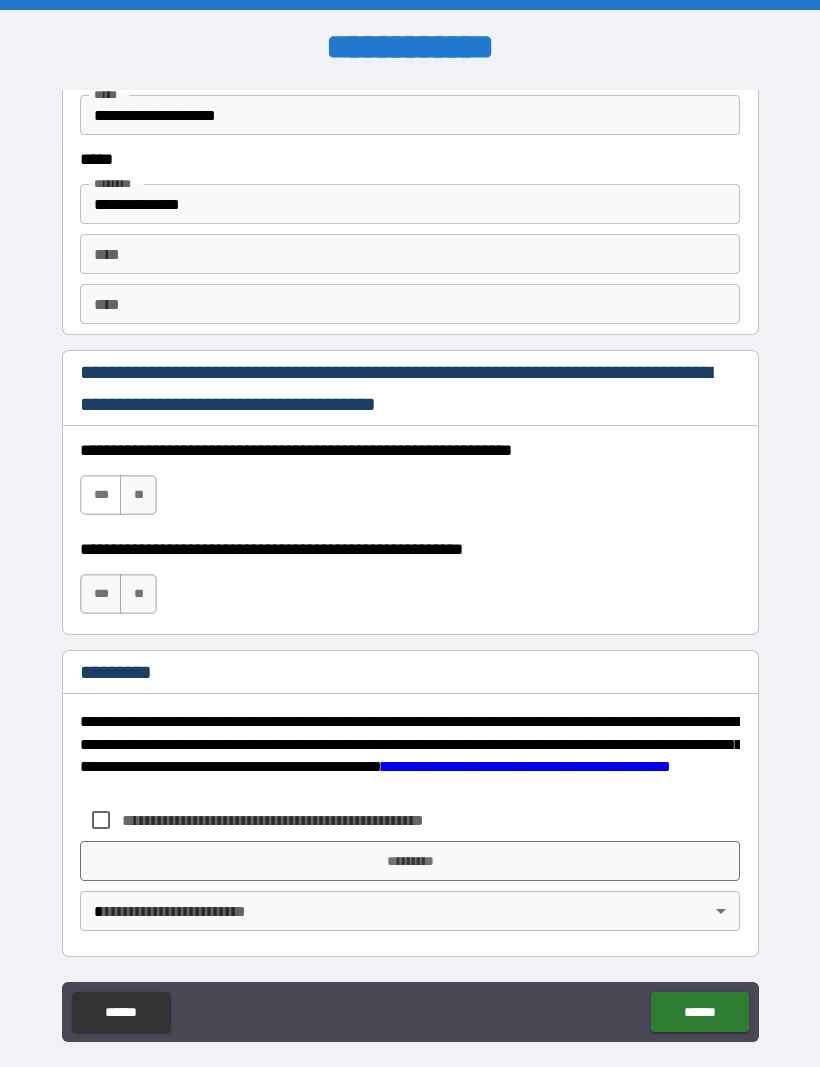 click on "***" at bounding box center [101, 495] 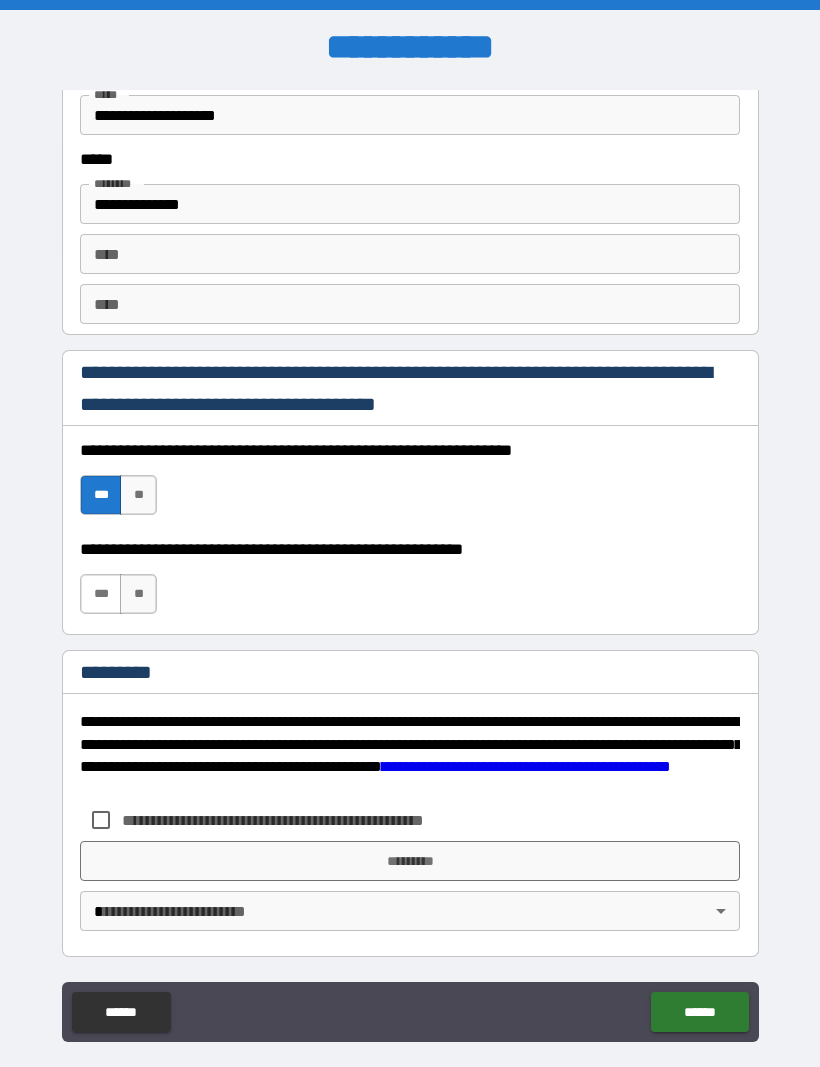 click on "***" at bounding box center [101, 594] 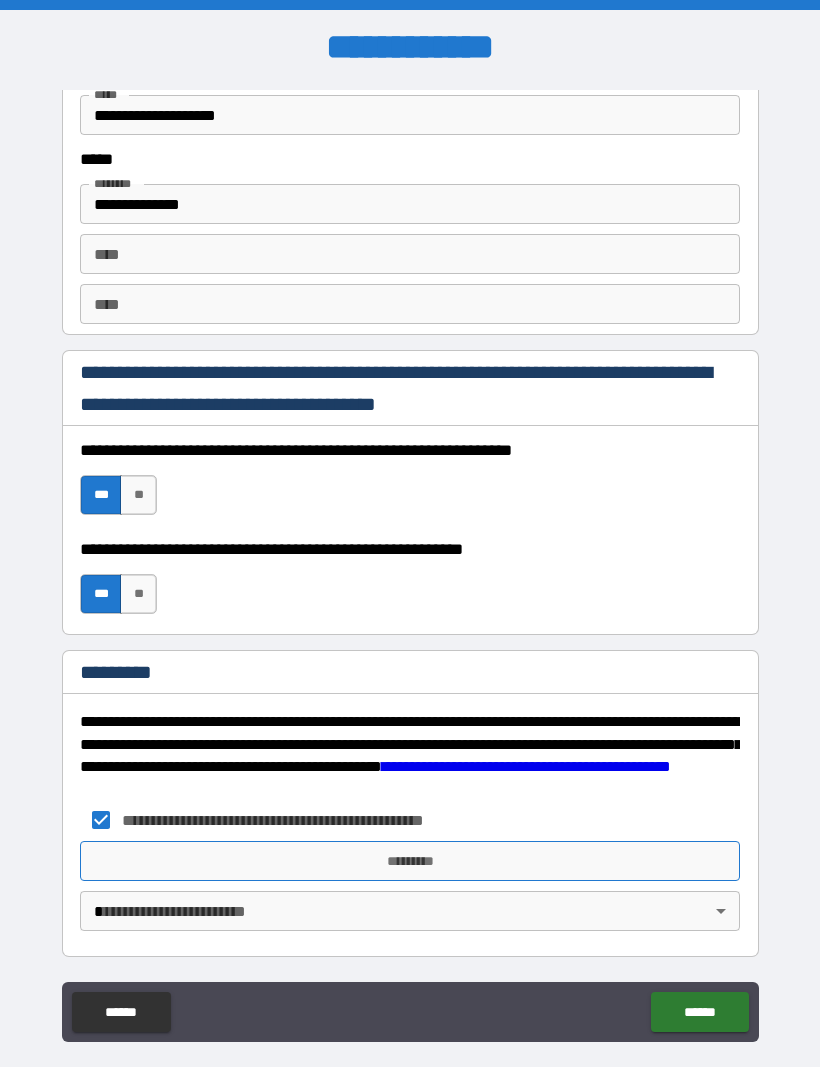 click on "*********" at bounding box center [410, 861] 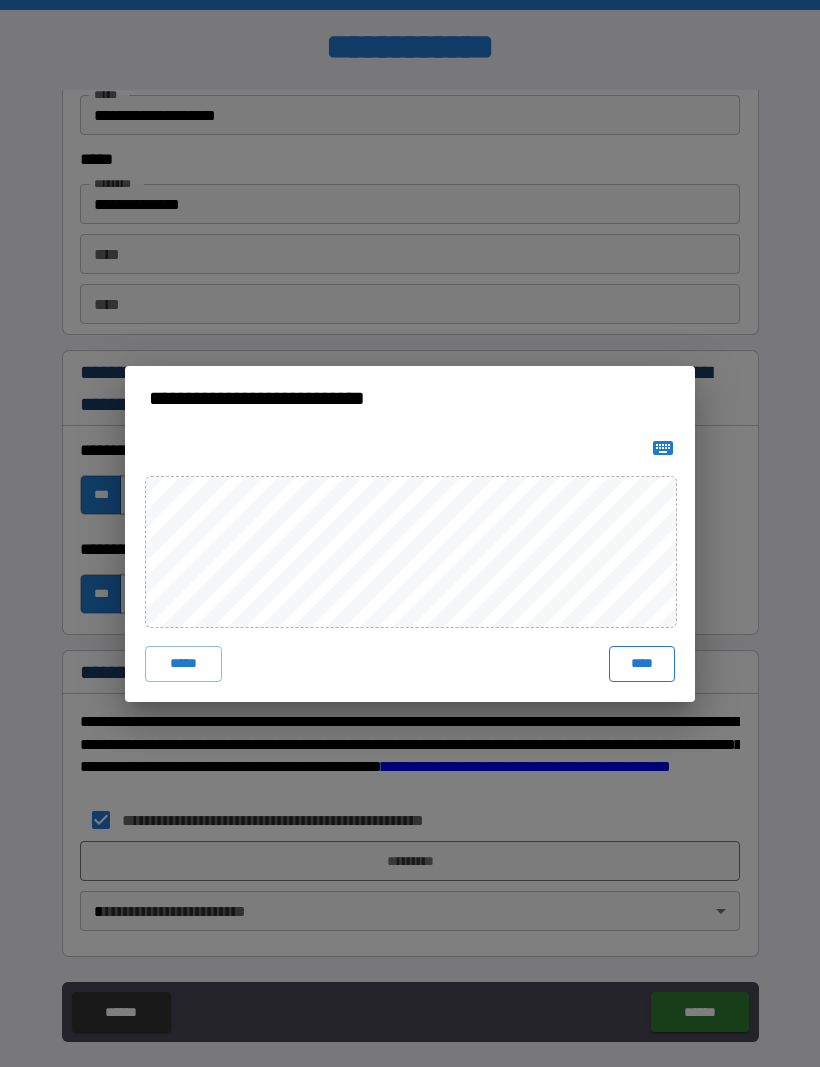 click on "****" at bounding box center [642, 664] 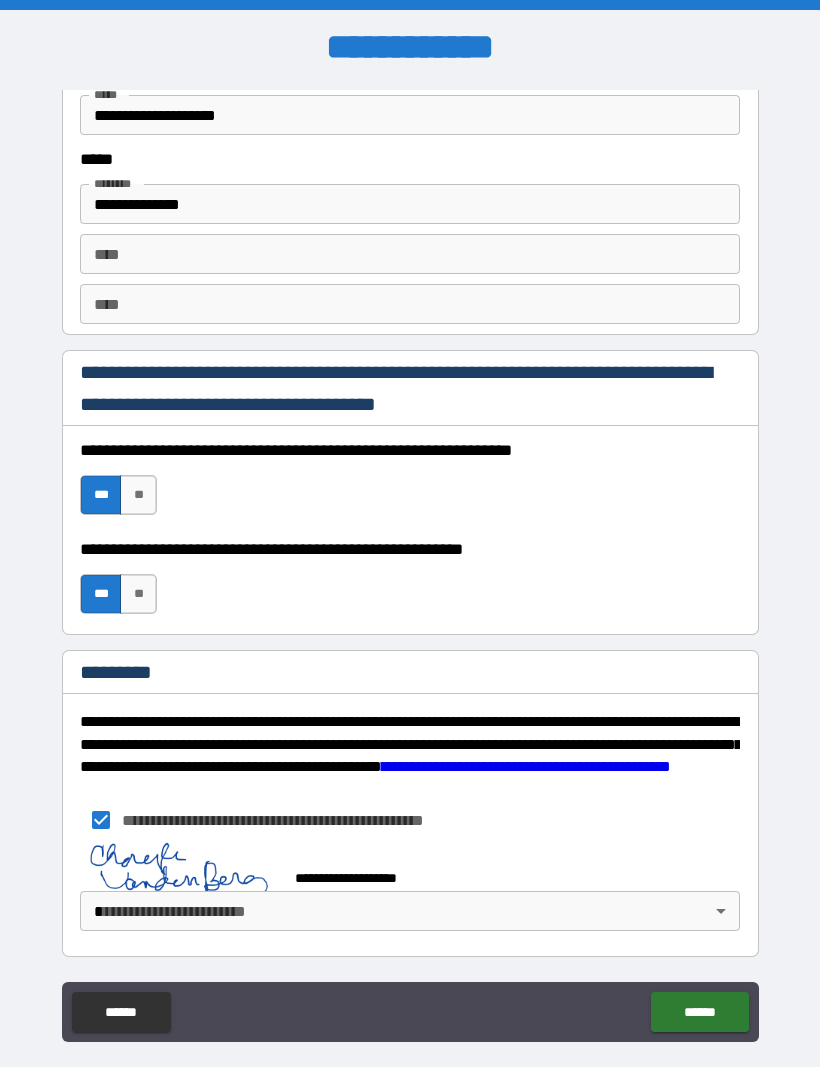 scroll, scrollTop: 2724, scrollLeft: 0, axis: vertical 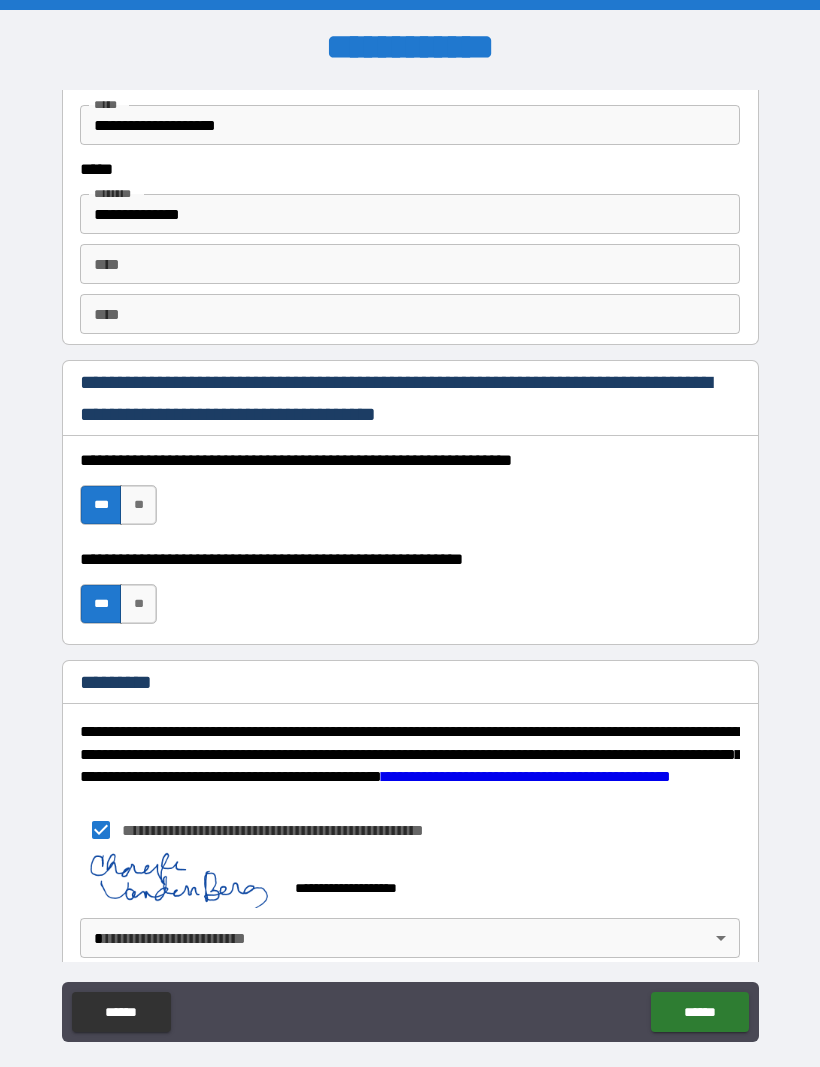 click on "**********" at bounding box center [410, 567] 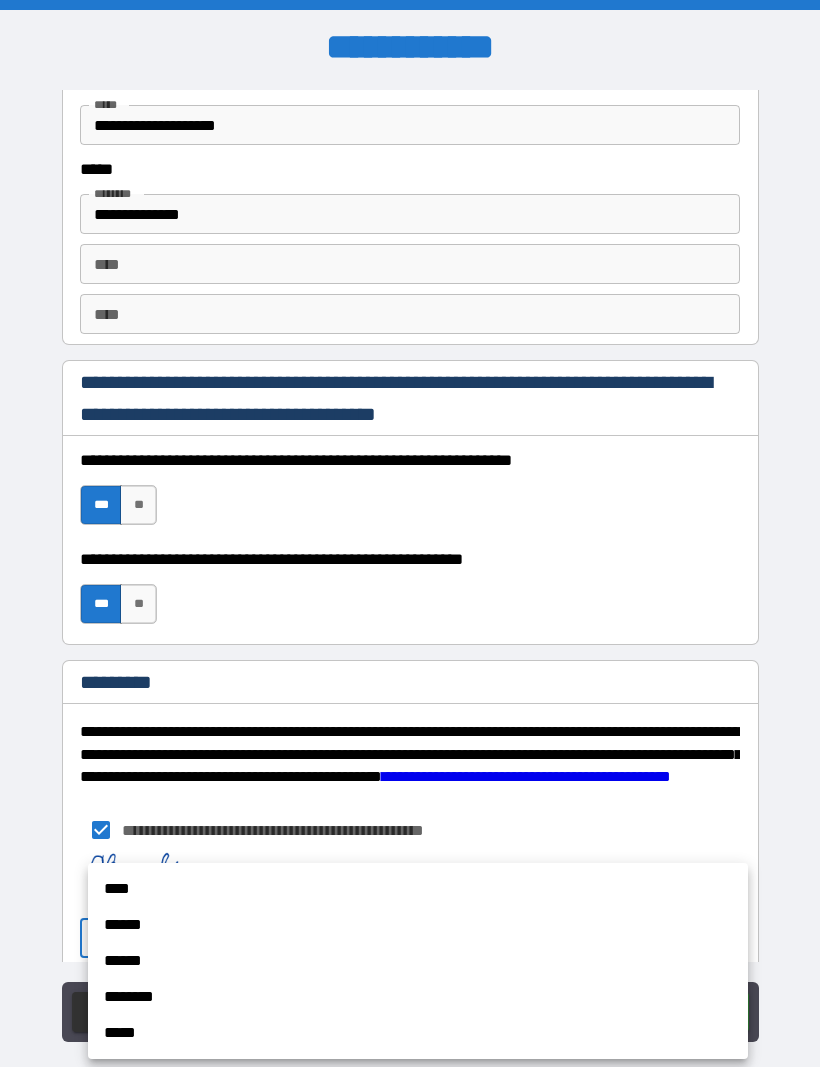 click on "****" at bounding box center [418, 889] 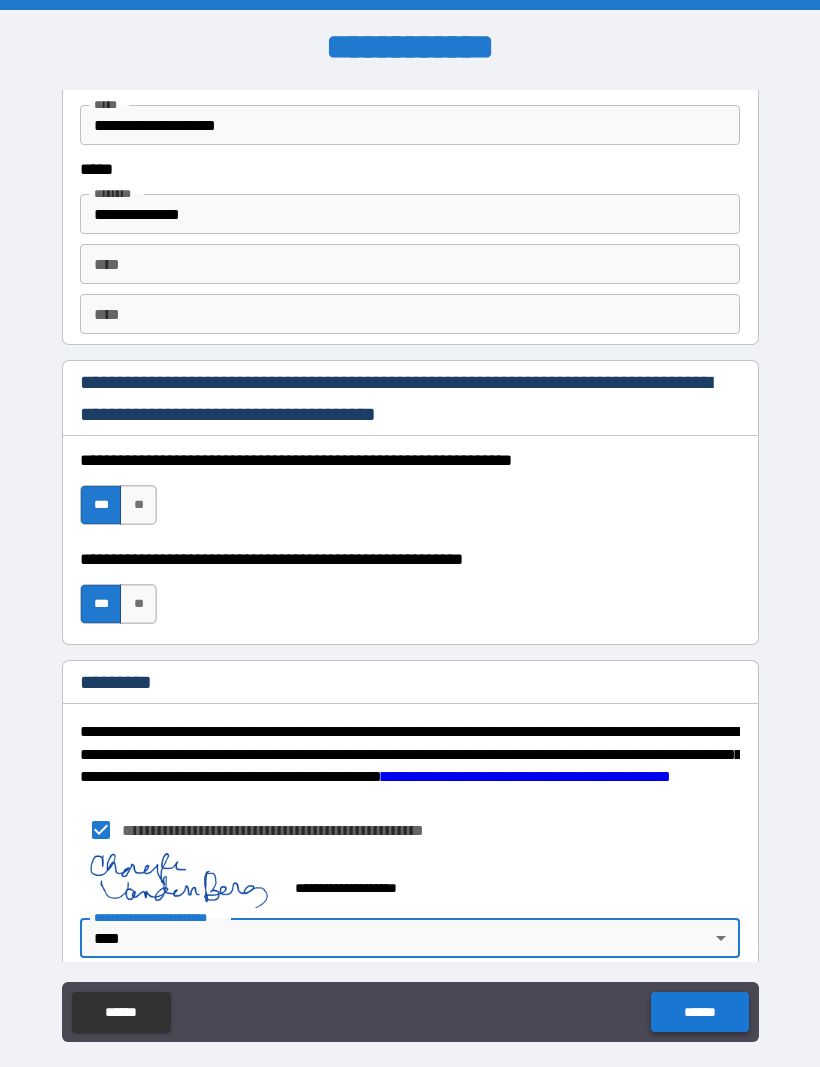 click on "******" at bounding box center [699, 1012] 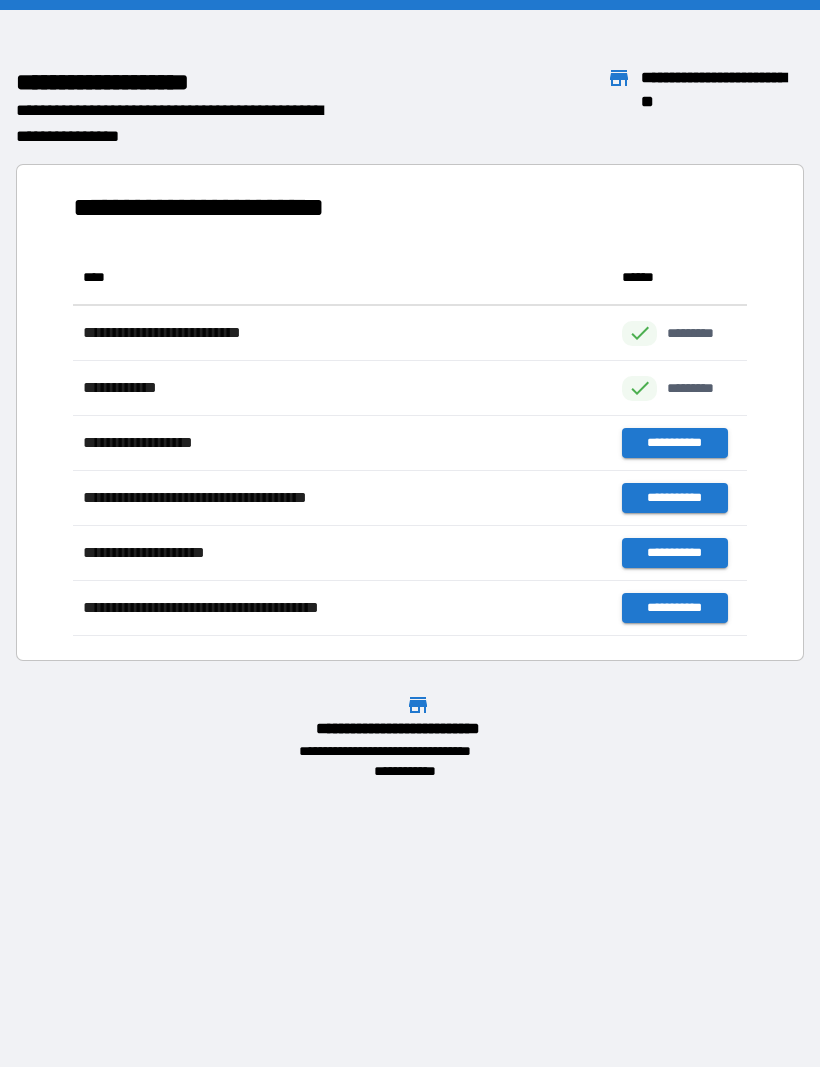 scroll, scrollTop: 1, scrollLeft: 1, axis: both 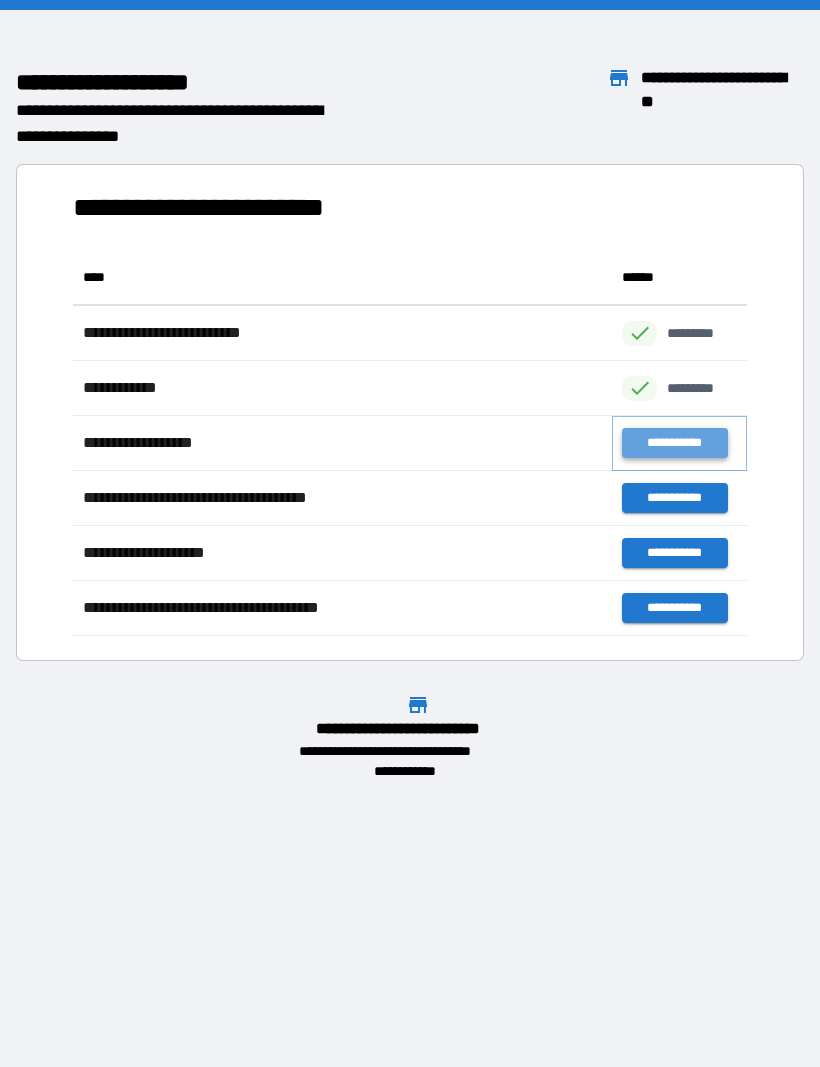 click on "**********" at bounding box center [674, 443] 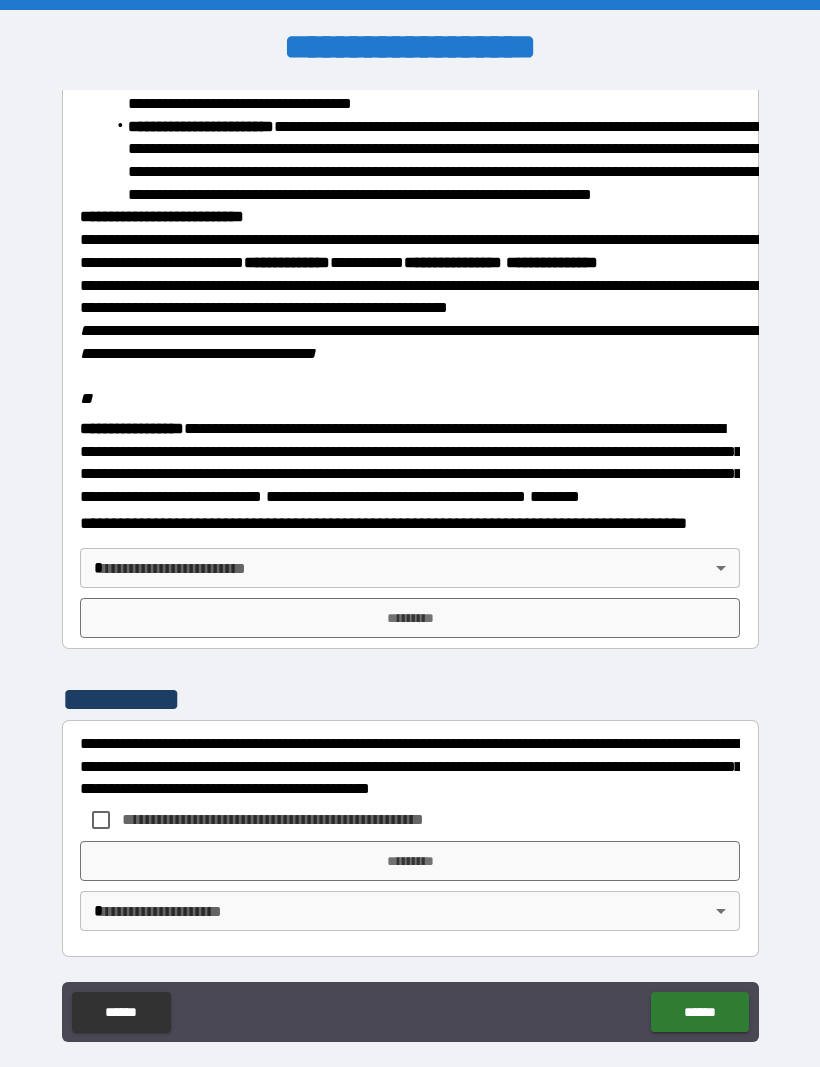 scroll, scrollTop: 2237, scrollLeft: 0, axis: vertical 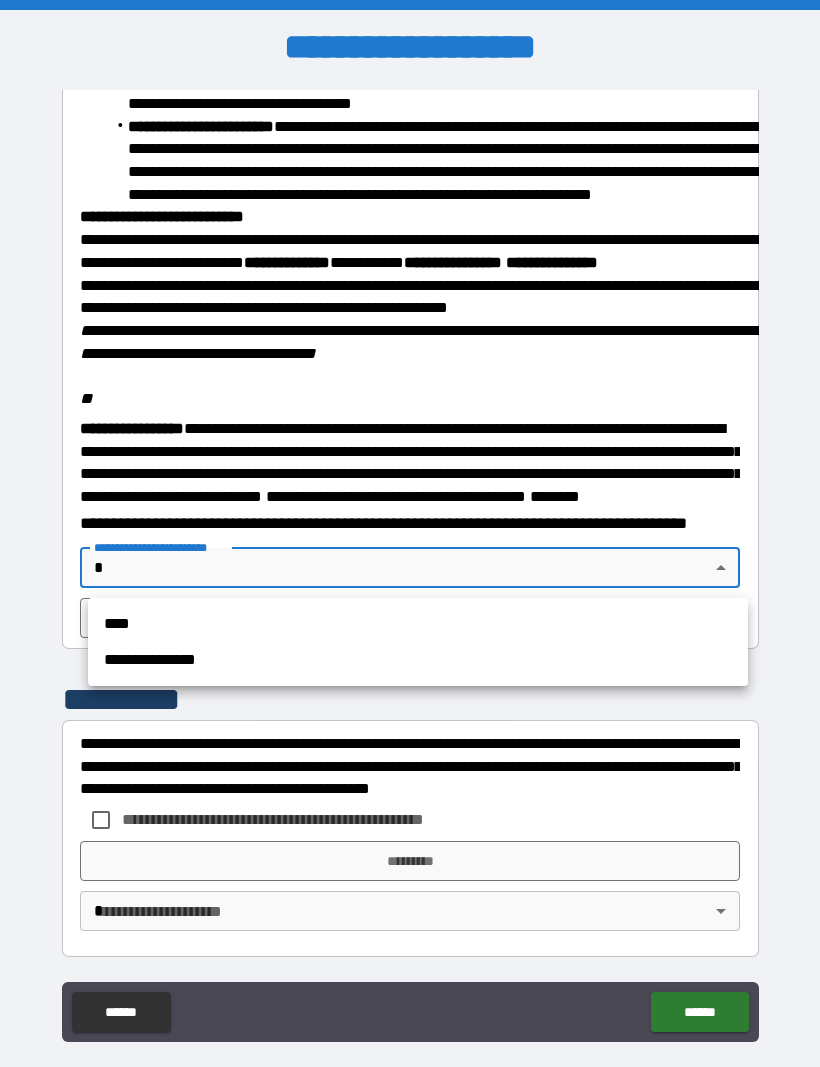 click on "****" at bounding box center [418, 624] 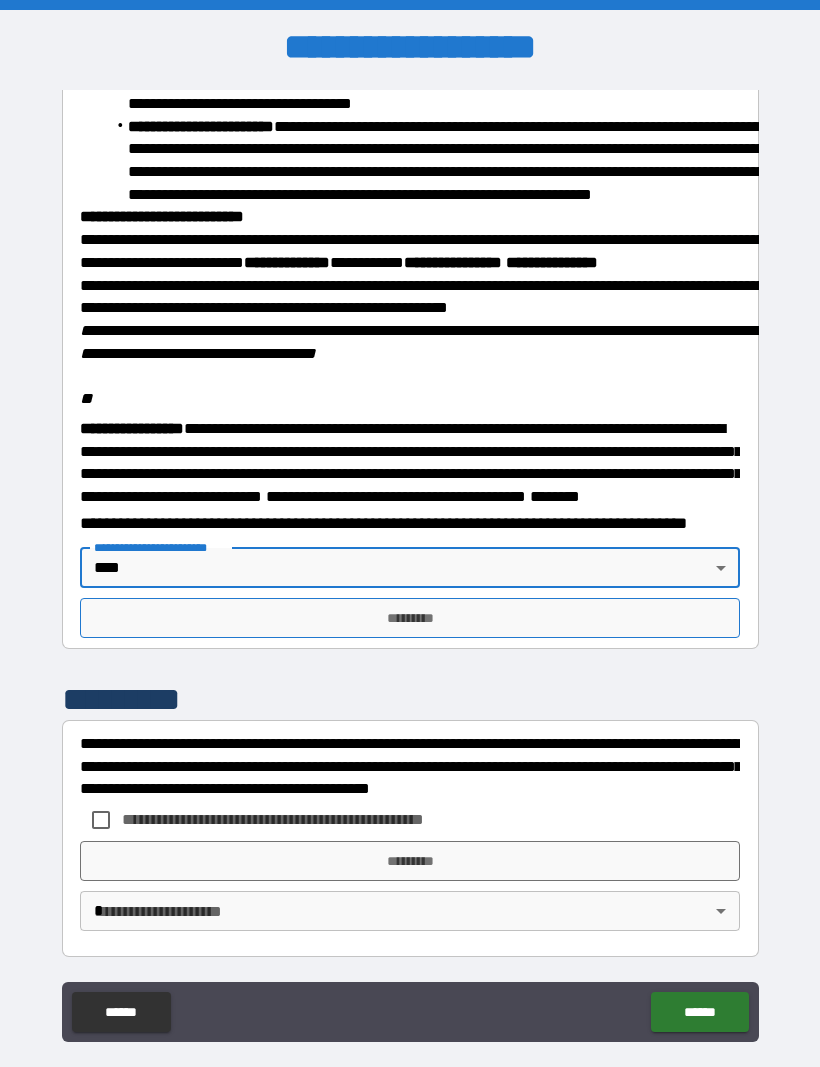 click on "*********" at bounding box center [410, 618] 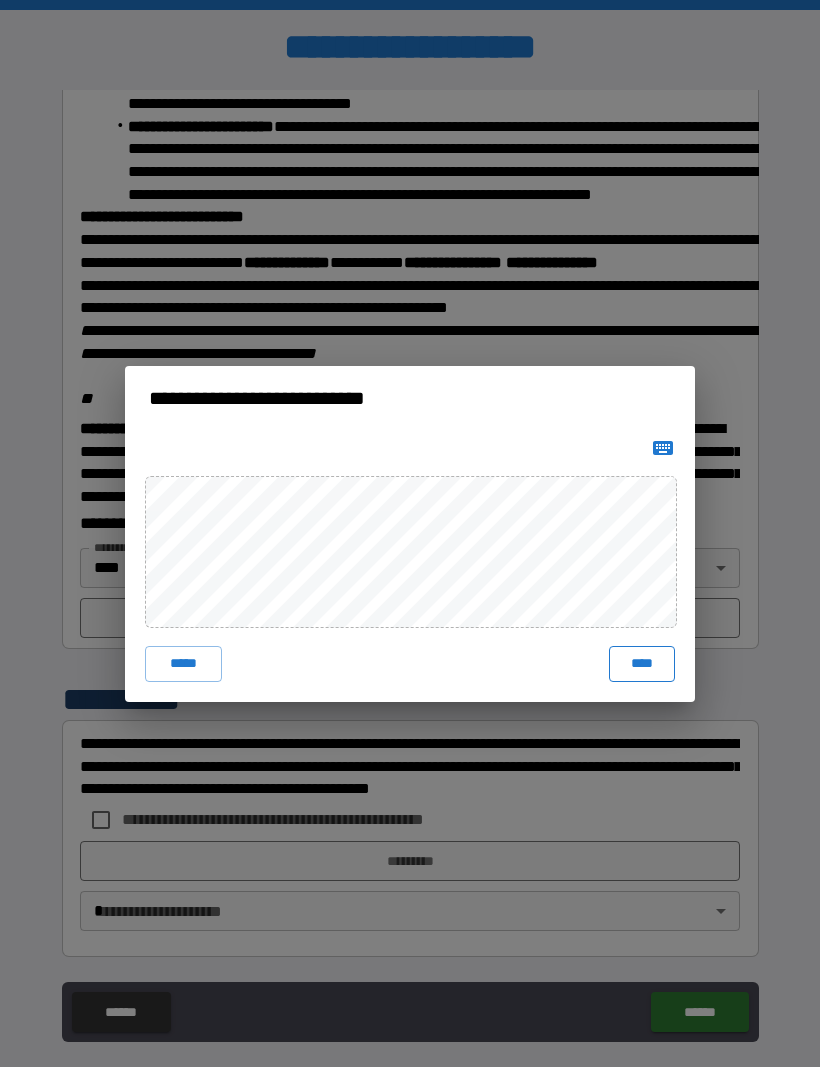 click on "****" at bounding box center (642, 664) 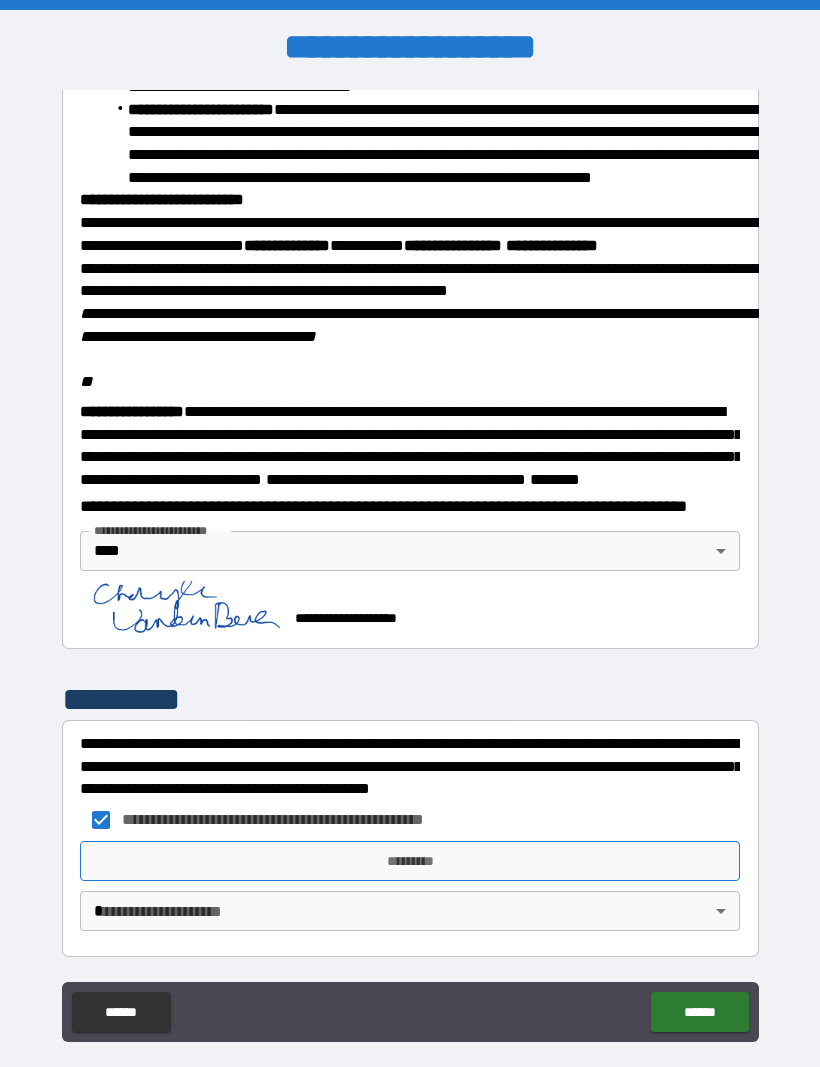 click on "*********" at bounding box center [410, 861] 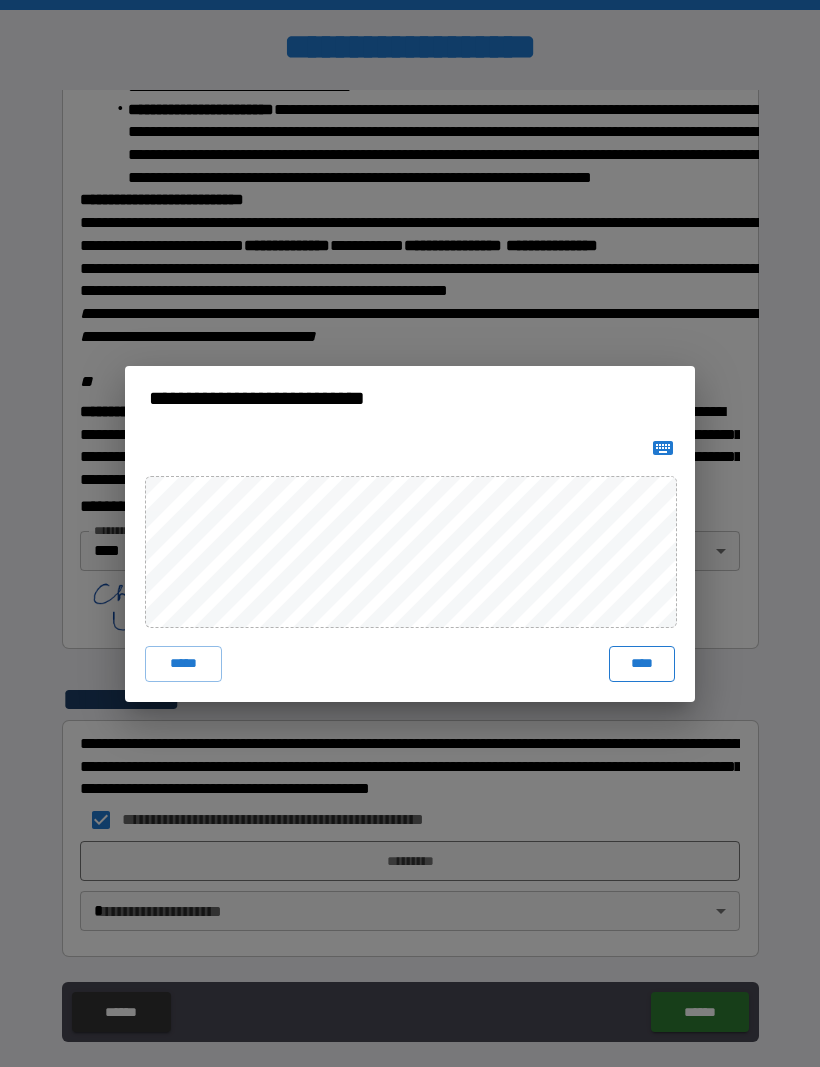 click on "****" at bounding box center (642, 664) 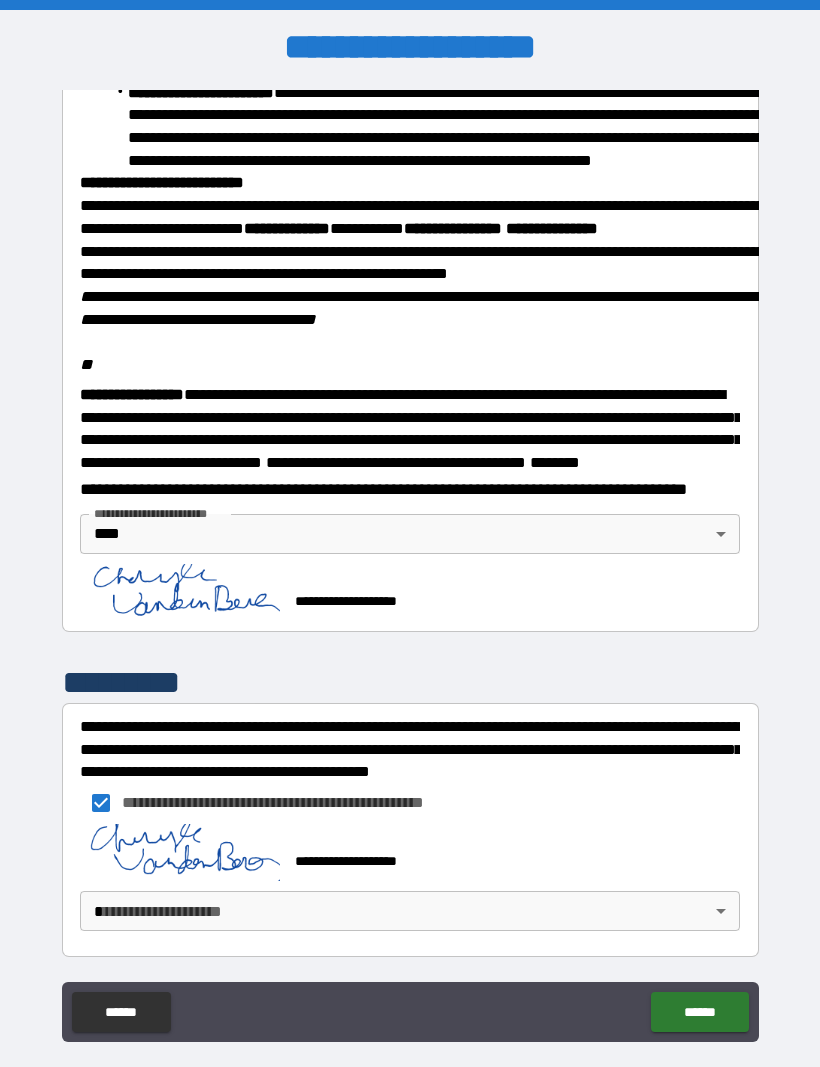 click on "**********" at bounding box center (410, 567) 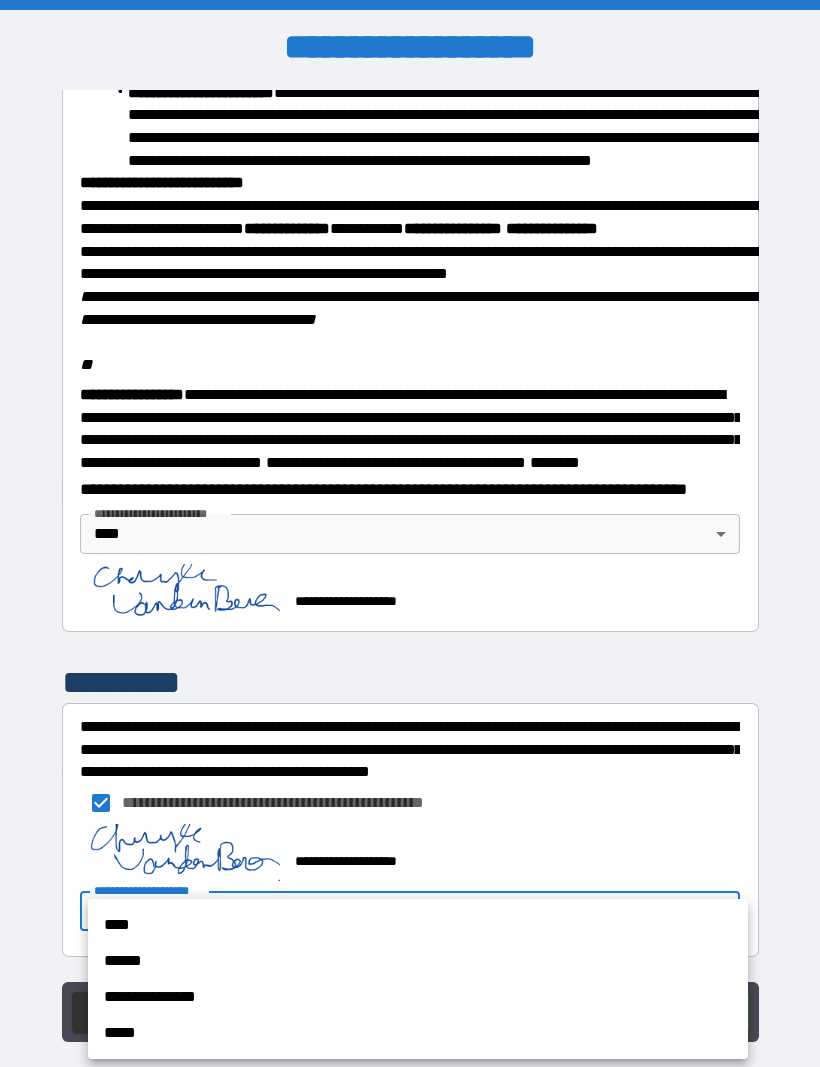 click on "**********" at bounding box center [418, 979] 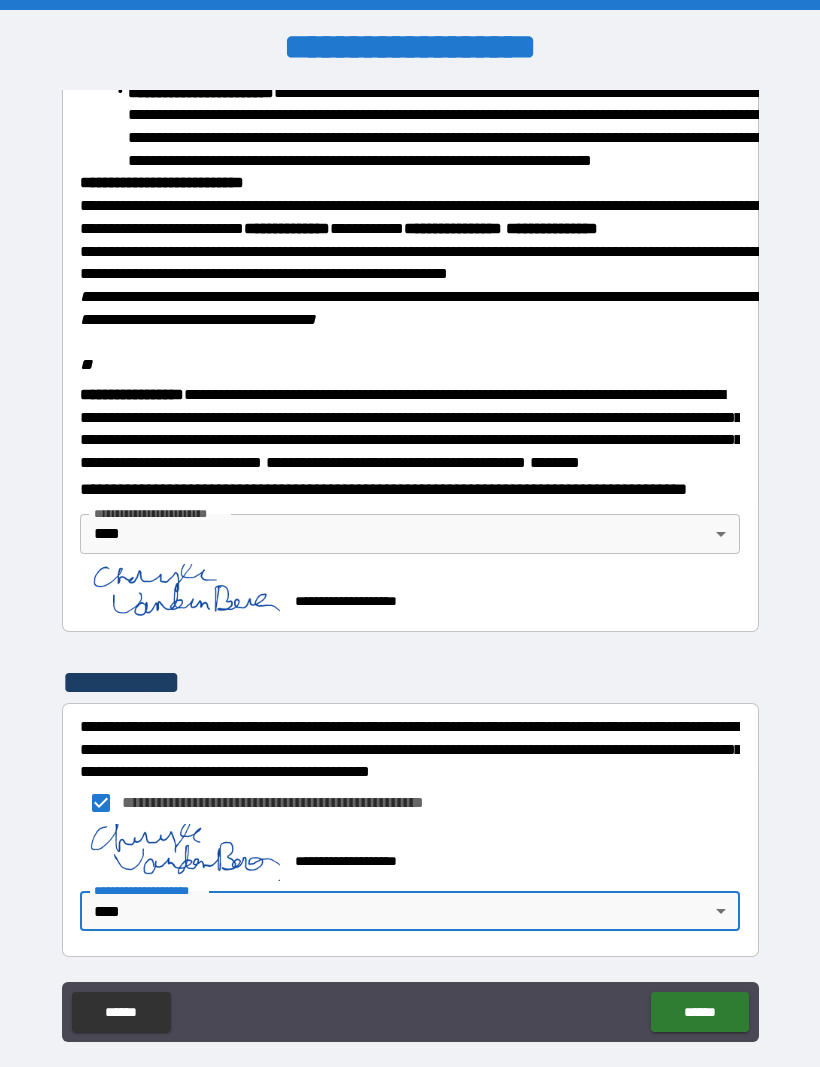 scroll, scrollTop: 2240, scrollLeft: 0, axis: vertical 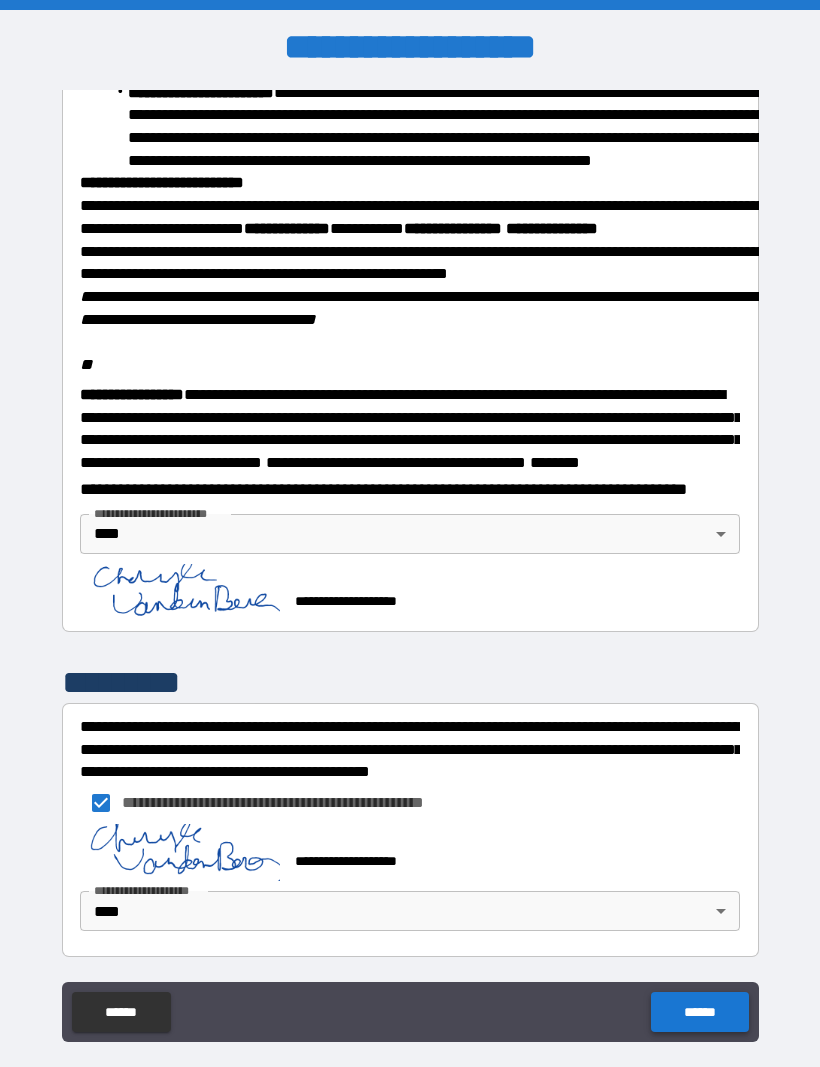 click on "******" at bounding box center [699, 1012] 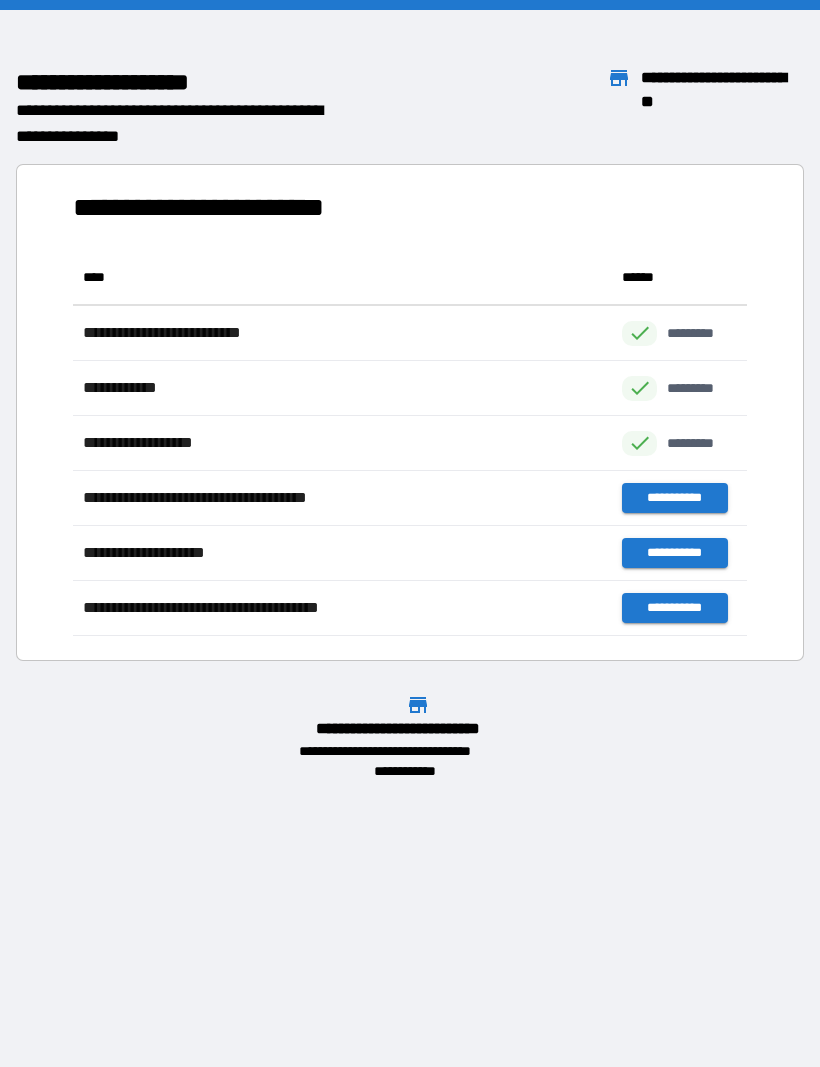 scroll, scrollTop: 1, scrollLeft: 1, axis: both 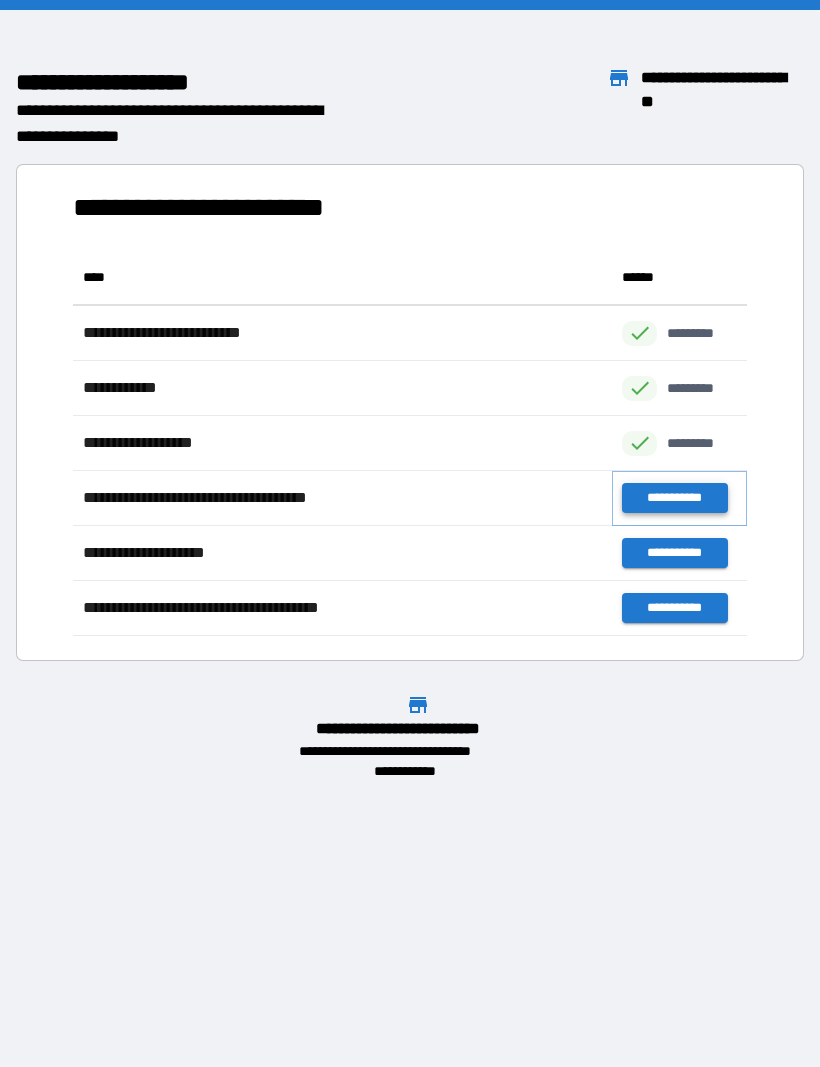 click on "**********" at bounding box center (674, 498) 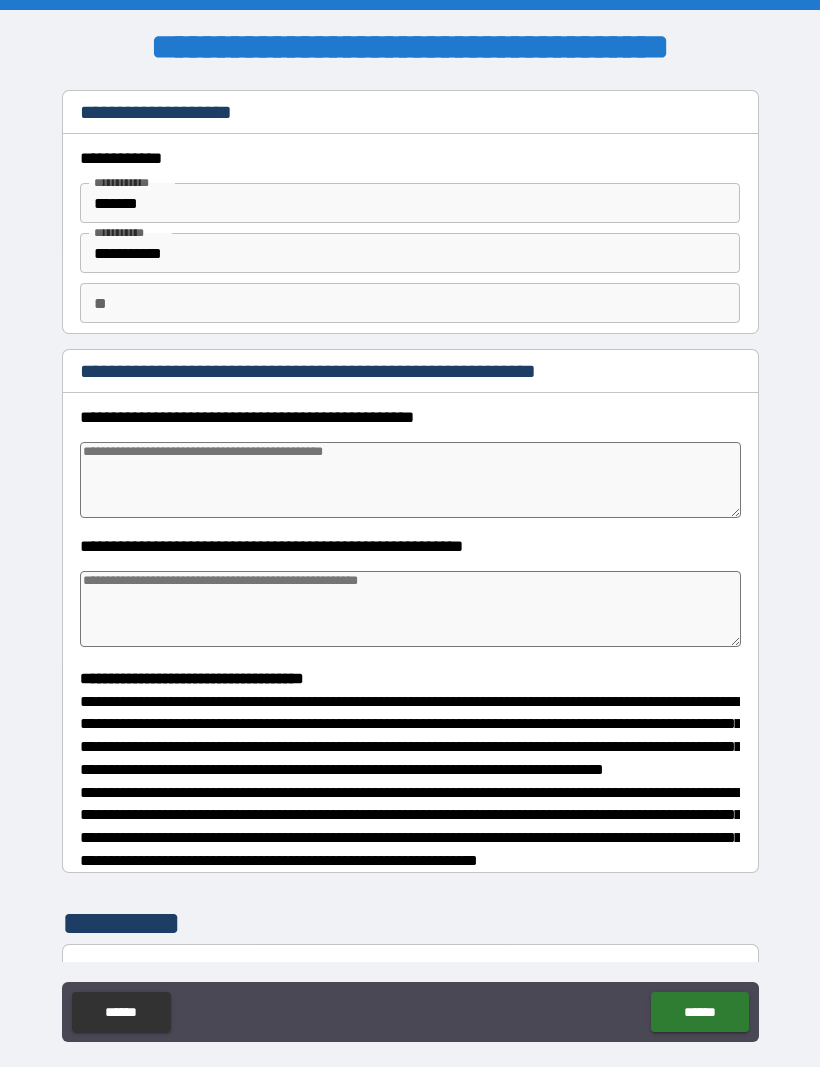 click at bounding box center [410, 480] 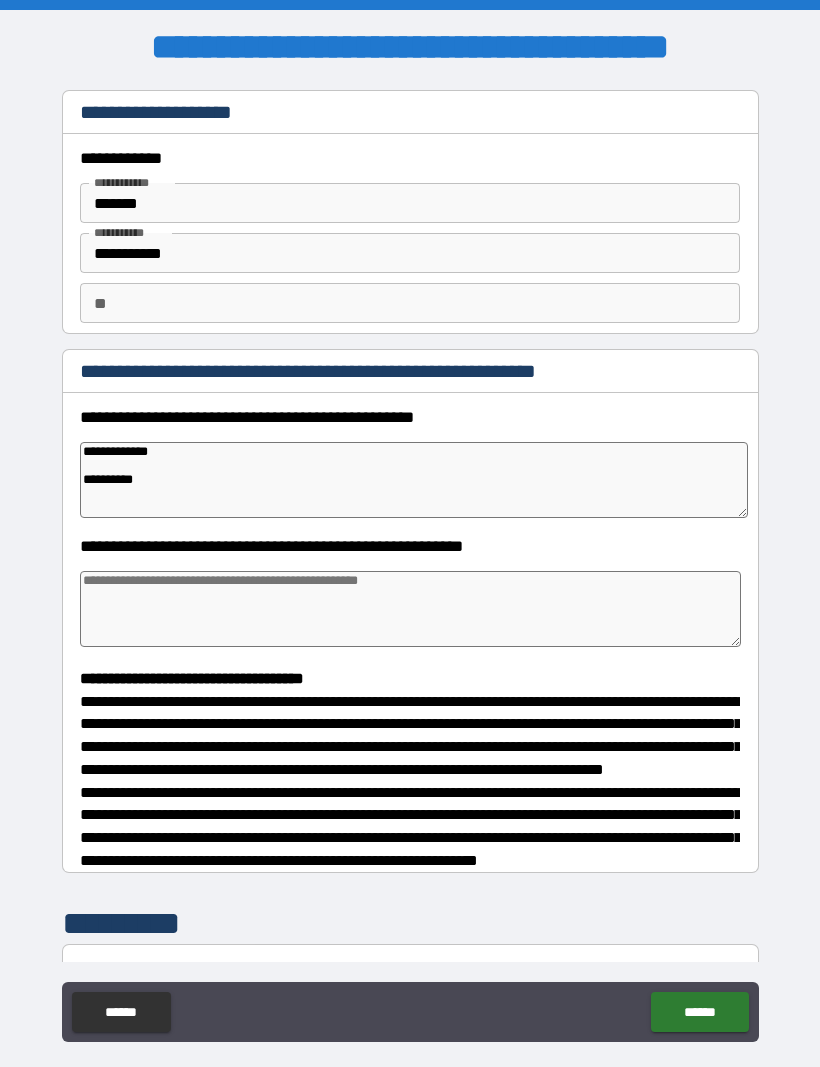 type on "**********" 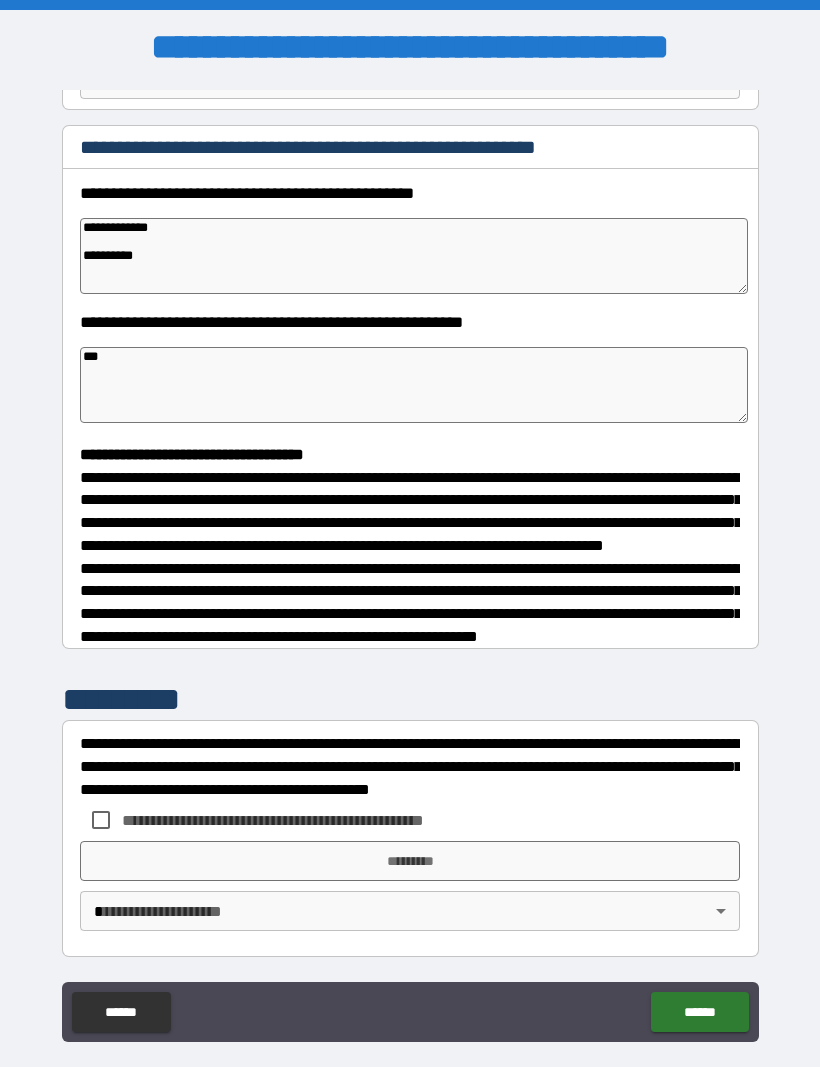 scroll, scrollTop: 262, scrollLeft: 0, axis: vertical 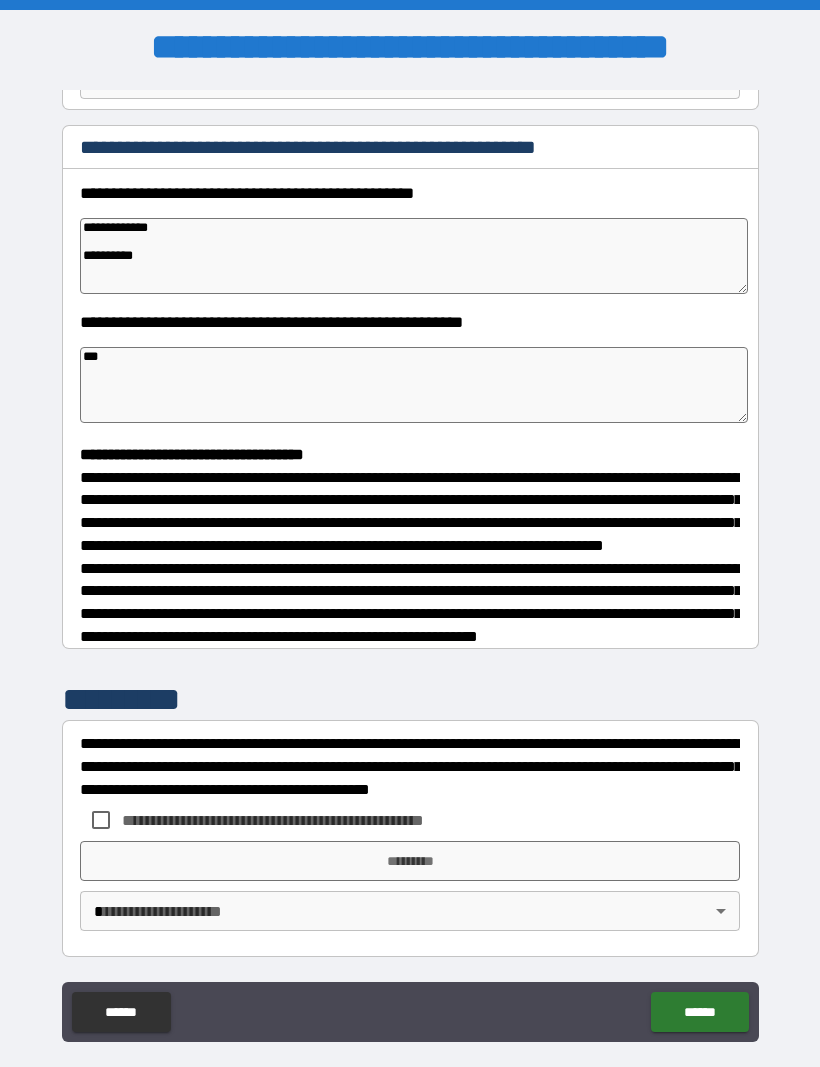 type on "***" 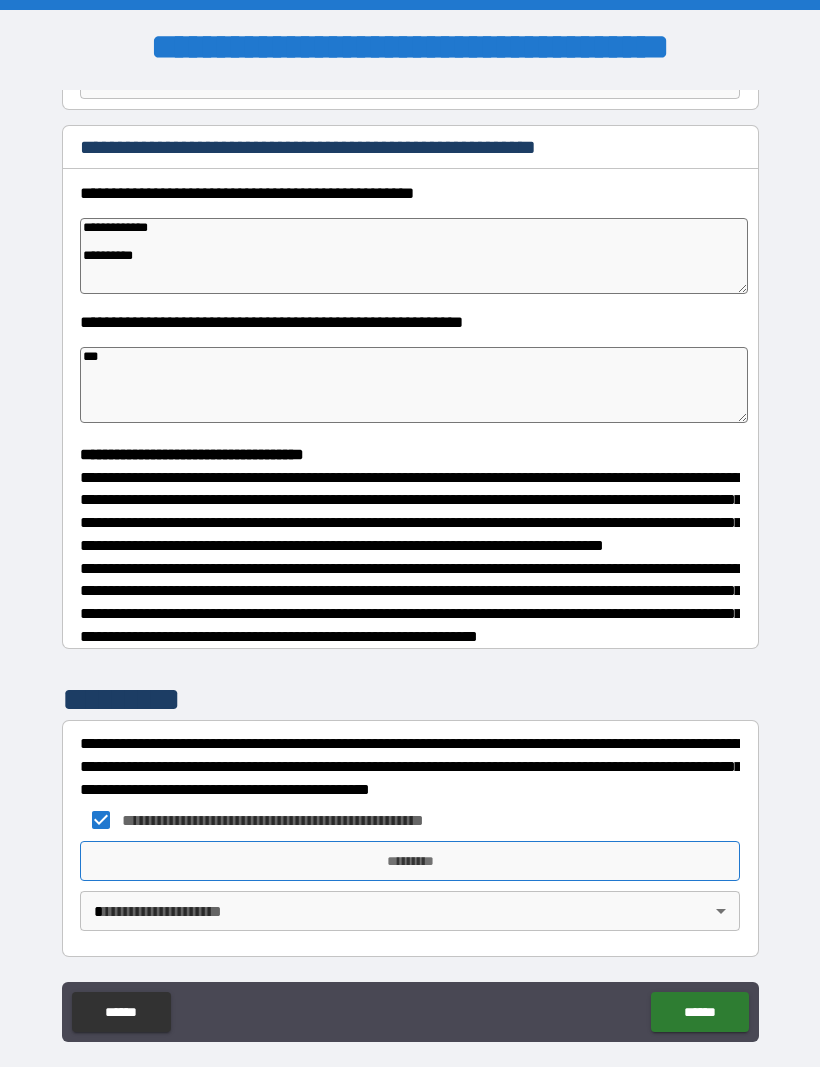 click on "*********" at bounding box center [410, 861] 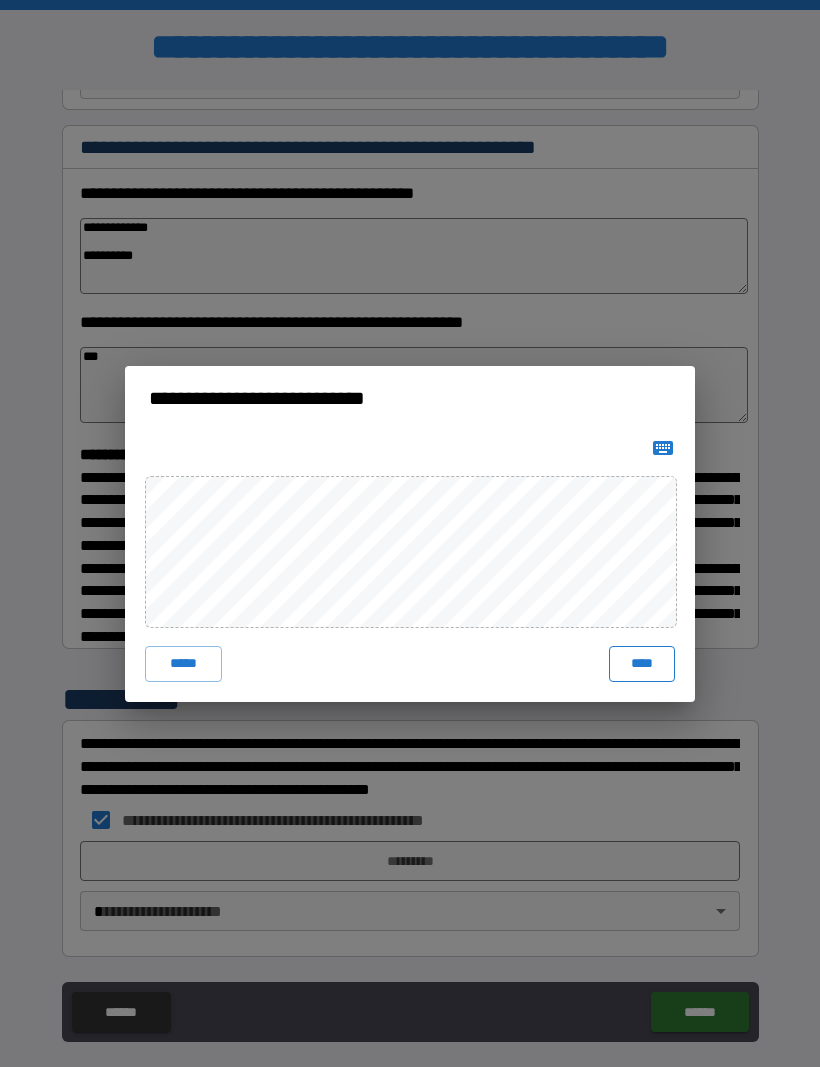 click on "****" at bounding box center (642, 664) 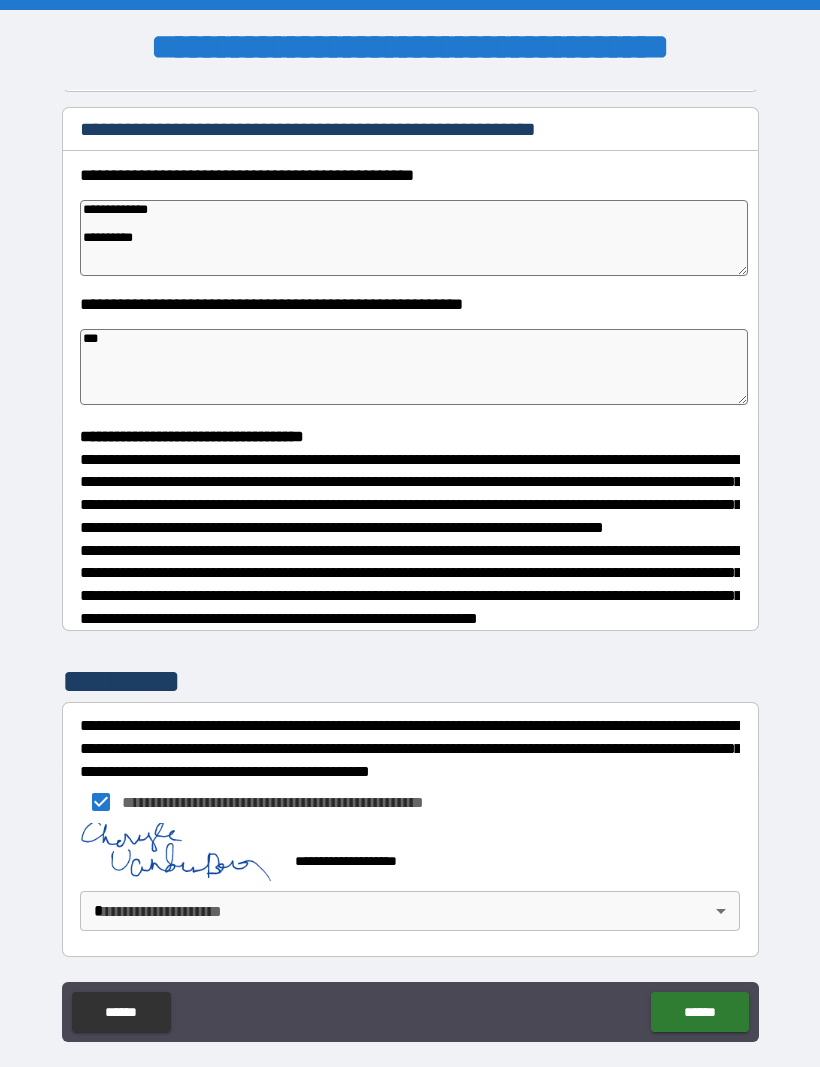 click on "**********" at bounding box center [410, 567] 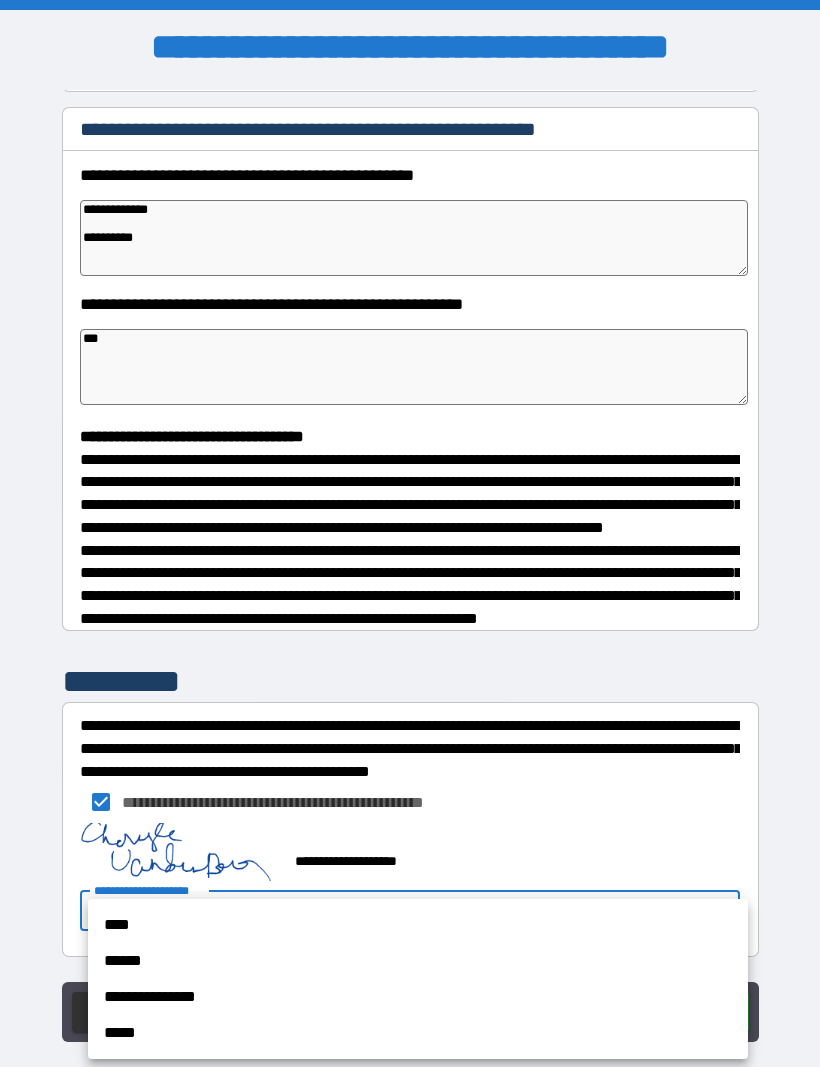 click on "****" at bounding box center [418, 925] 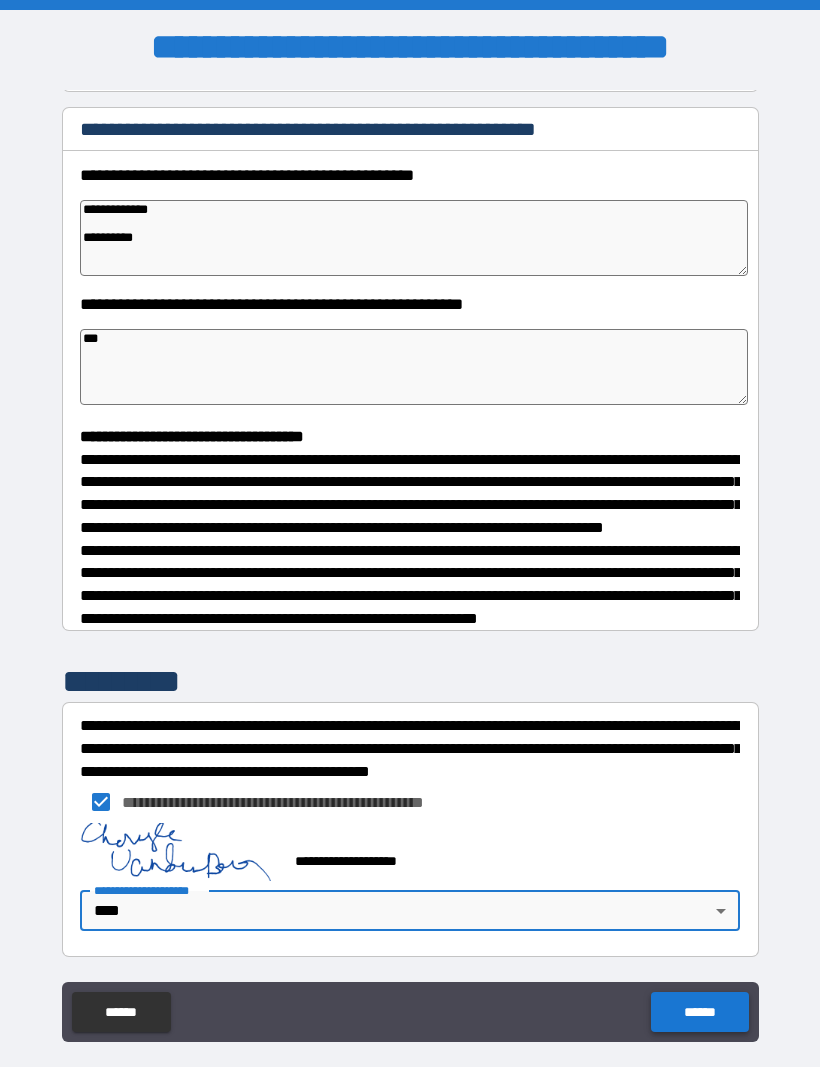 click on "******" at bounding box center (699, 1012) 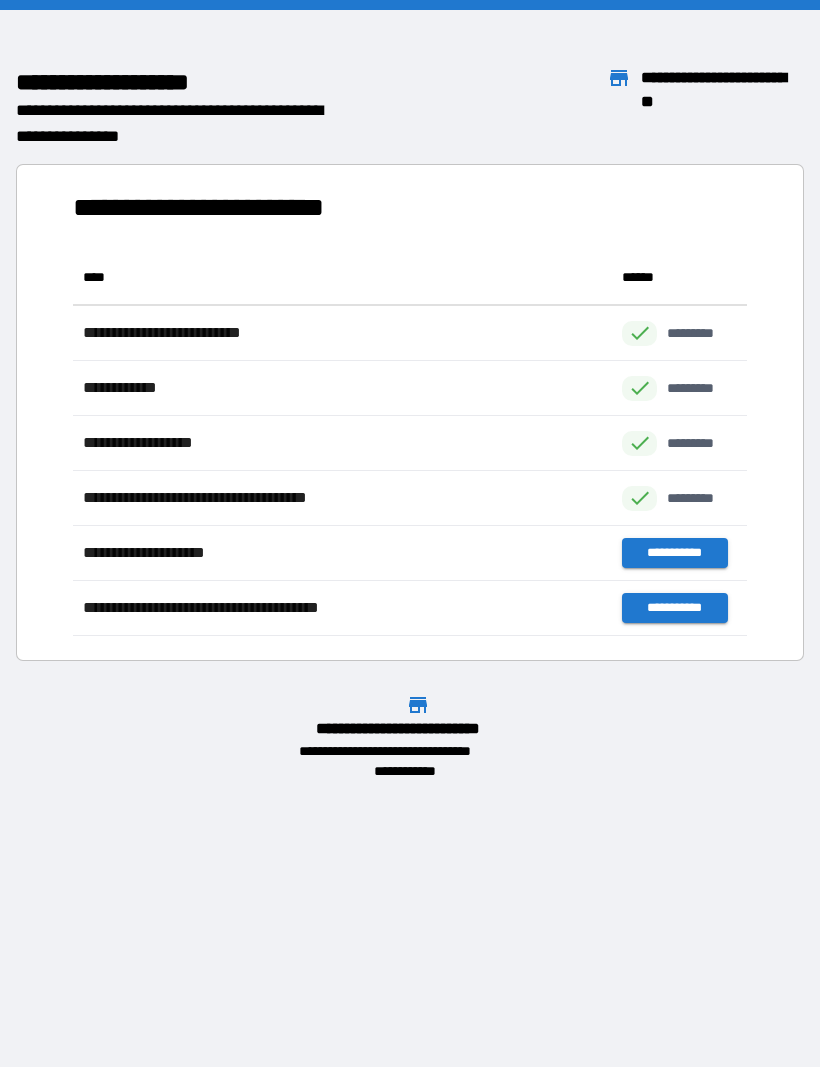 scroll, scrollTop: 386, scrollLeft: 674, axis: both 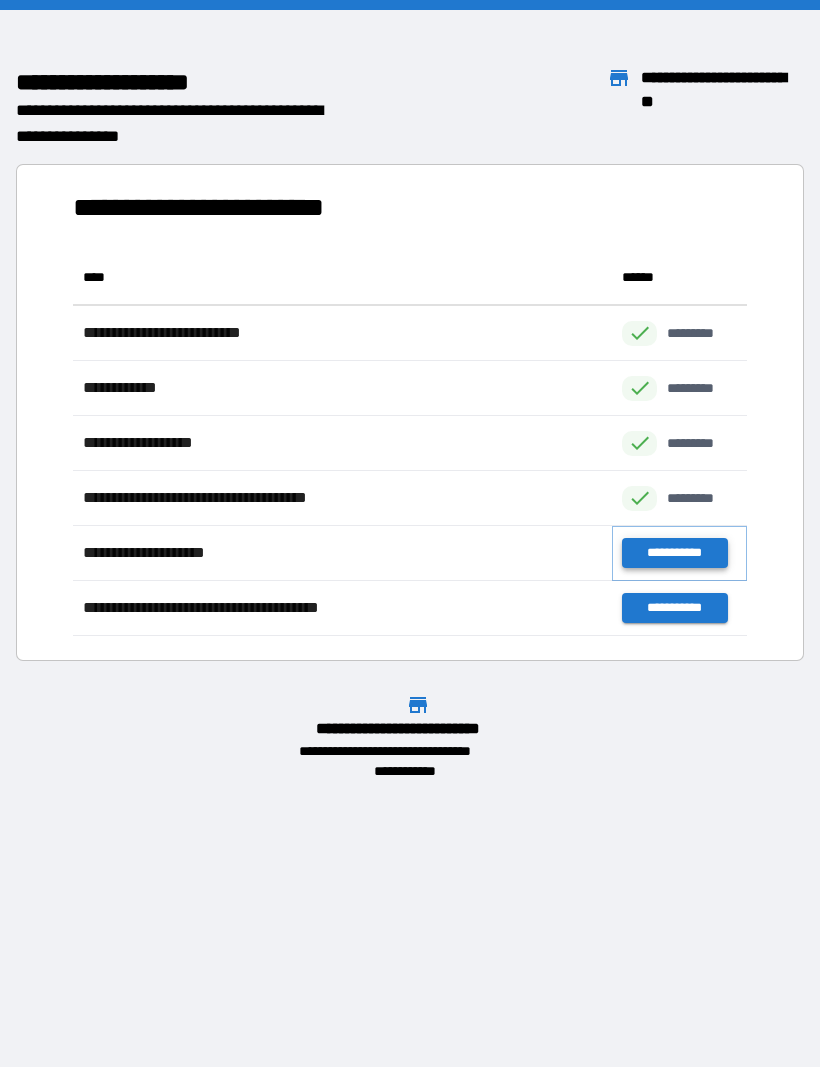 click on "**********" at bounding box center [674, 553] 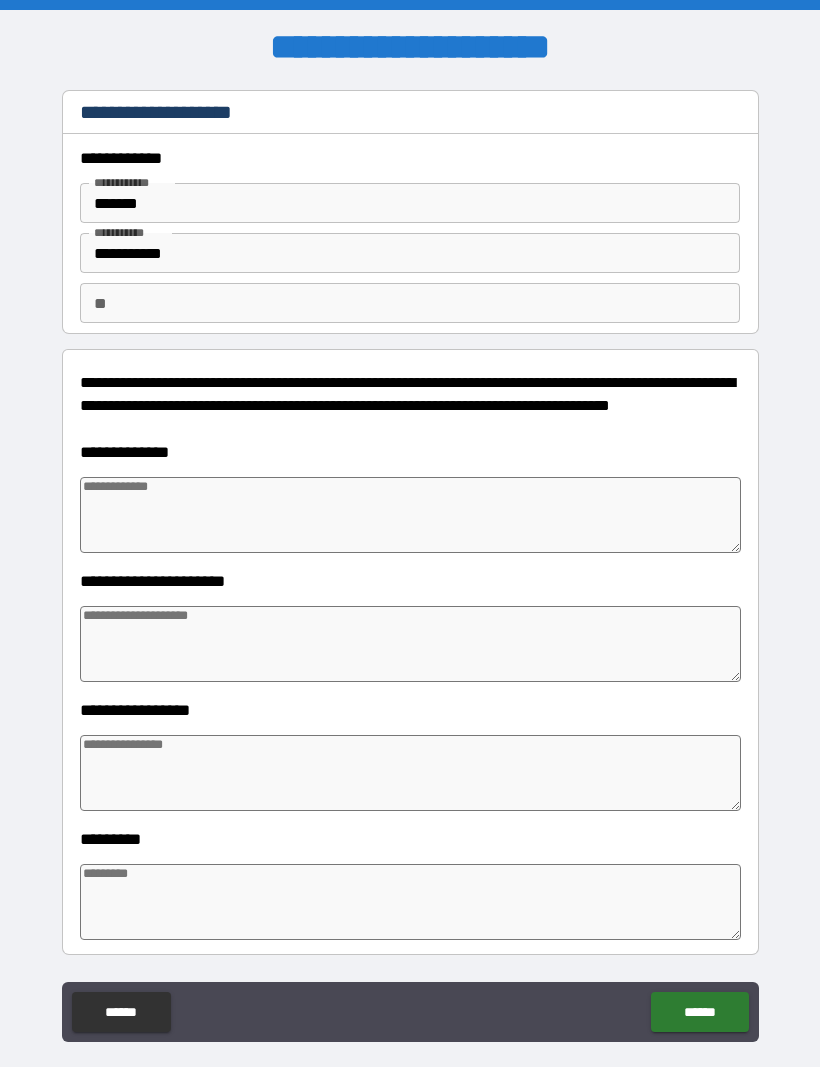 click at bounding box center (410, 515) 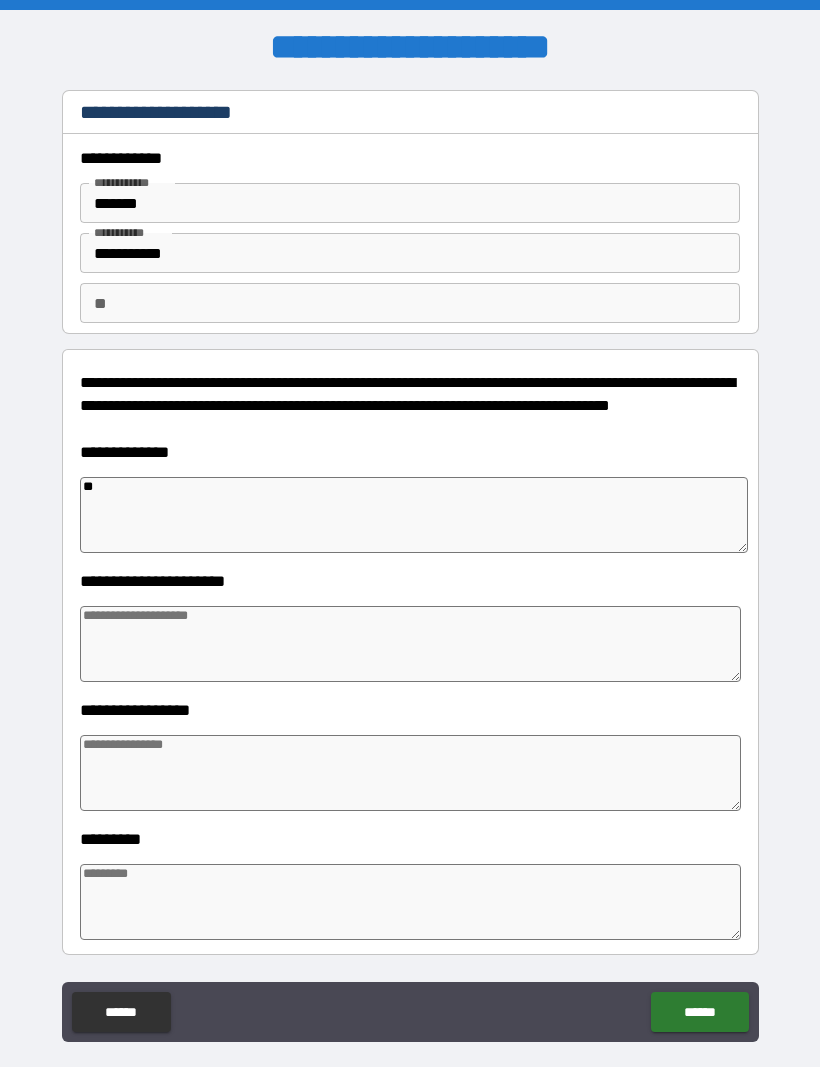 type on "**" 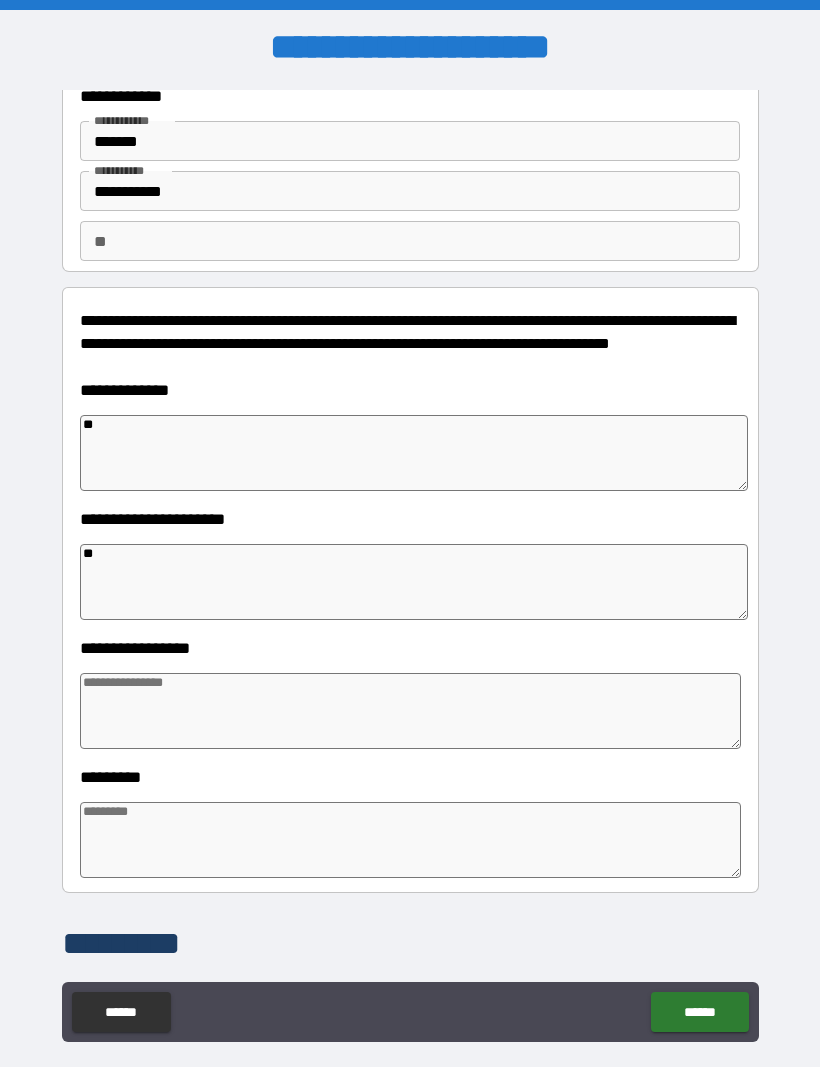scroll, scrollTop: 227, scrollLeft: 0, axis: vertical 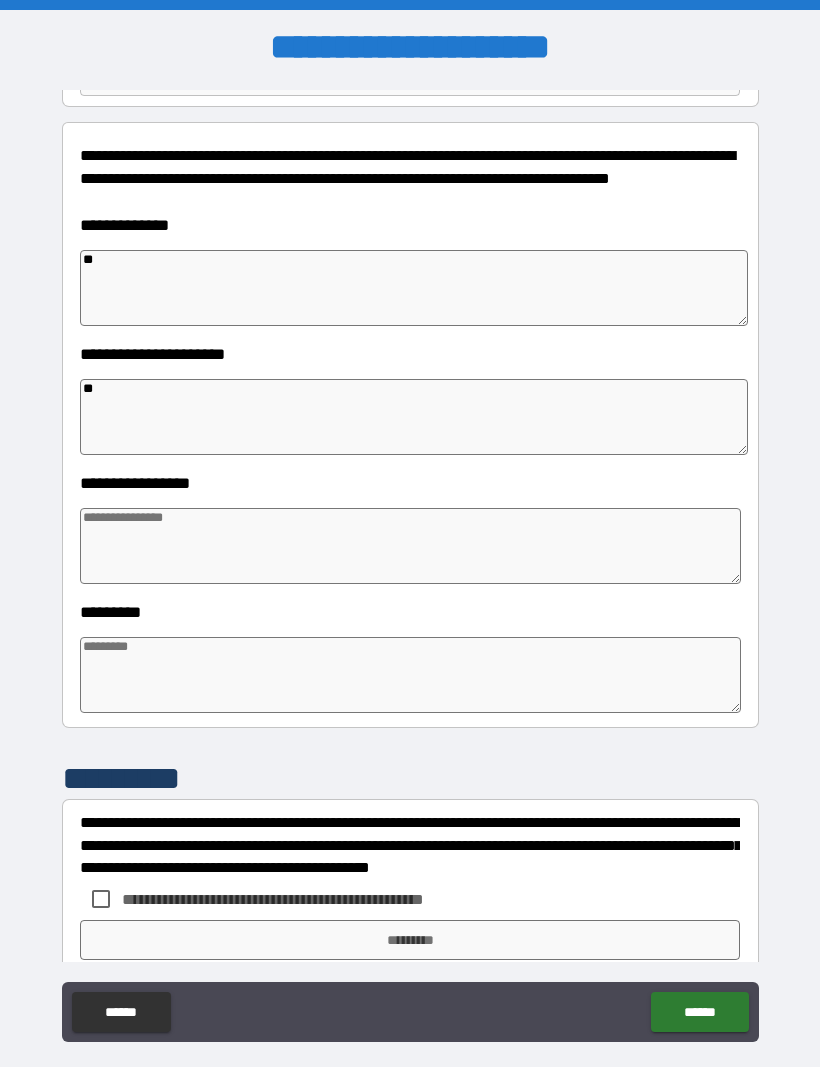 type on "**" 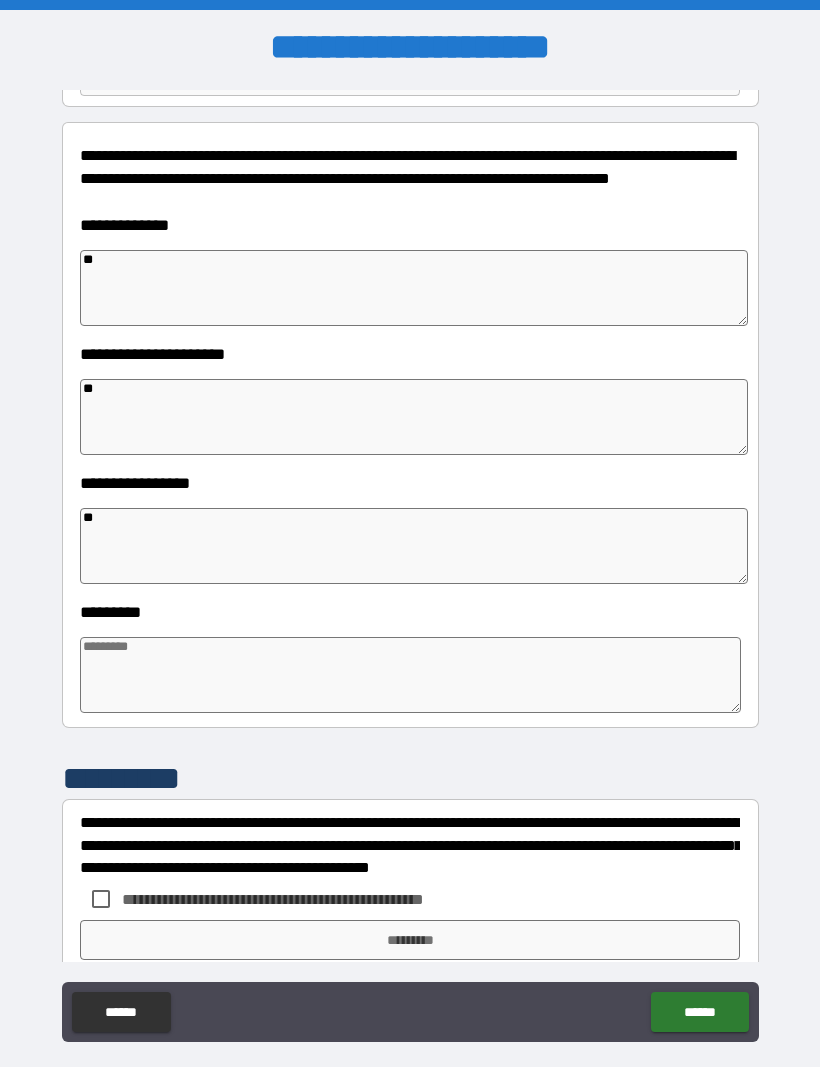 type on "**" 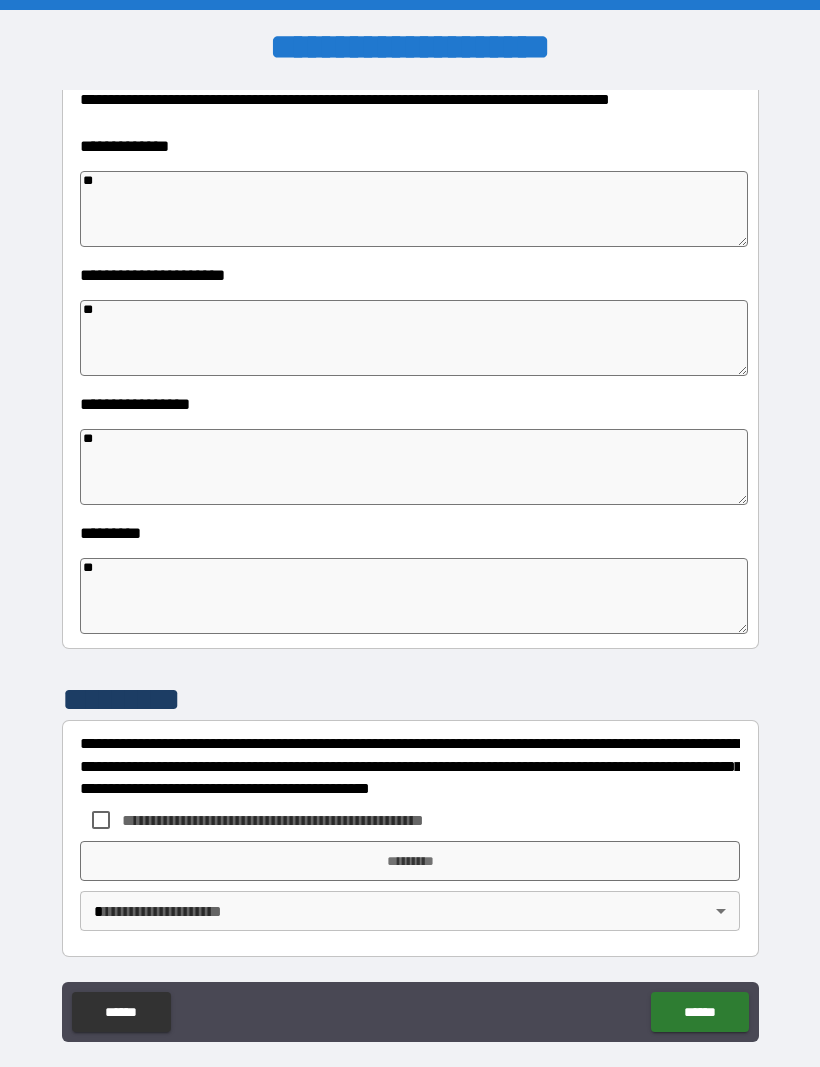 scroll, scrollTop: 306, scrollLeft: 0, axis: vertical 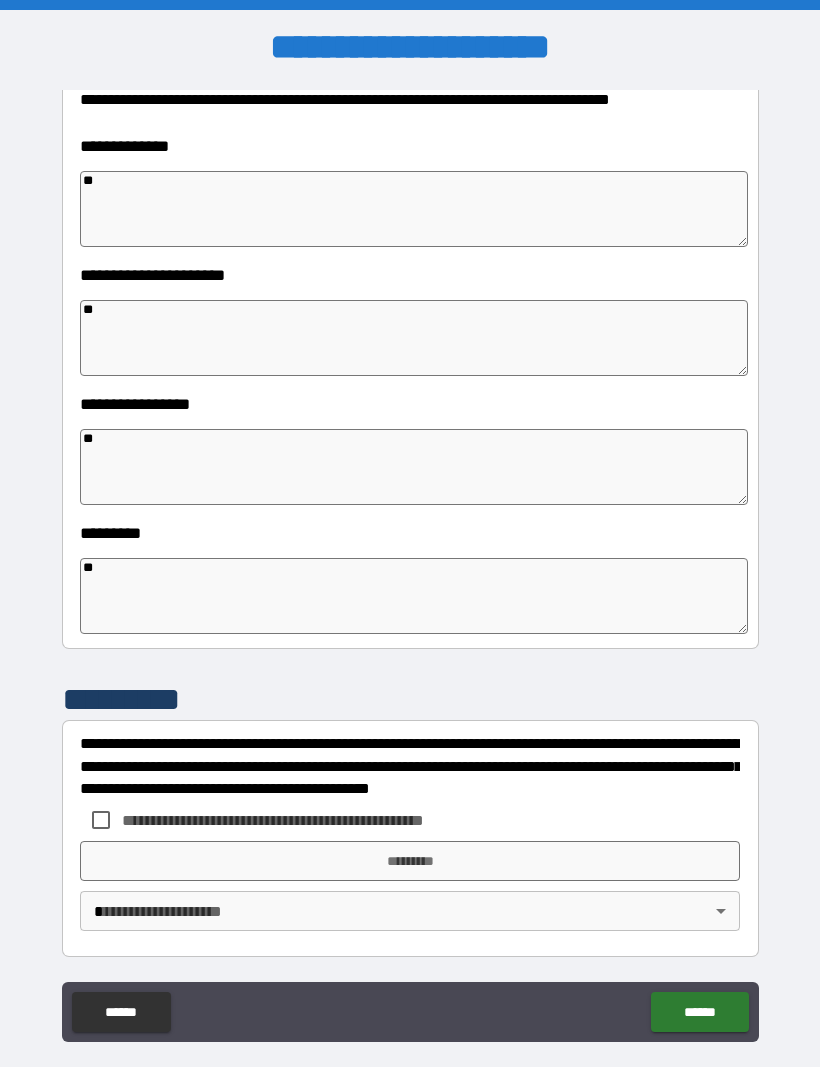 type on "**" 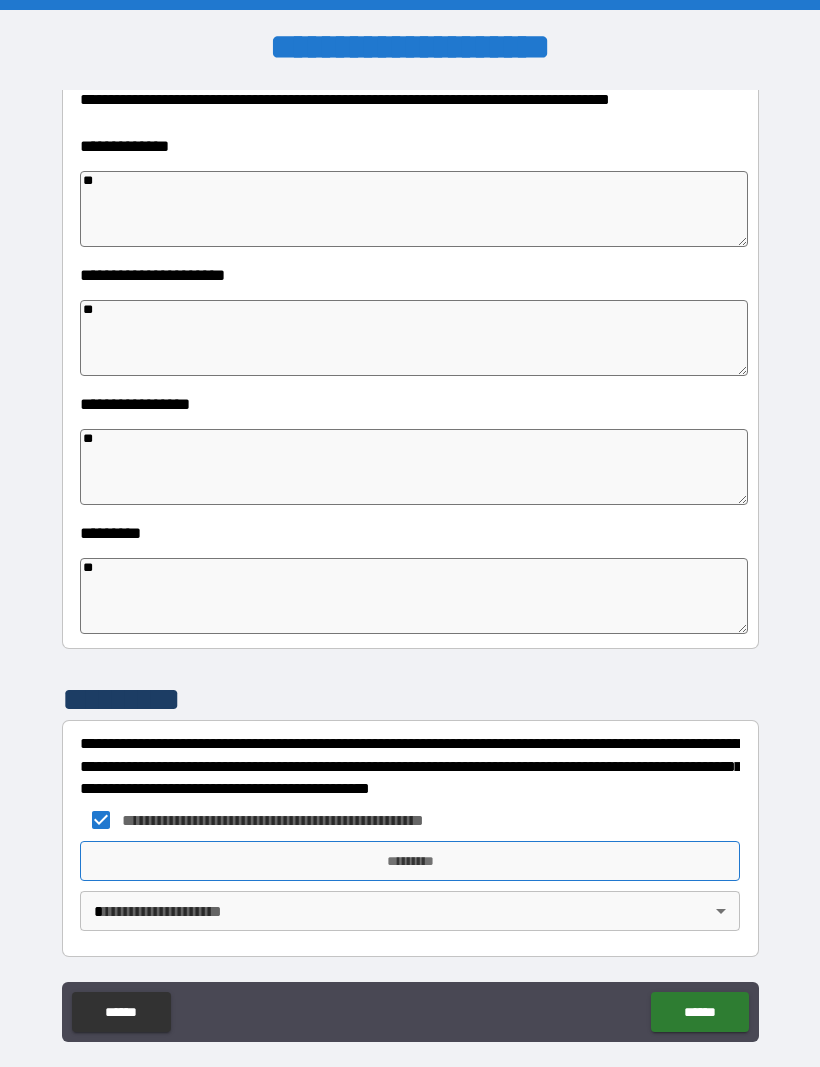 click on "*********" at bounding box center (410, 861) 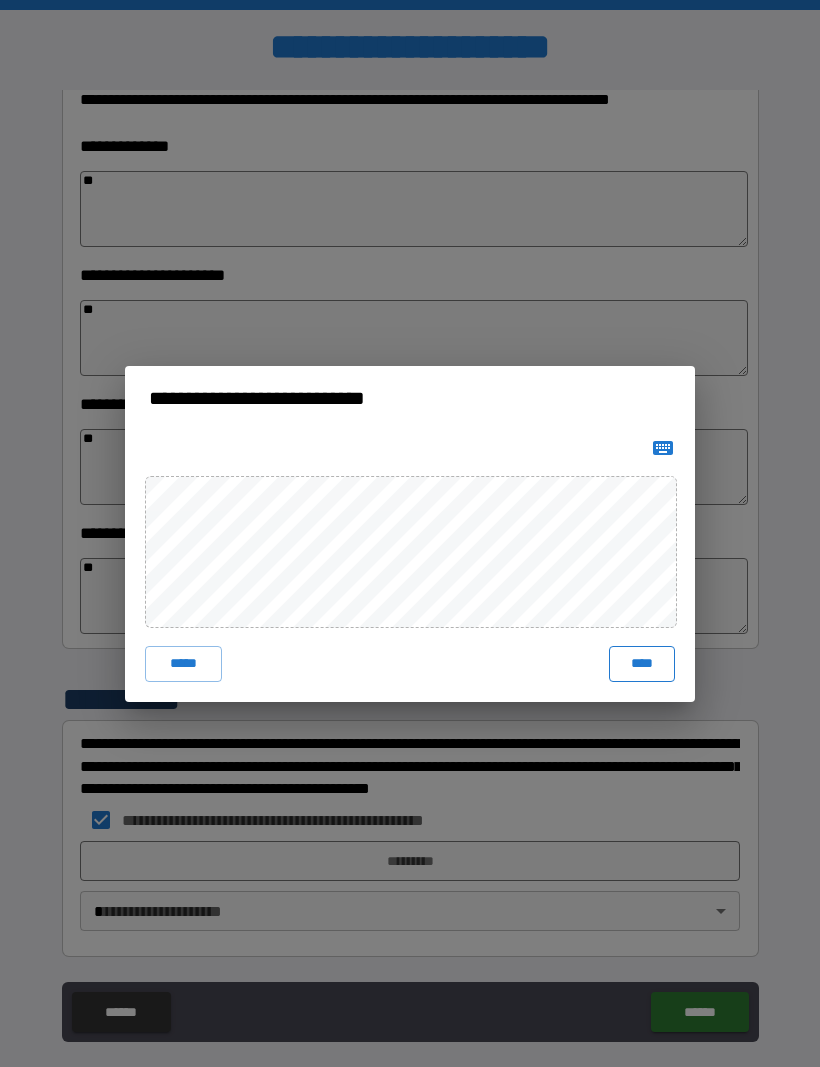 click on "****" at bounding box center (642, 664) 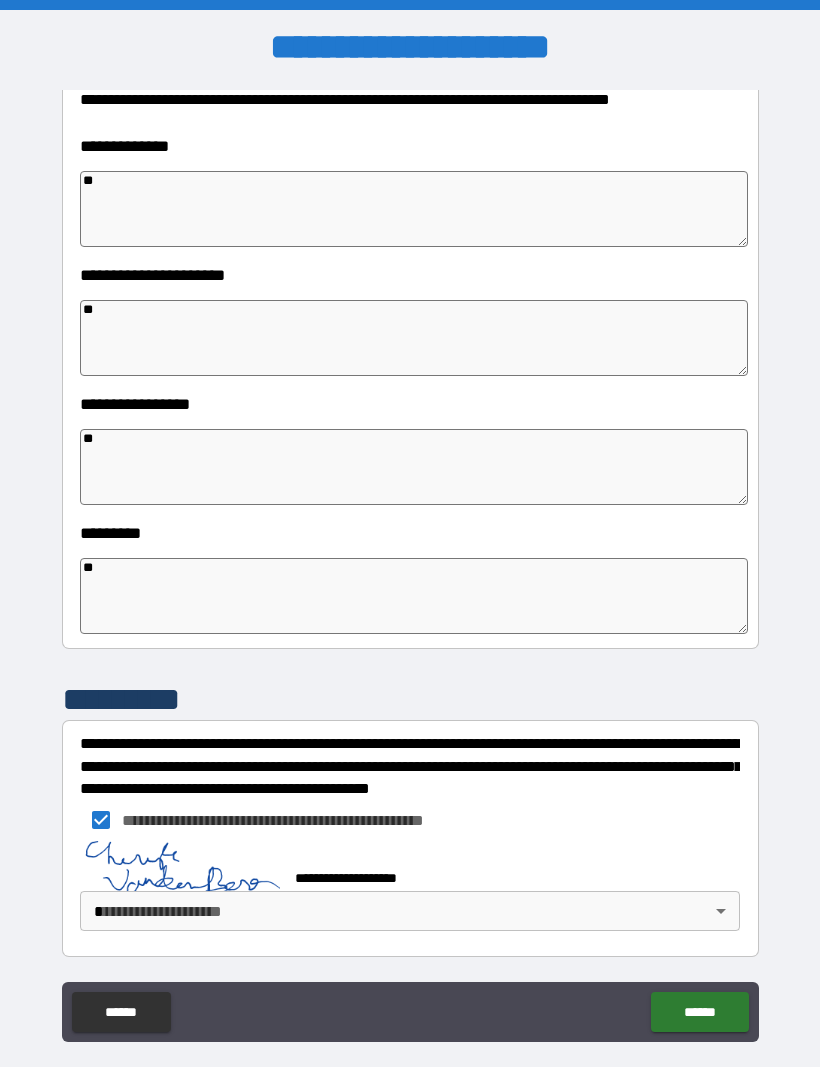 scroll, scrollTop: 296, scrollLeft: 0, axis: vertical 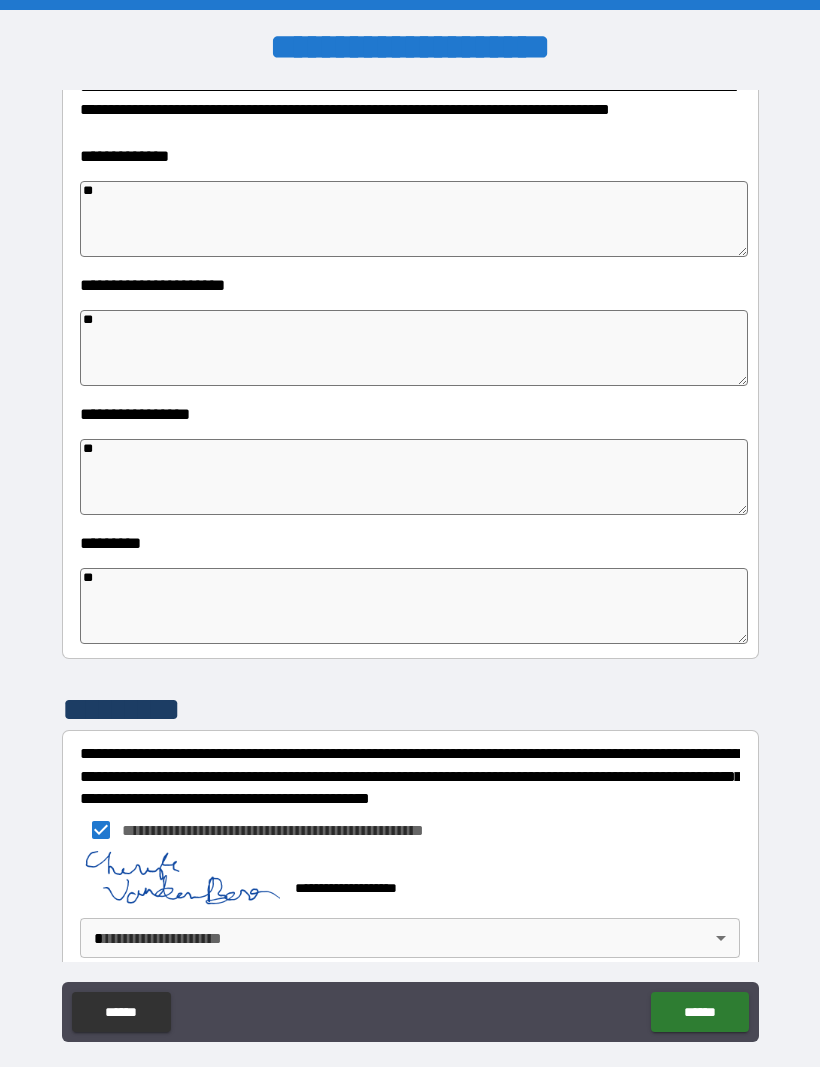 click on "**********" at bounding box center [410, 567] 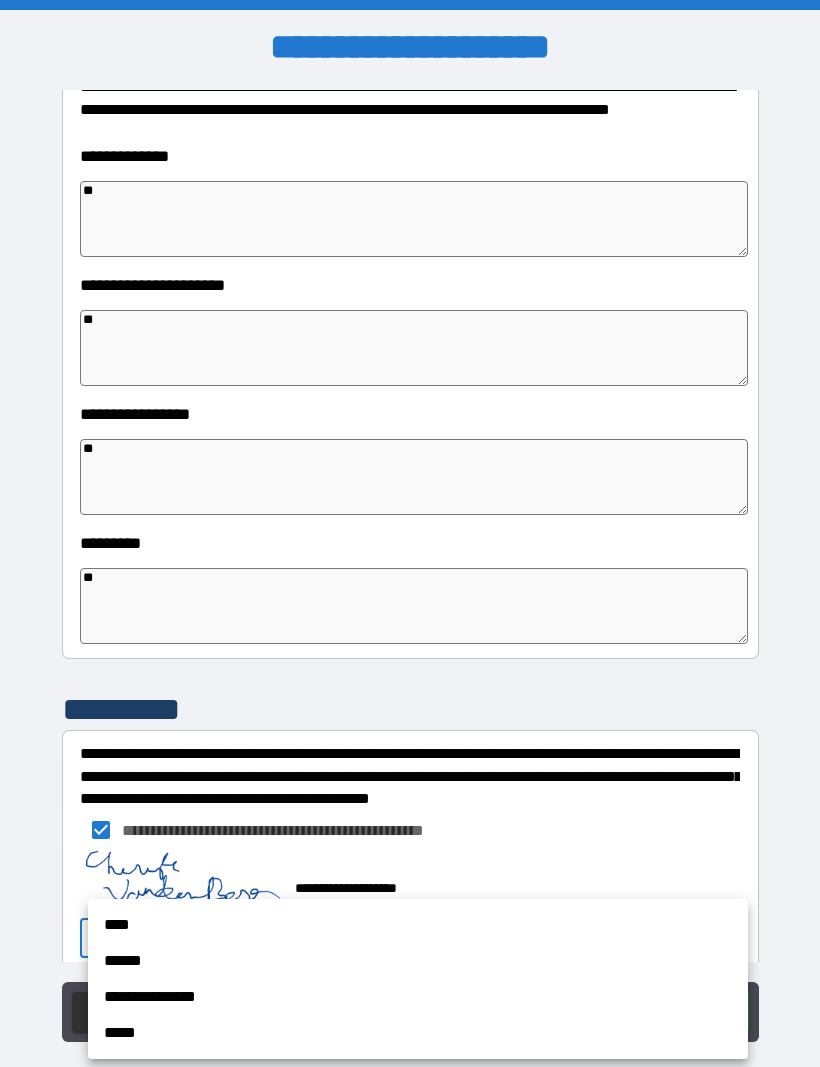 click on "****" at bounding box center [418, 925] 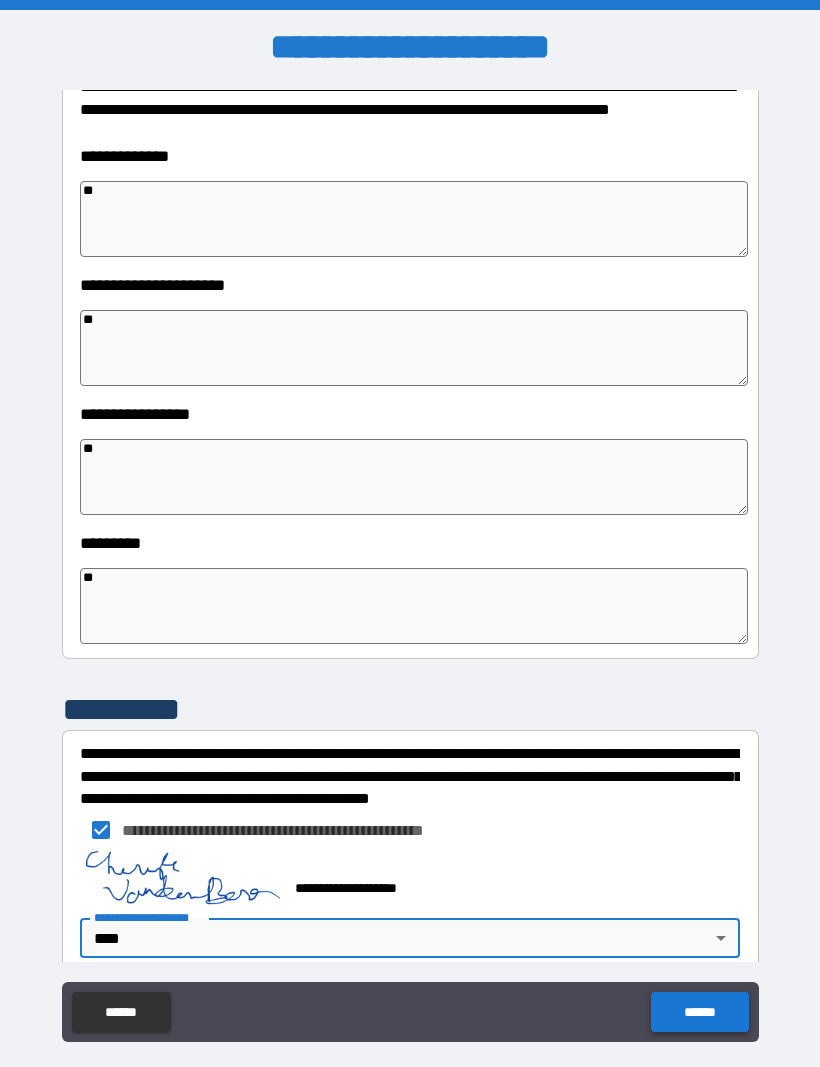 click on "******" at bounding box center (699, 1012) 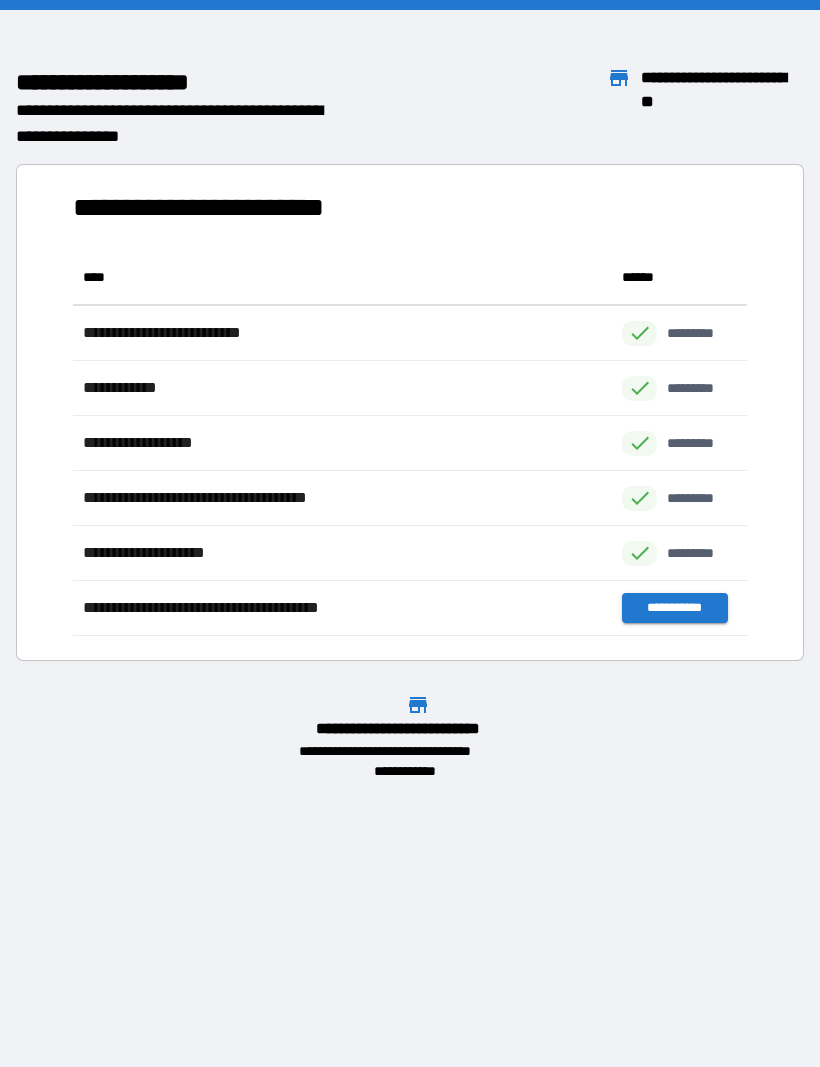 scroll, scrollTop: 1, scrollLeft: 1, axis: both 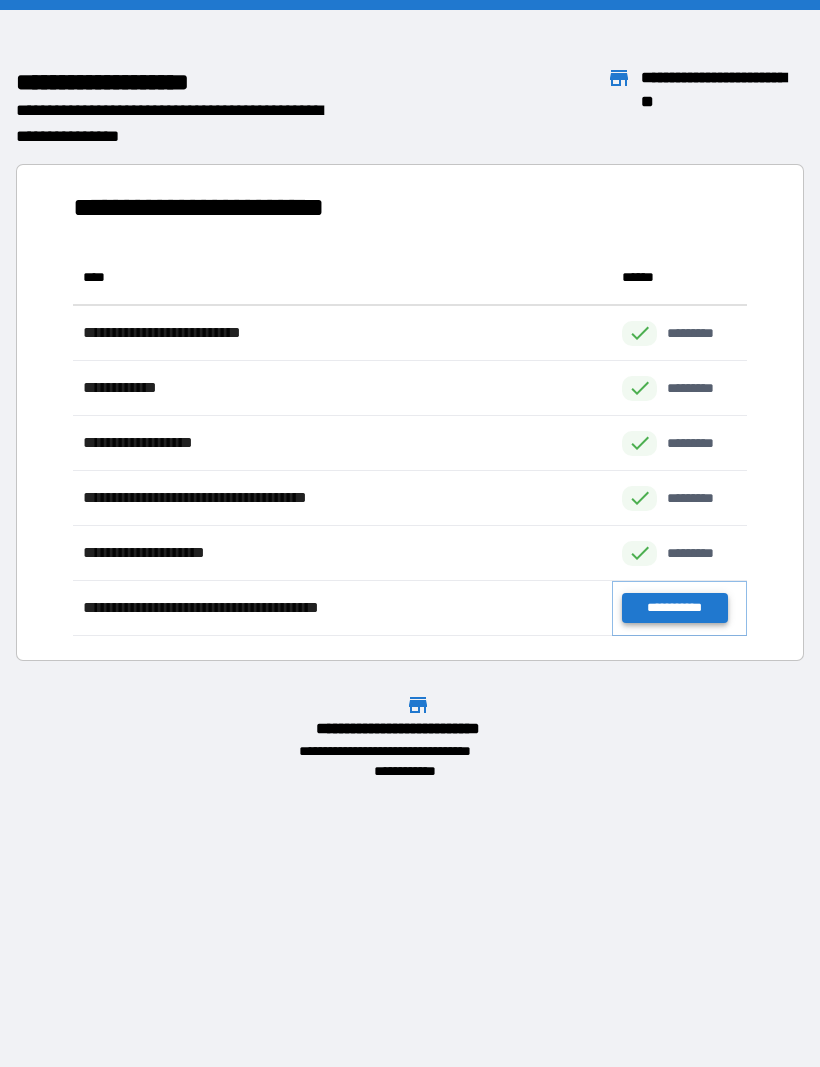 click on "**********" at bounding box center (674, 608) 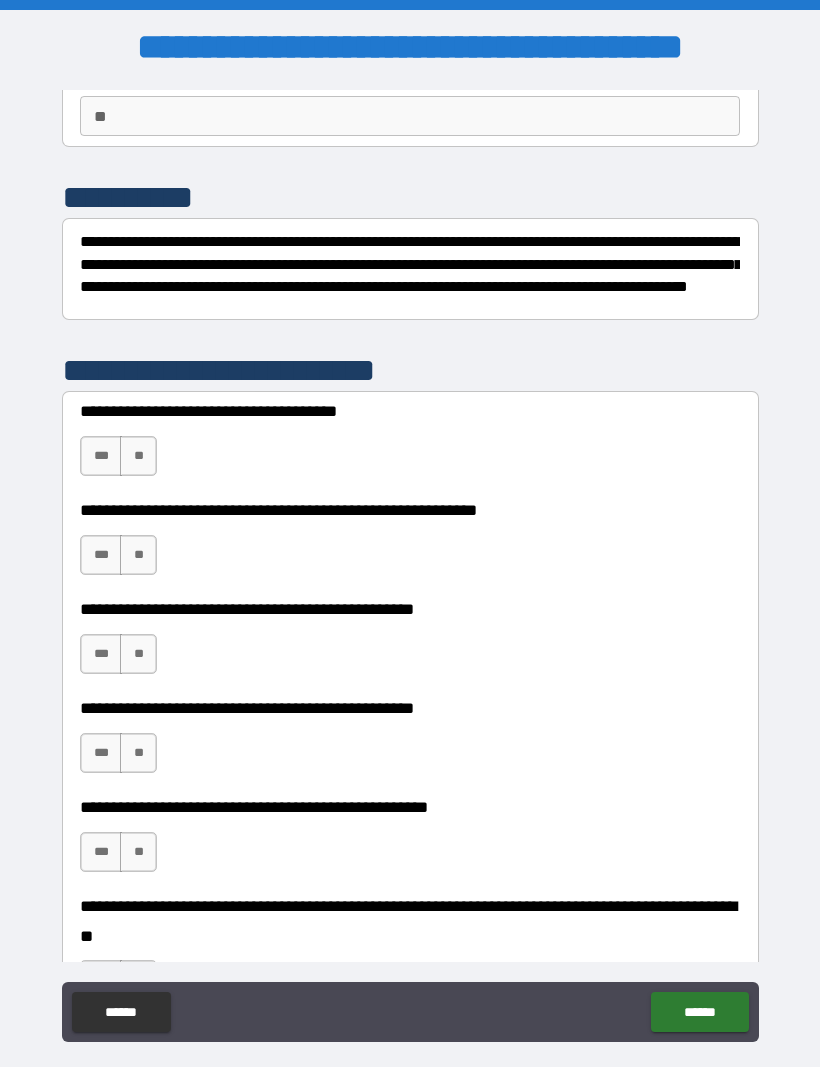scroll, scrollTop: 256, scrollLeft: 0, axis: vertical 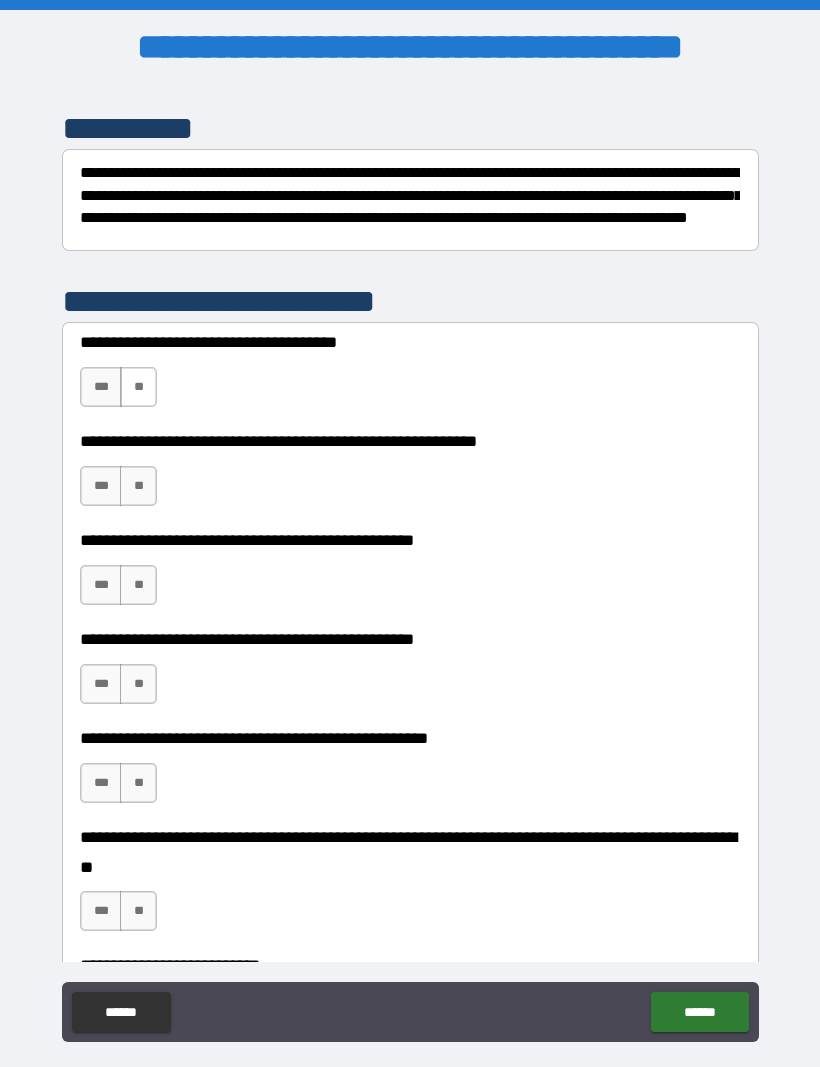 click on "**" at bounding box center (138, 387) 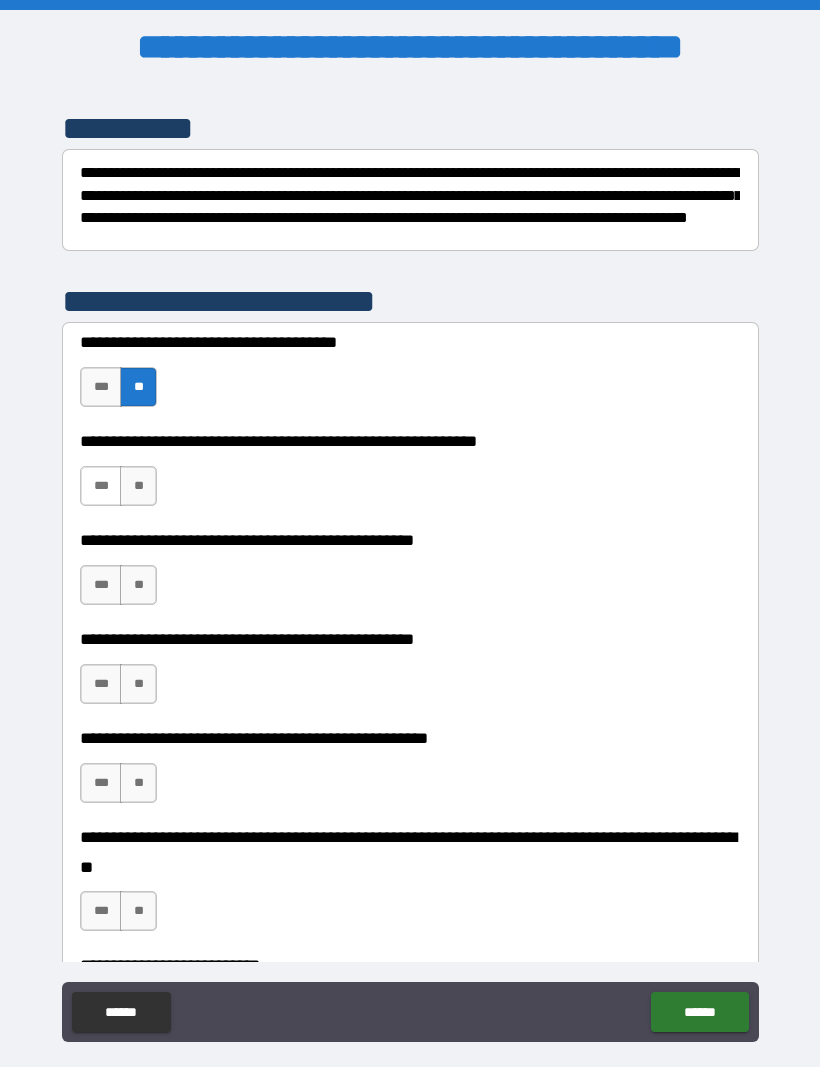 click on "***" at bounding box center (101, 486) 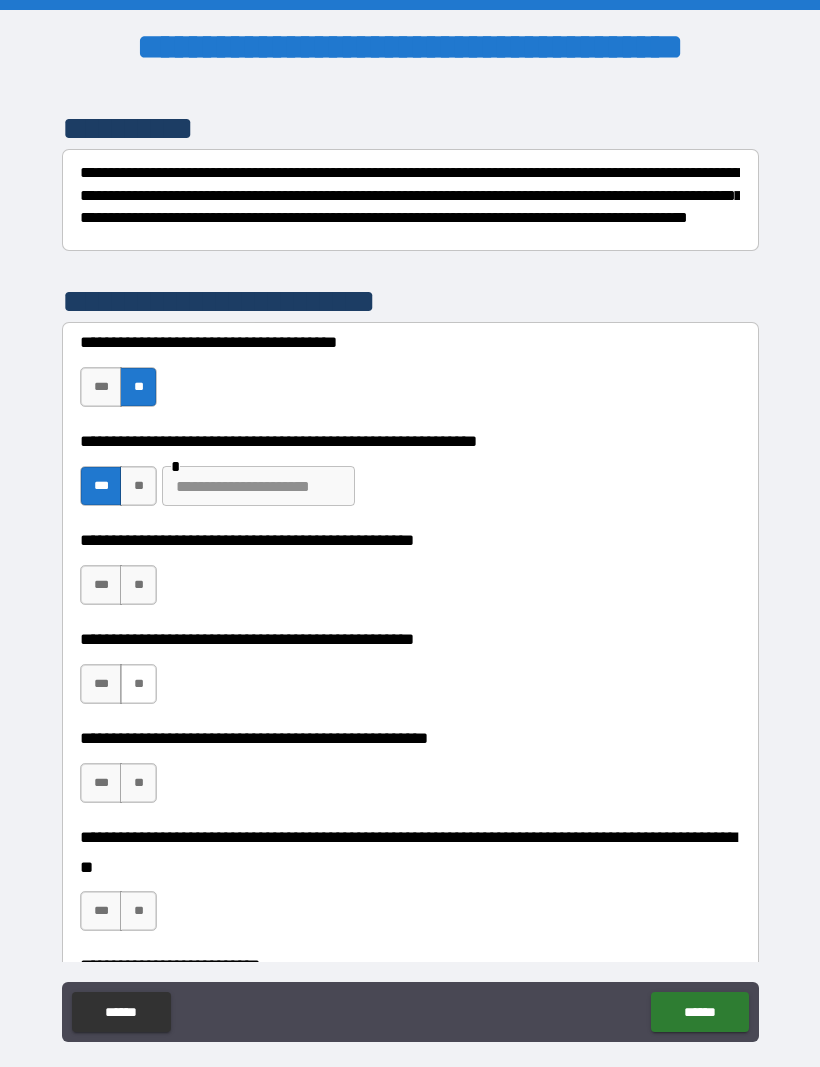 click on "**" at bounding box center [138, 684] 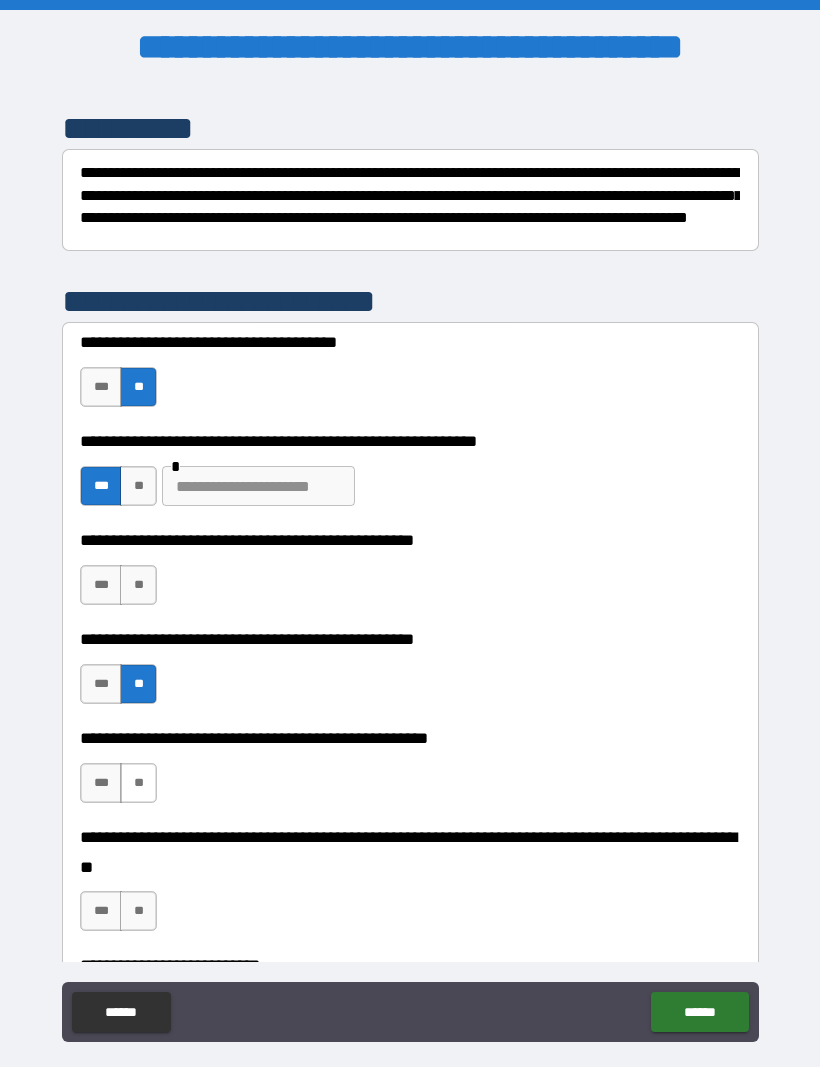 click on "**" at bounding box center [138, 783] 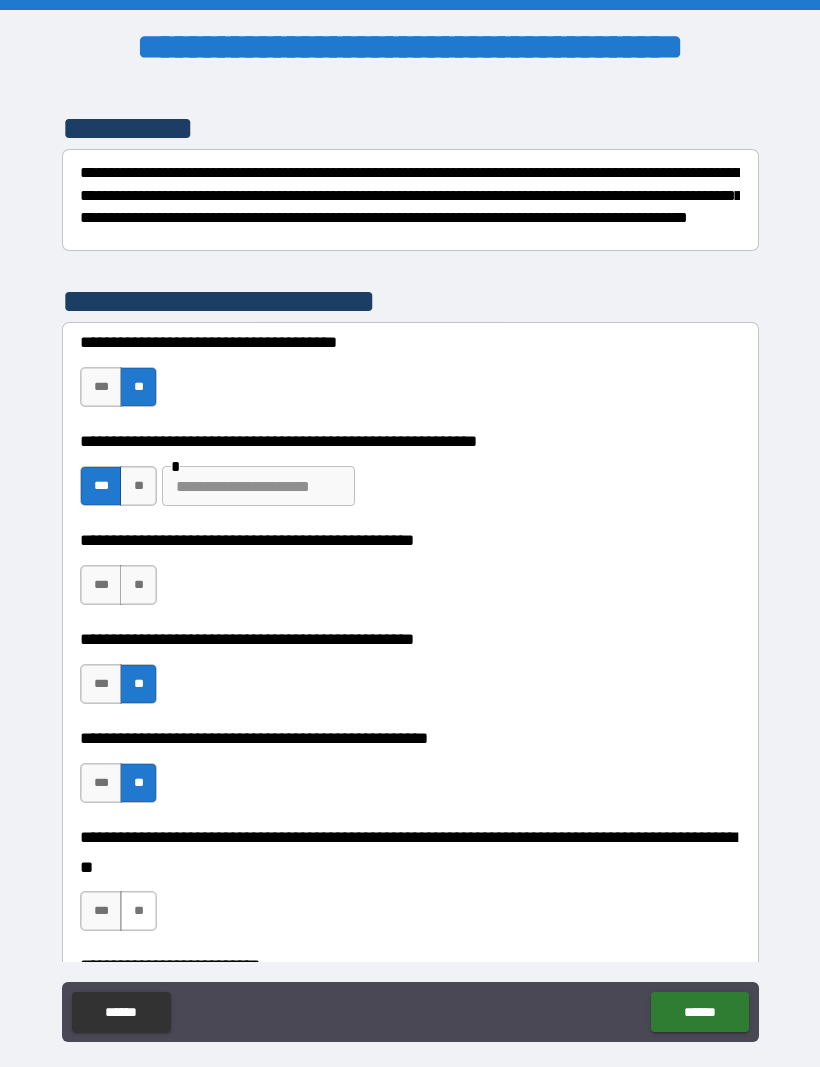 click on "**" at bounding box center [138, 911] 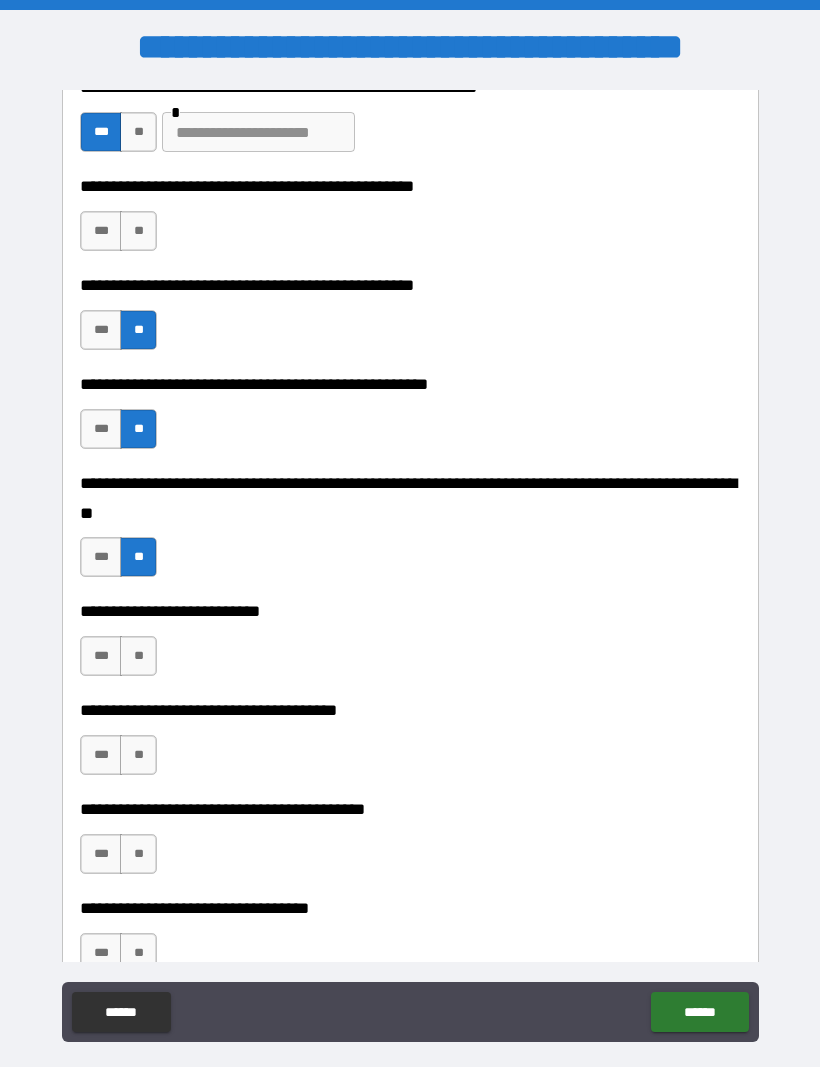 scroll, scrollTop: 611, scrollLeft: 0, axis: vertical 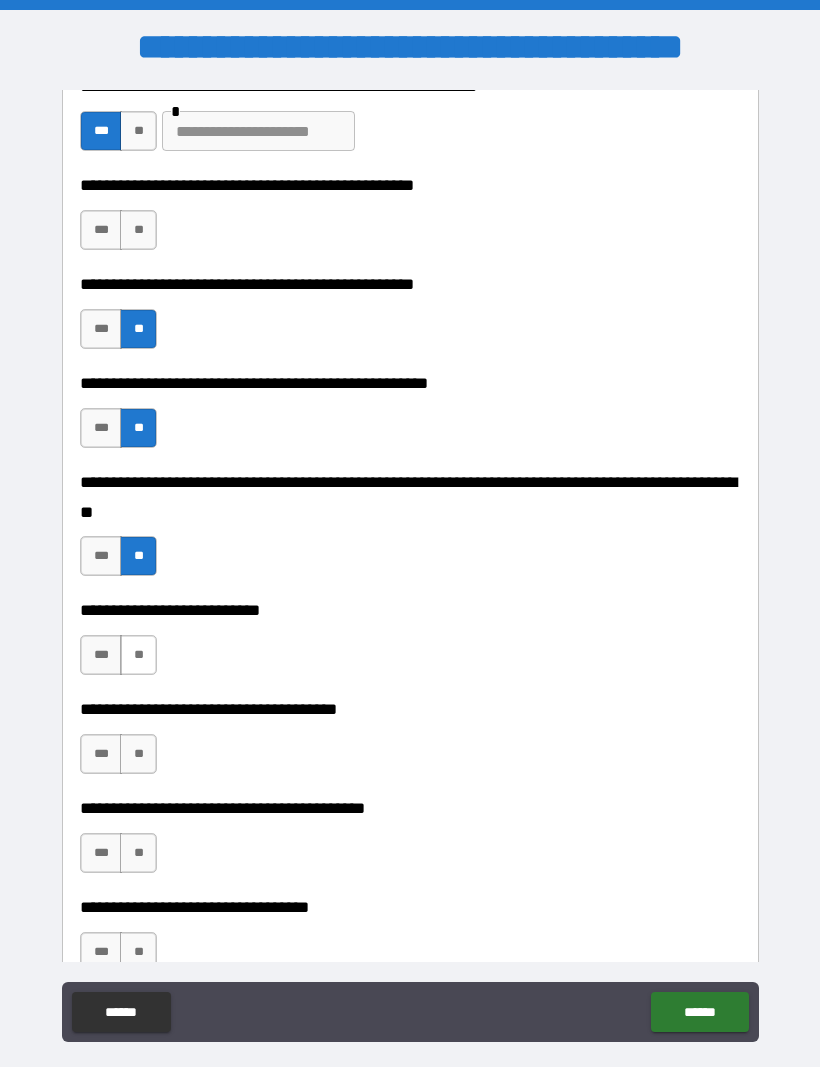 click on "**" at bounding box center (138, 655) 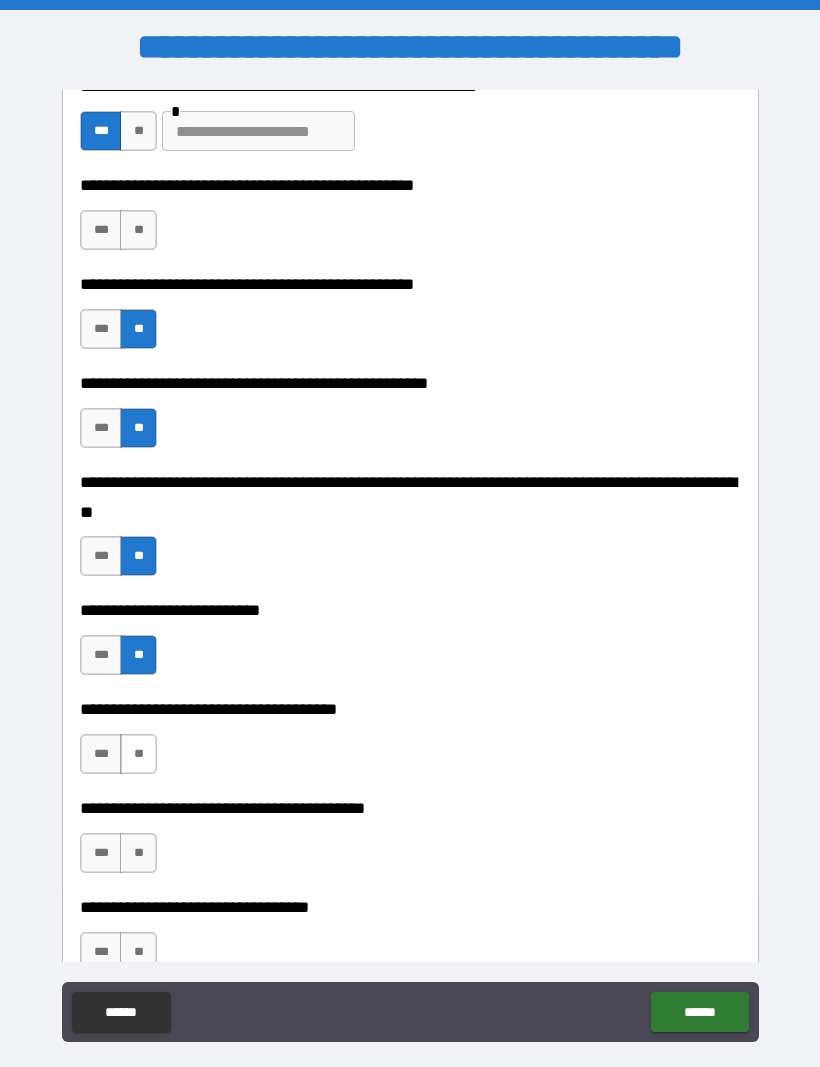 click on "**" at bounding box center (138, 754) 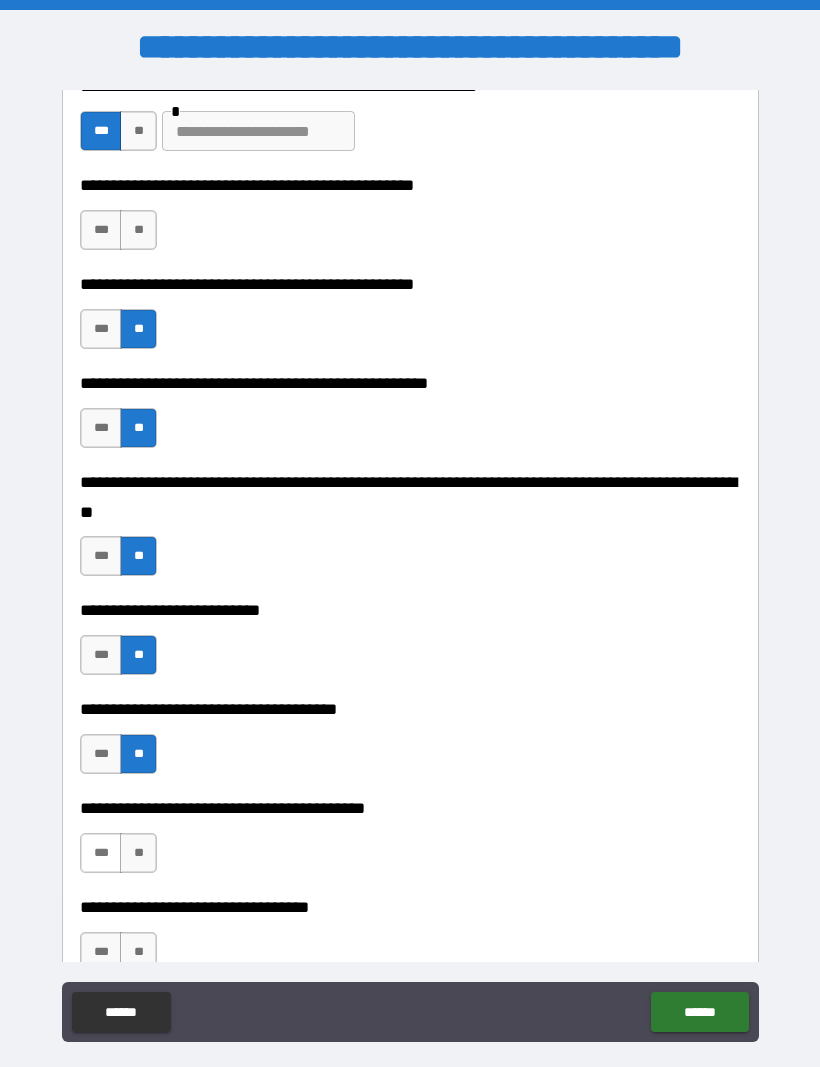 click on "***" at bounding box center [101, 853] 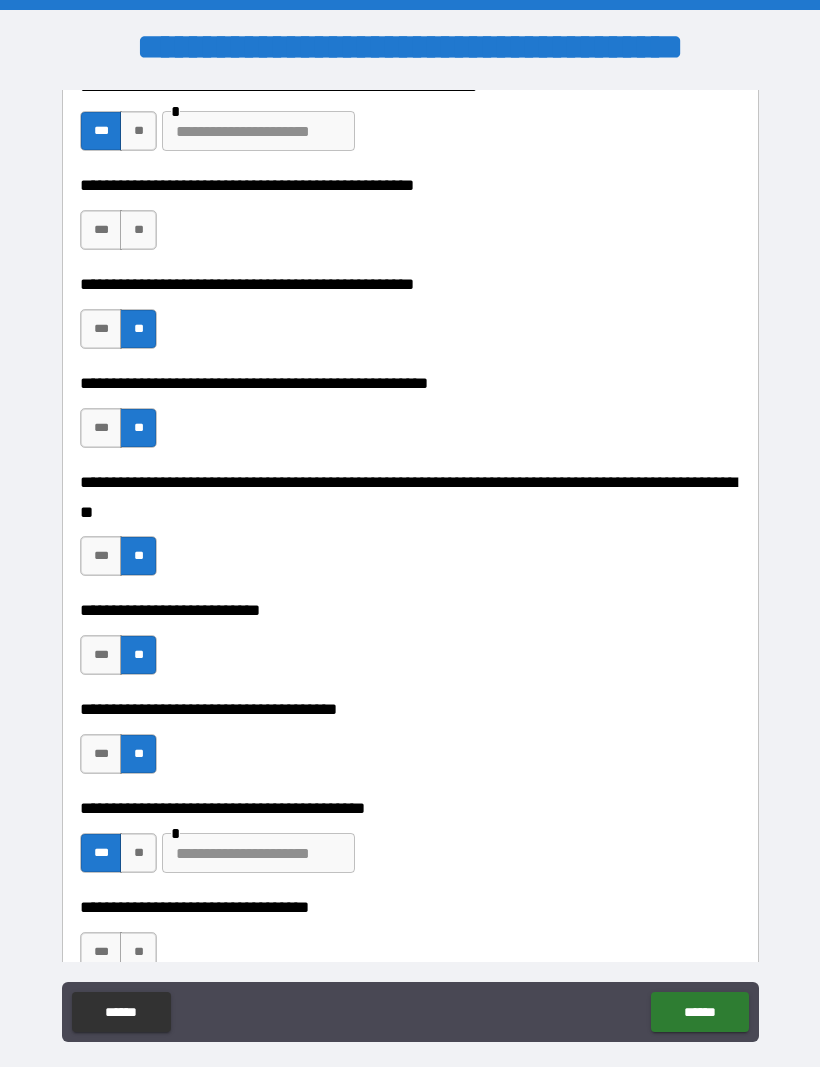 click at bounding box center (258, 853) 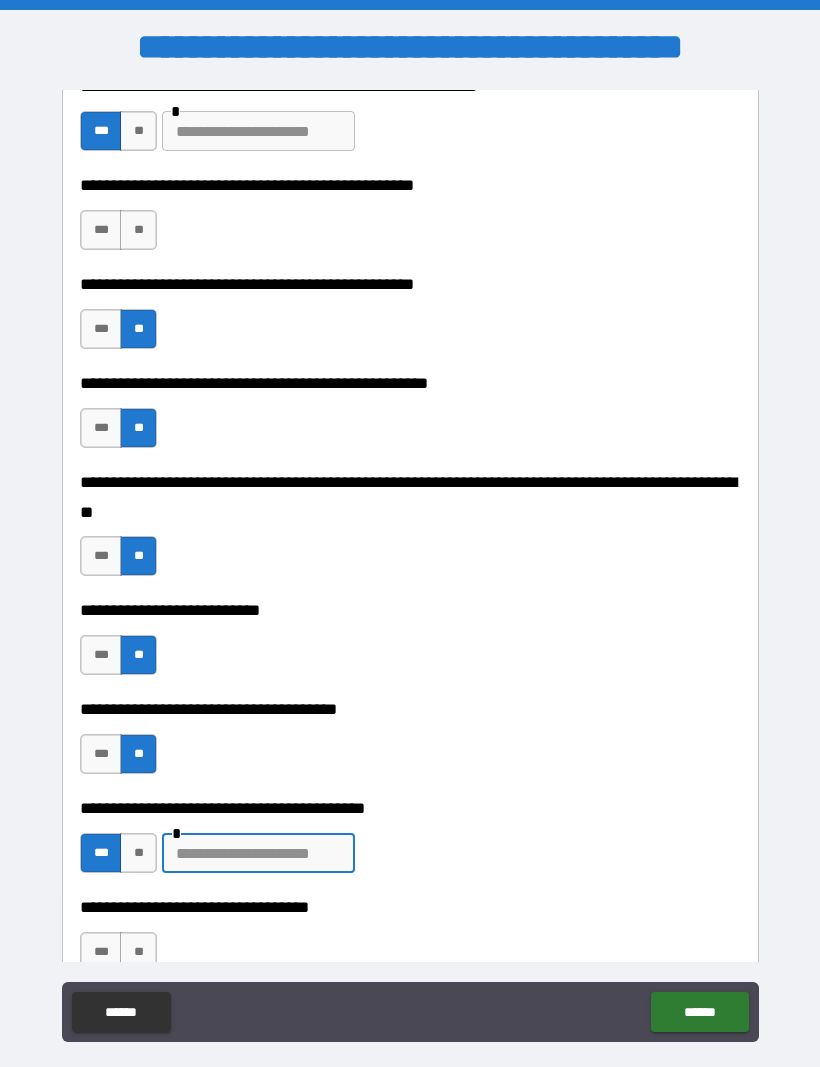 scroll, scrollTop: 67, scrollLeft: 0, axis: vertical 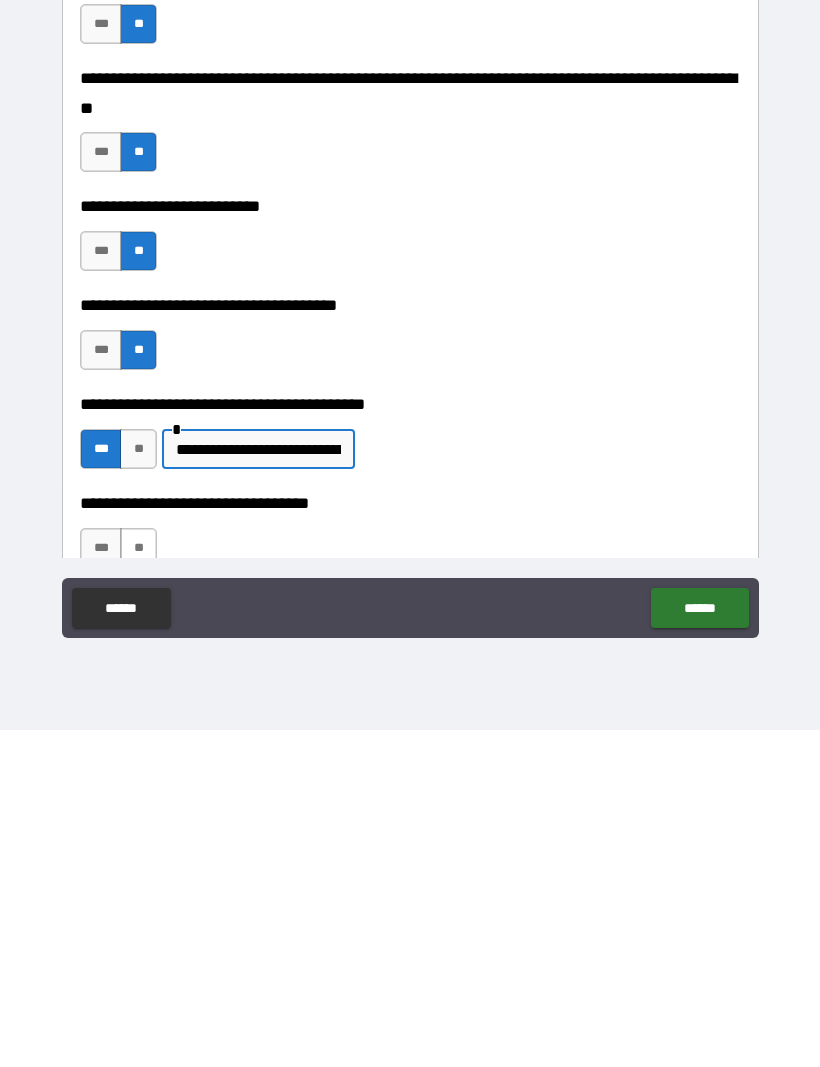 type on "**********" 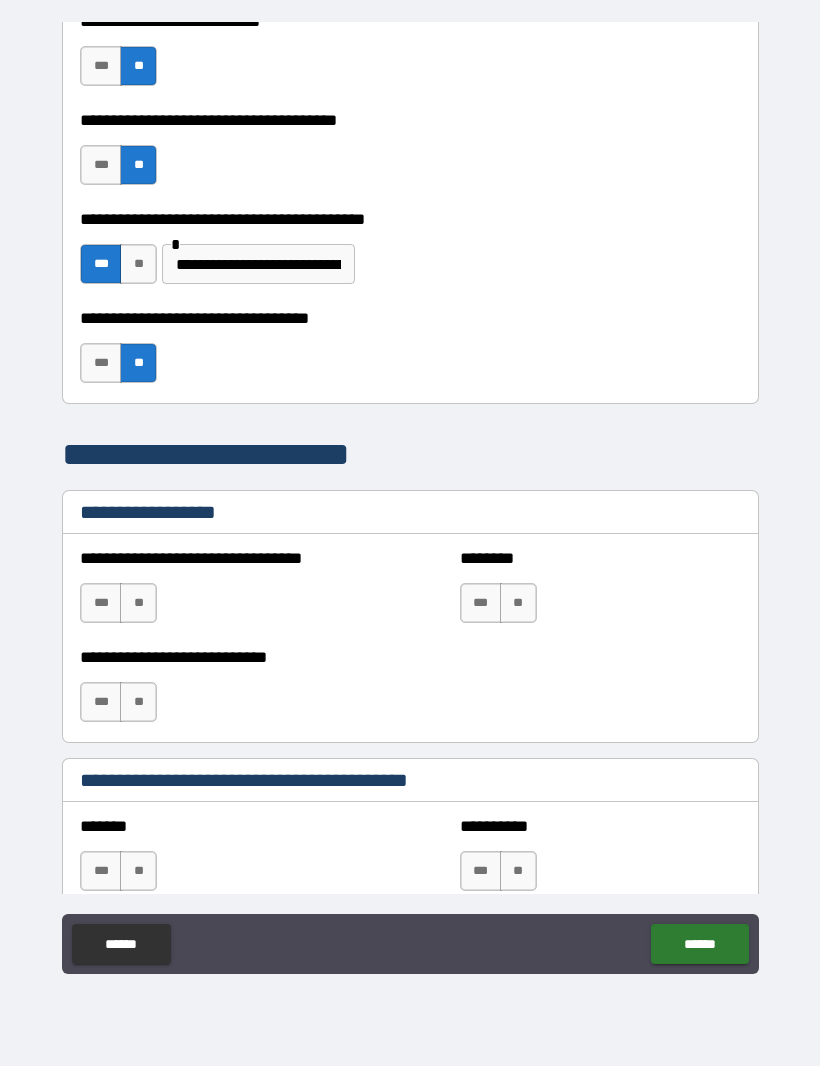 scroll, scrollTop: 1133, scrollLeft: 0, axis: vertical 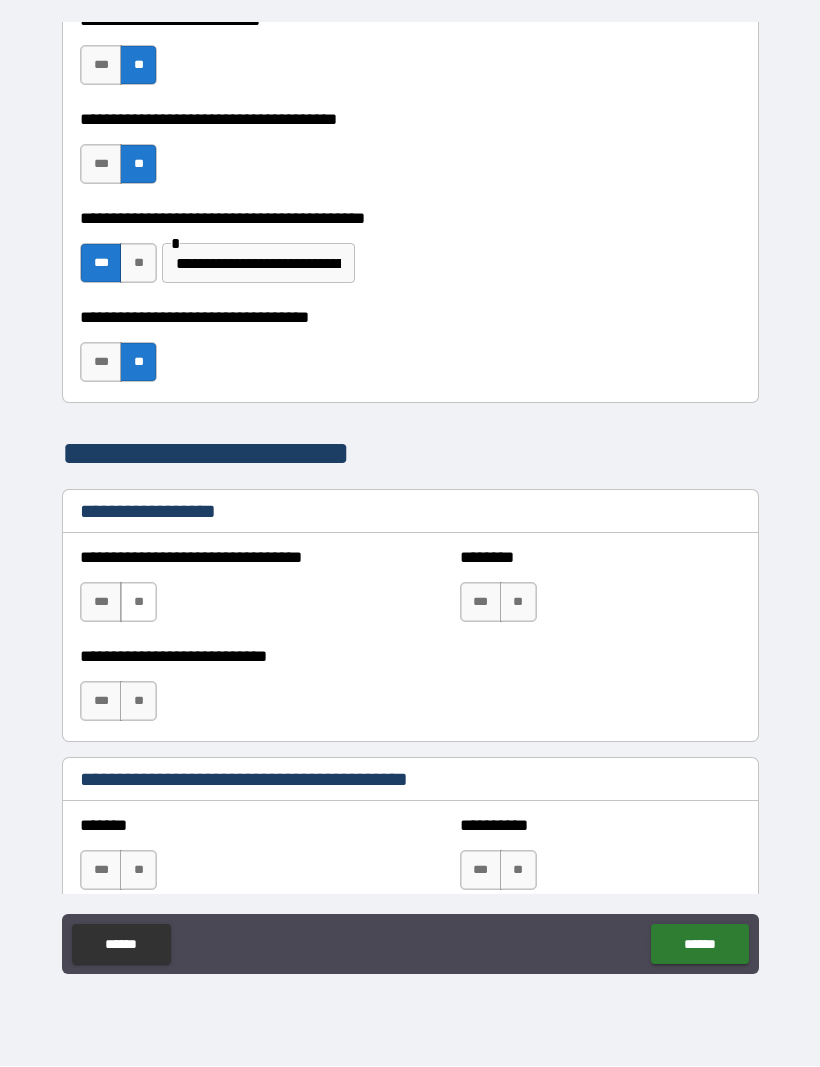 click on "**" at bounding box center [138, 603] 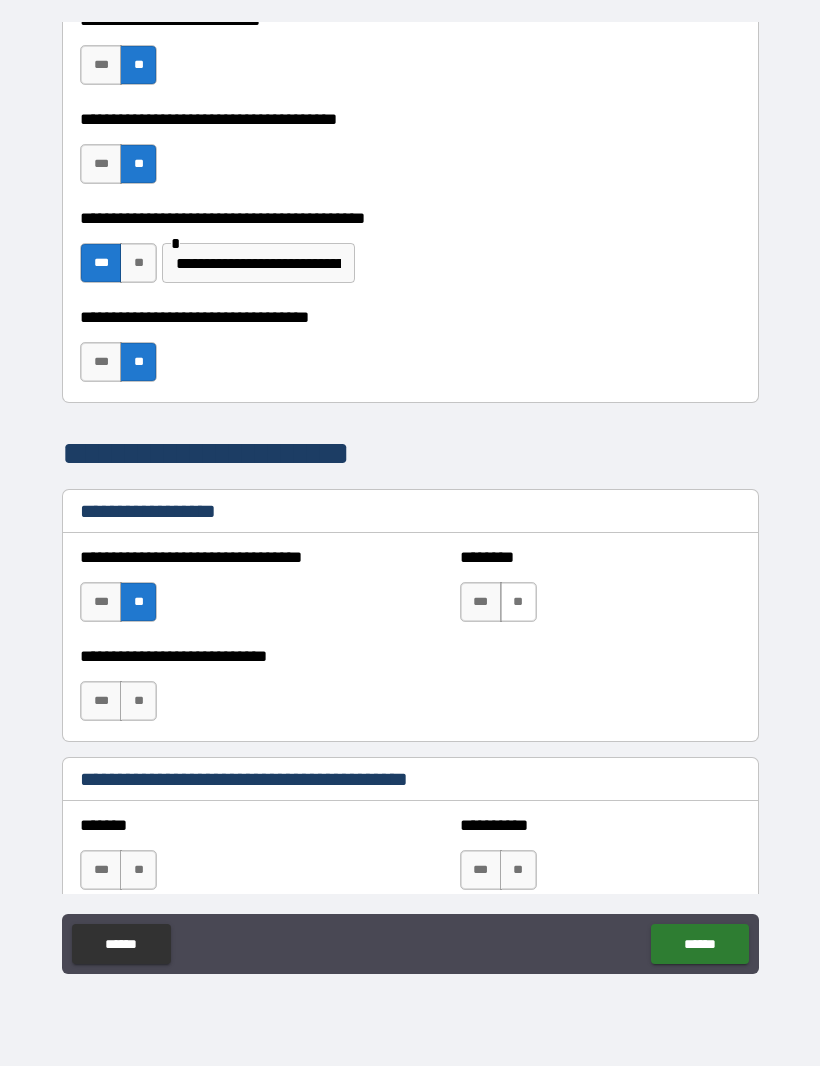 click on "**" at bounding box center [518, 603] 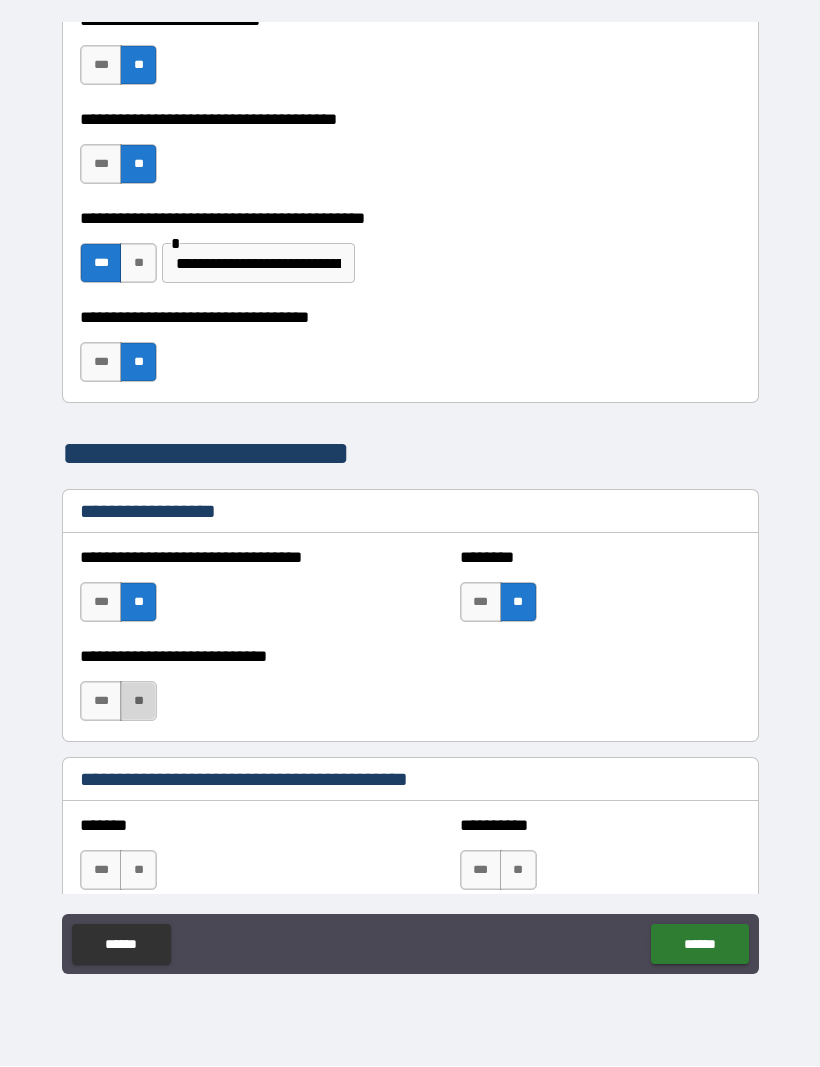 click on "**" at bounding box center (138, 702) 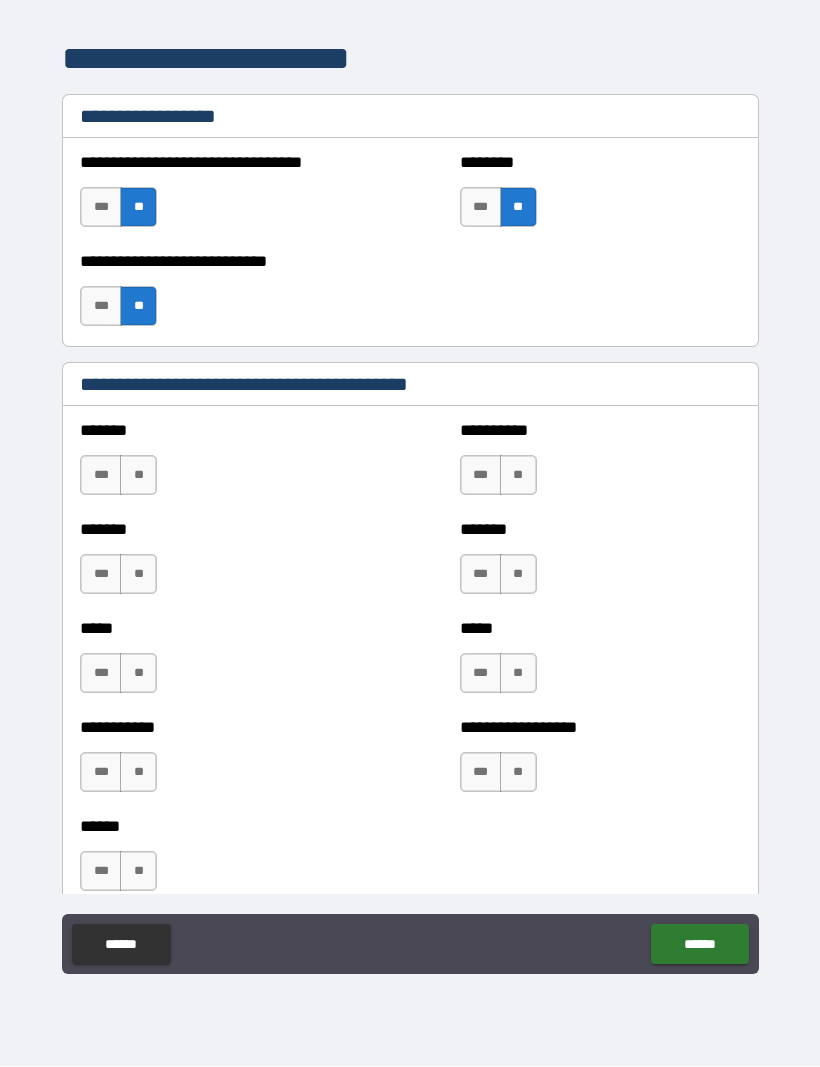 scroll, scrollTop: 1533, scrollLeft: 0, axis: vertical 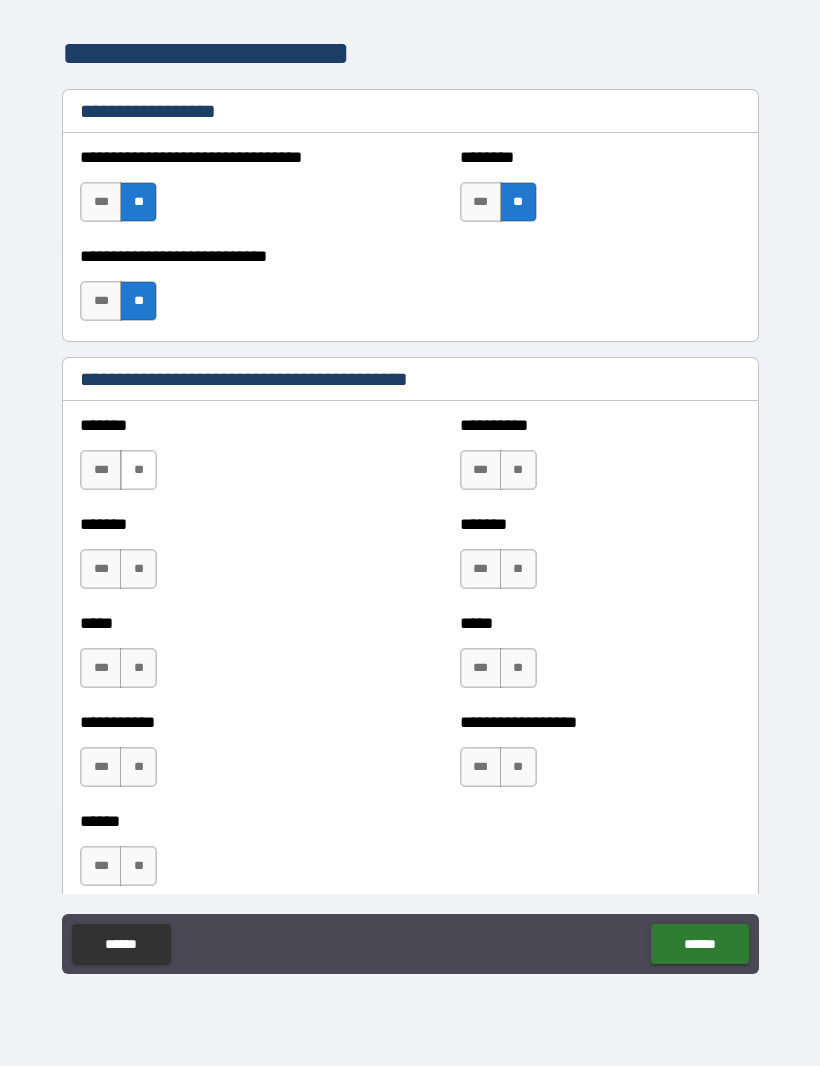 click on "**" at bounding box center (138, 471) 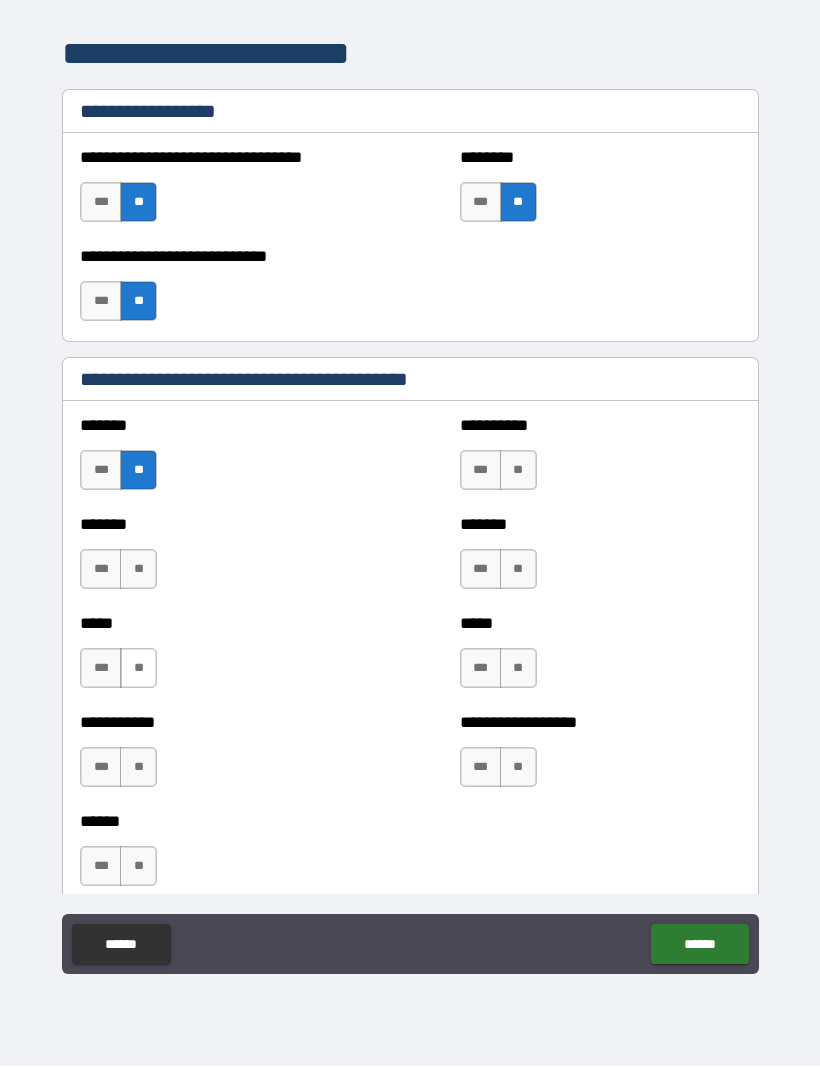 click on "**" at bounding box center (138, 669) 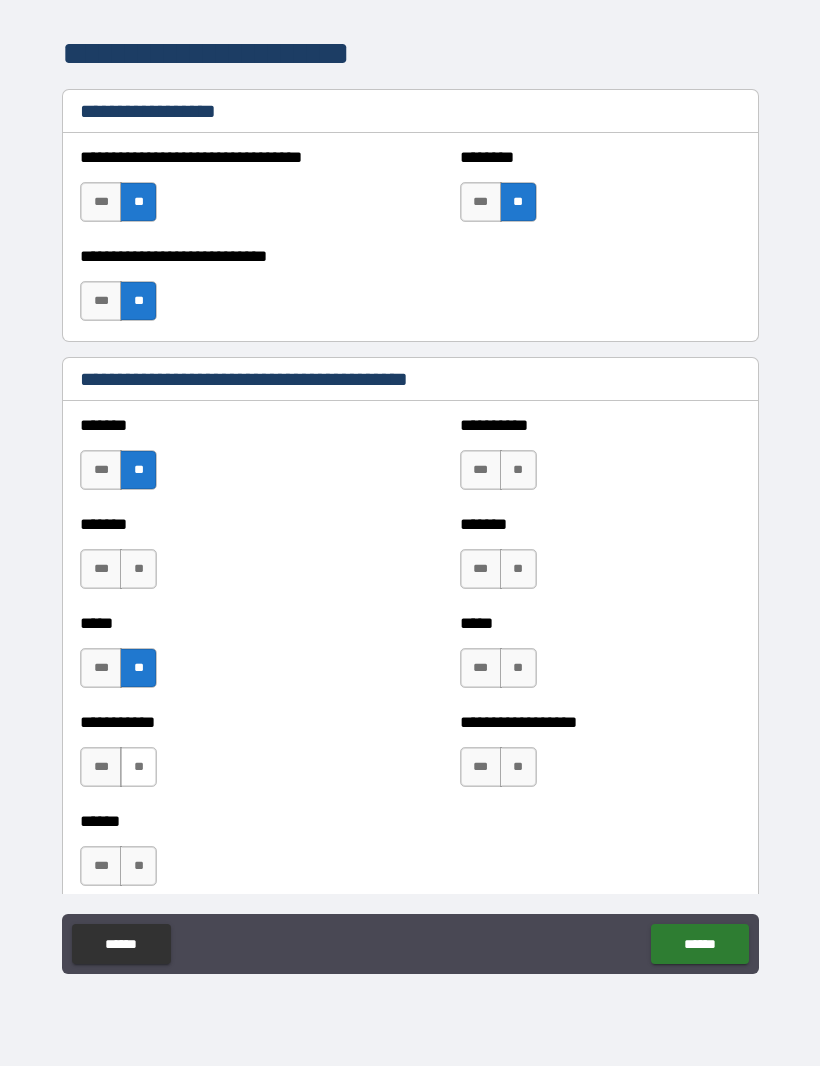 click on "**" at bounding box center (138, 768) 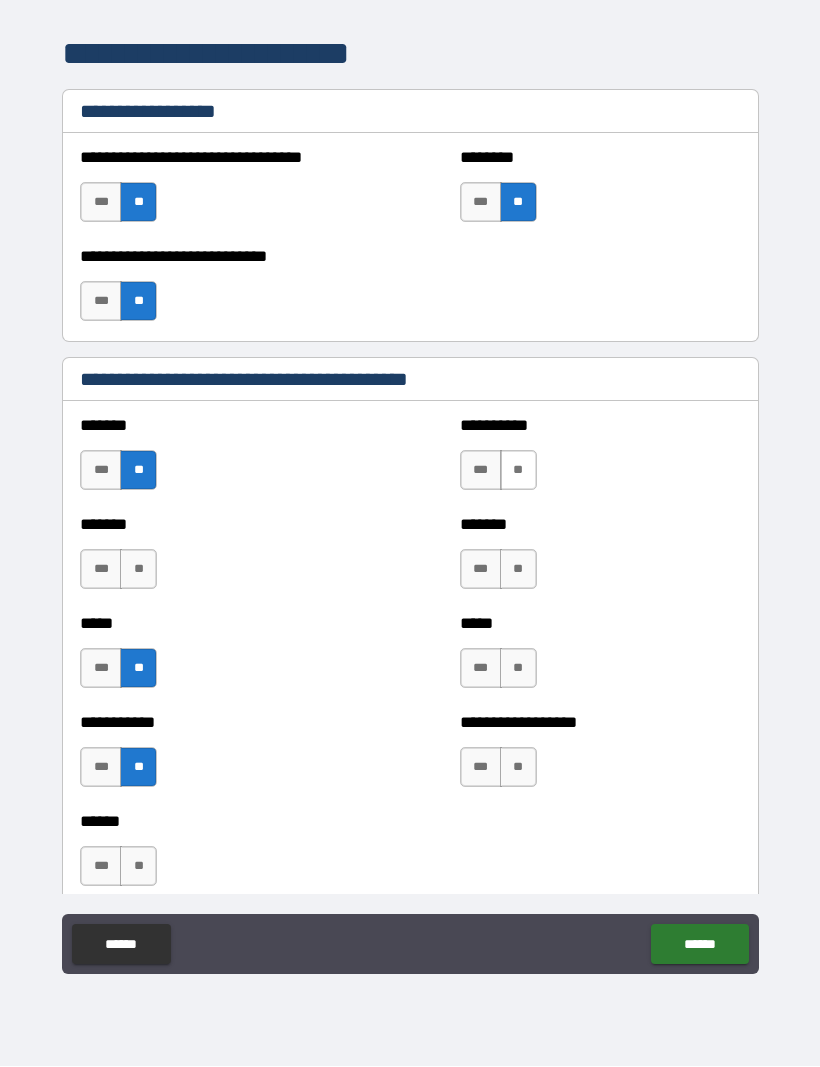 click on "**" at bounding box center (518, 471) 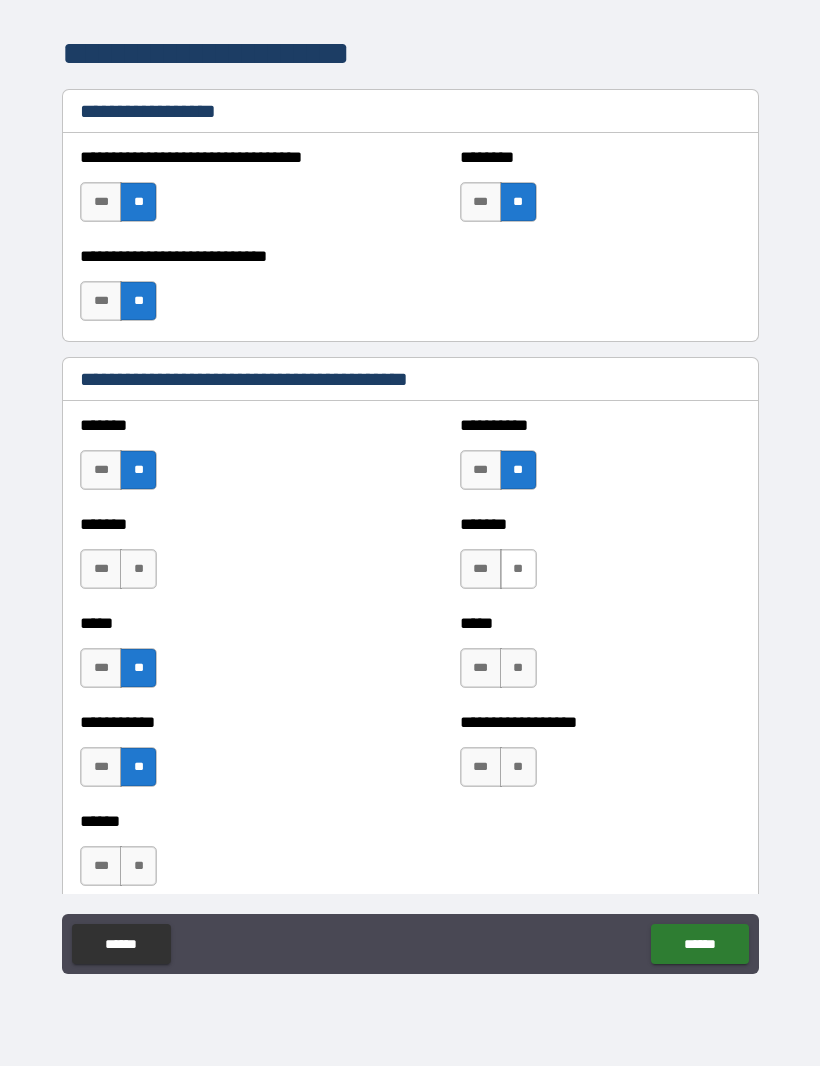 click on "**" at bounding box center (518, 570) 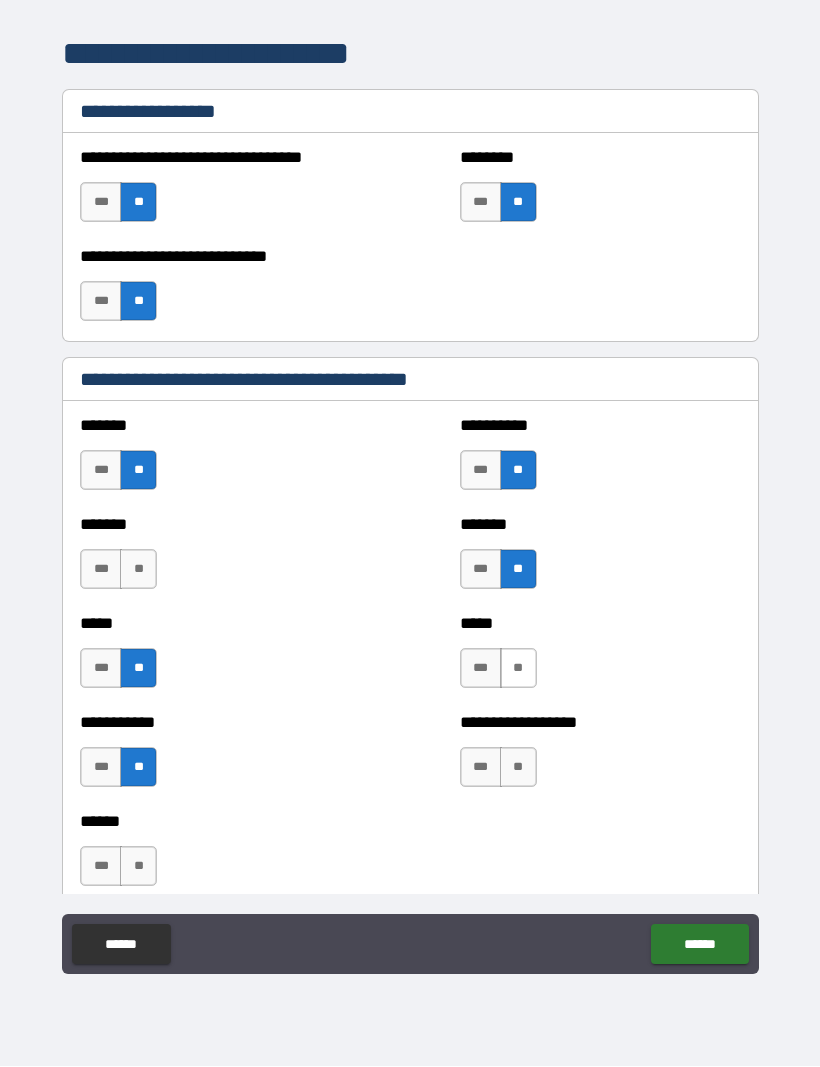click on "**" at bounding box center [518, 669] 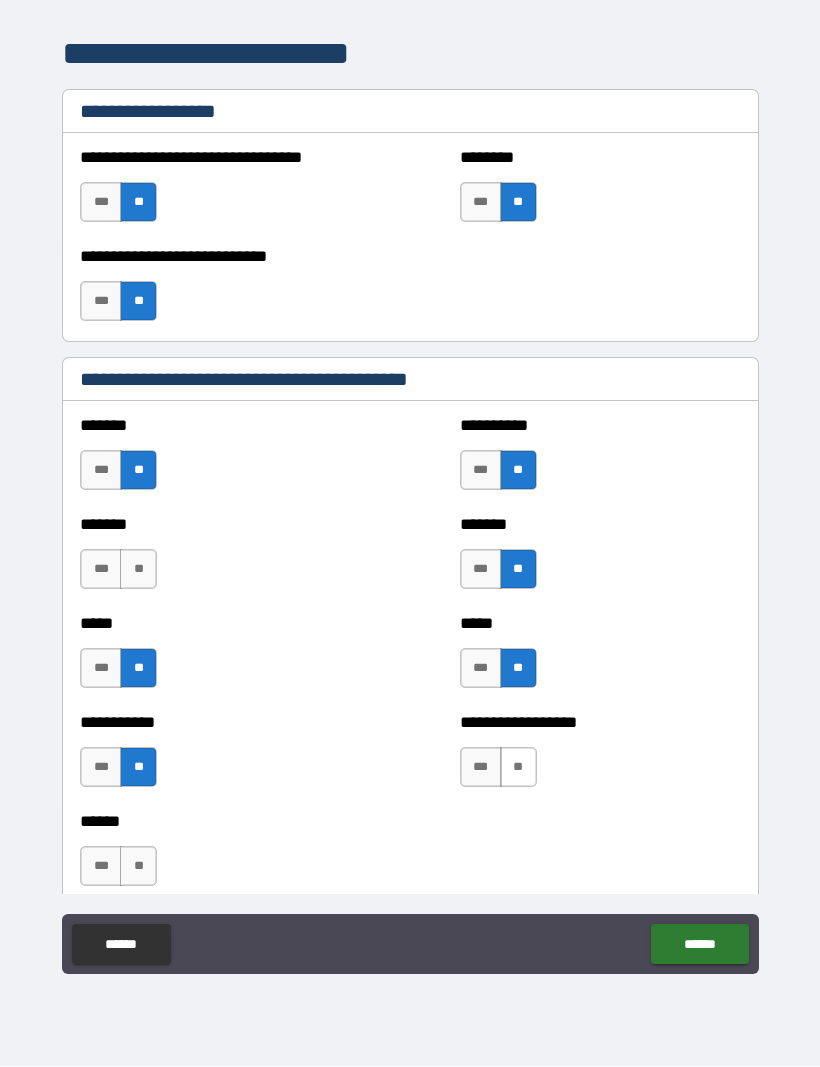 click on "**" at bounding box center (518, 768) 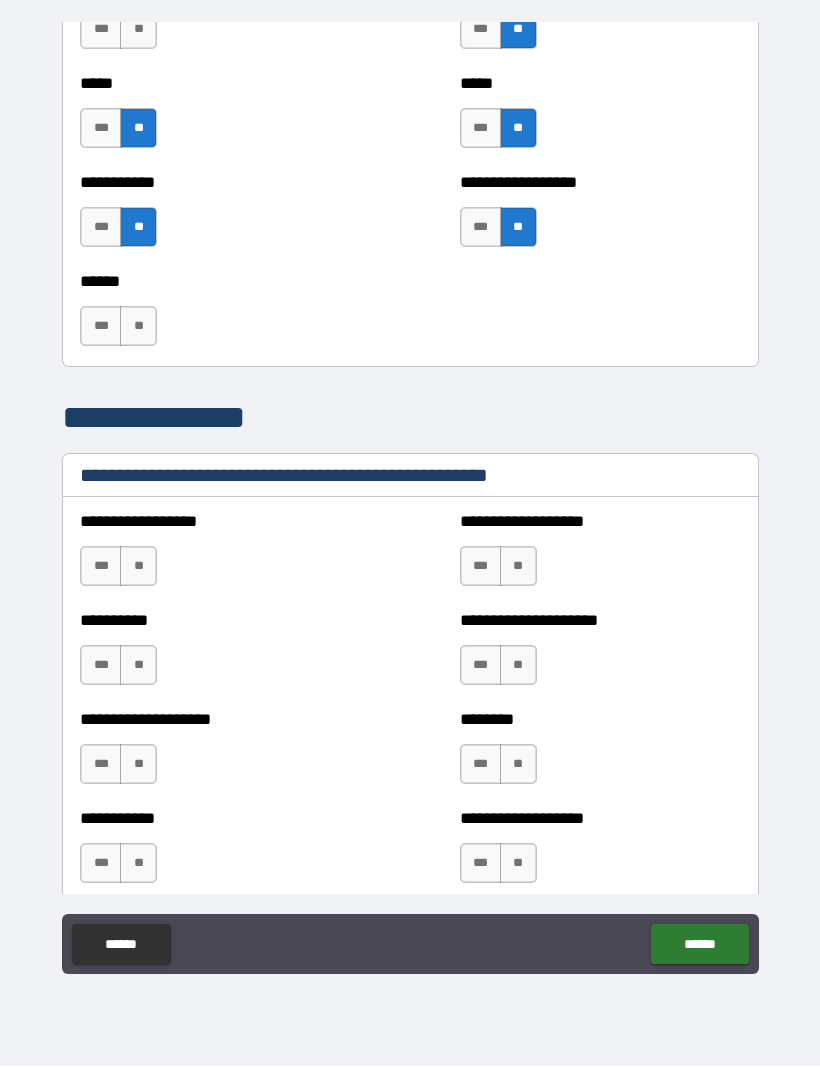 scroll, scrollTop: 2074, scrollLeft: 0, axis: vertical 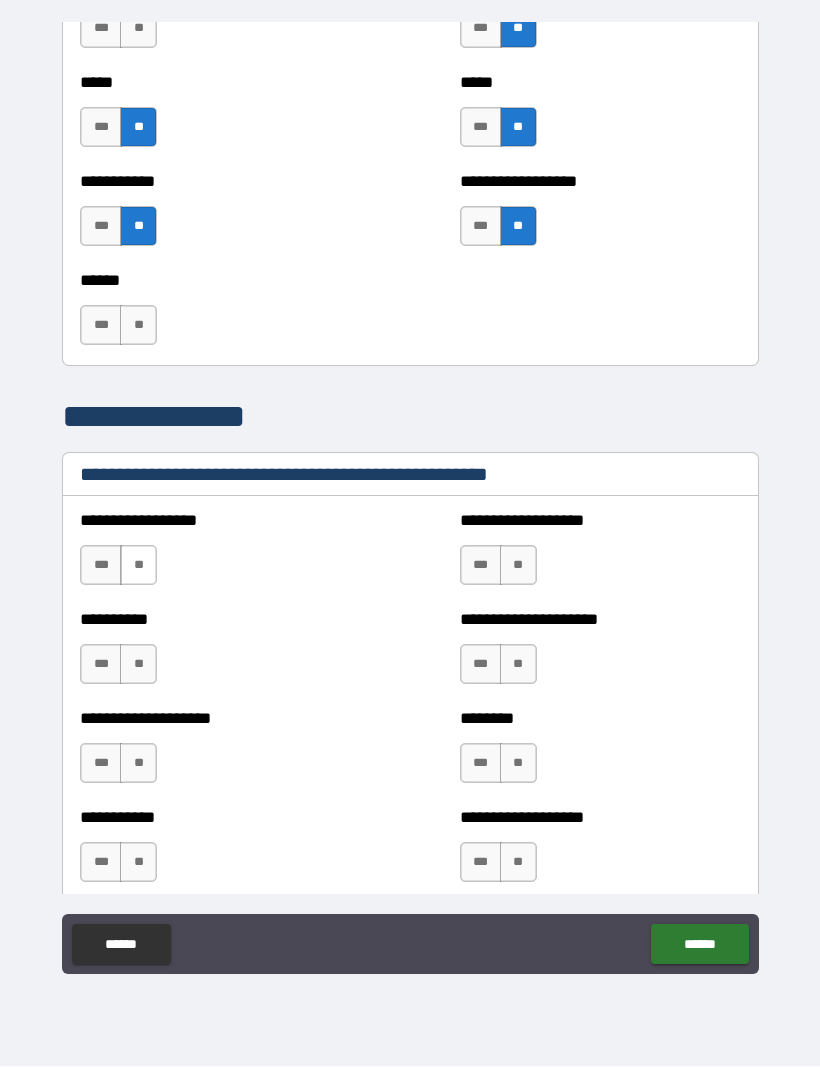 click on "**" at bounding box center [138, 566] 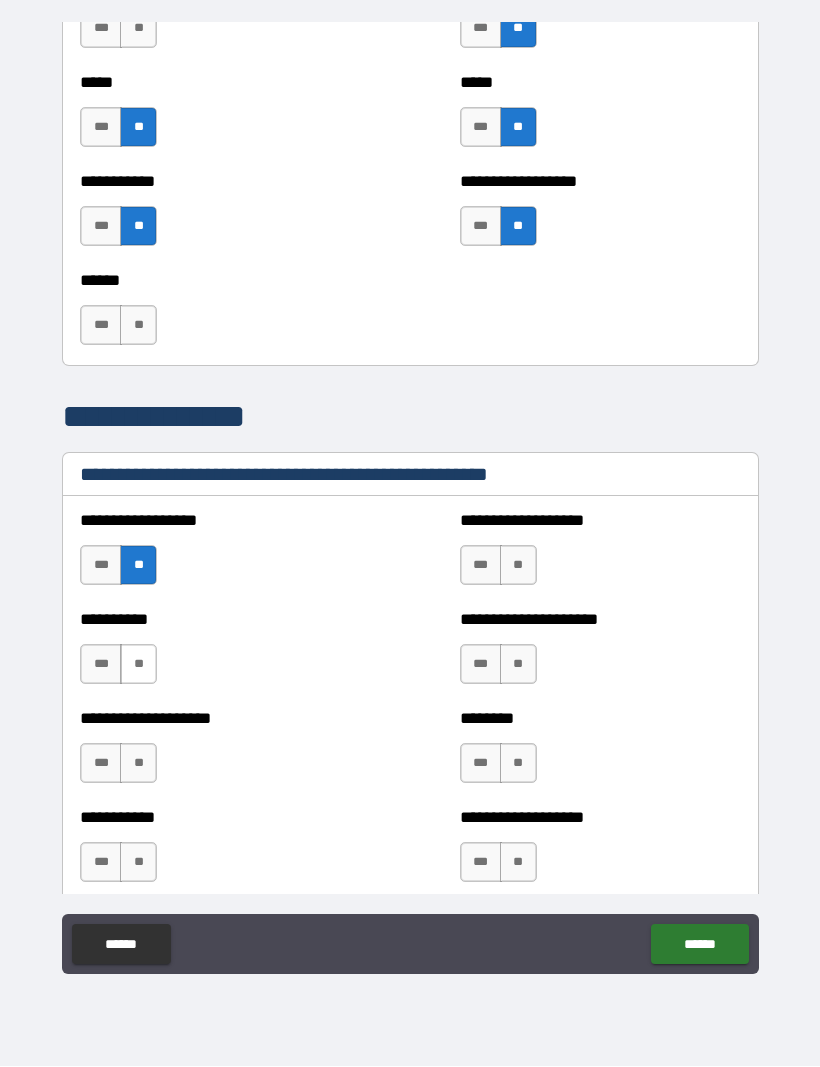 click on "**" at bounding box center (138, 665) 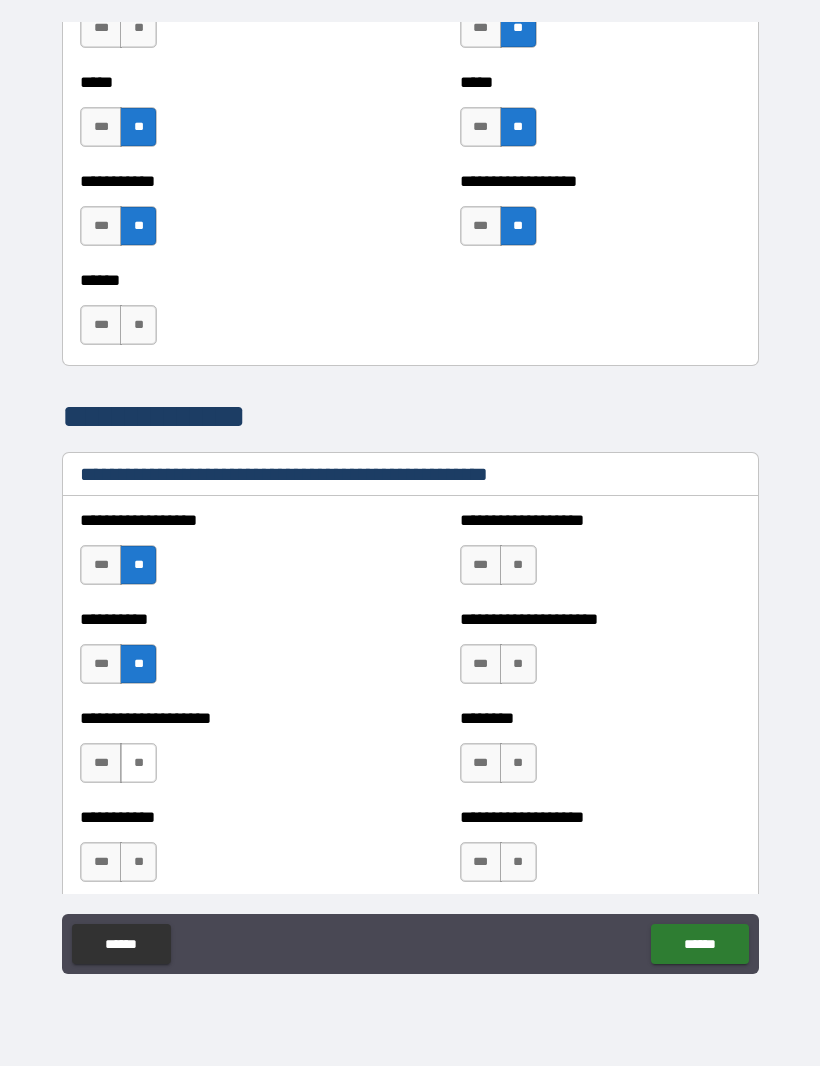 click on "**" at bounding box center [138, 764] 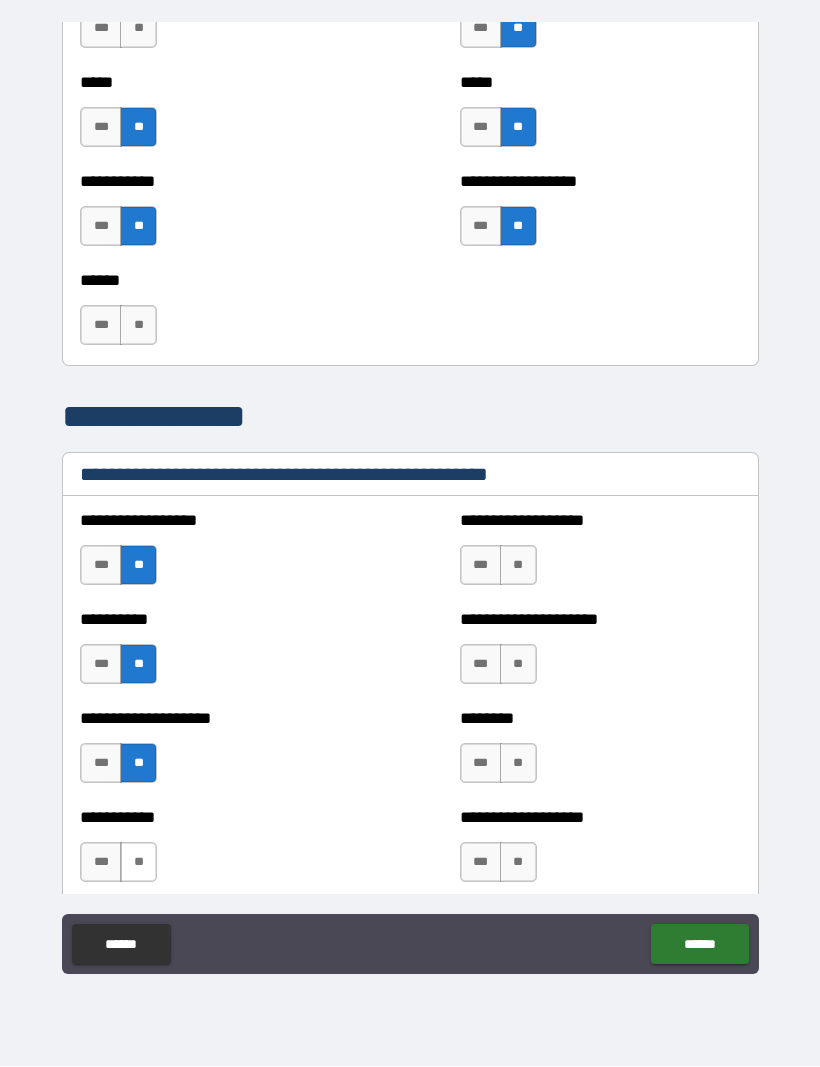 click on "**" at bounding box center (138, 863) 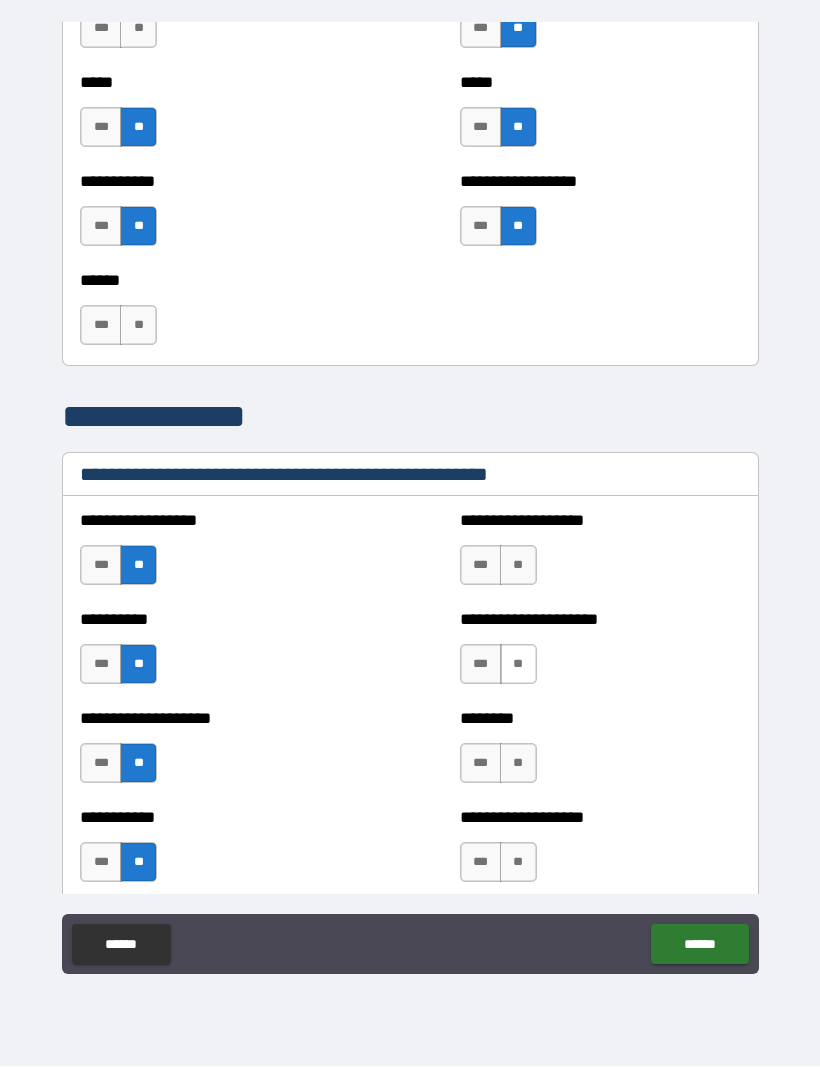 click on "**" at bounding box center [518, 665] 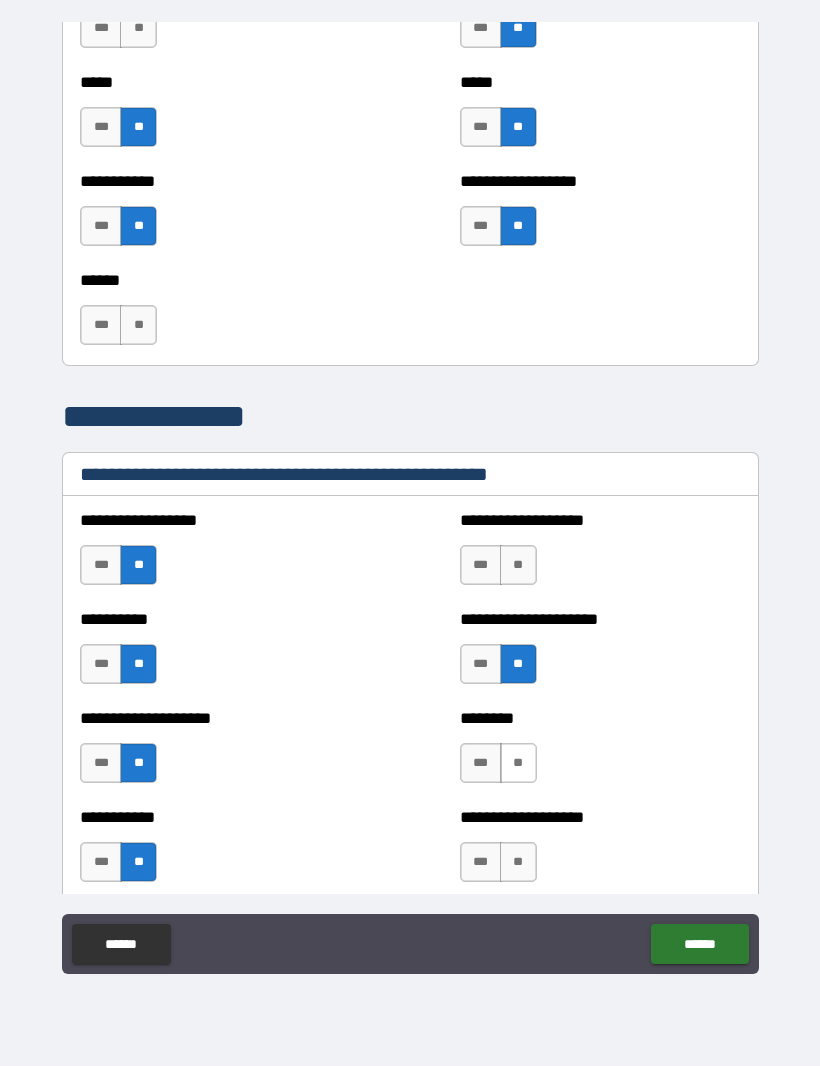 click on "**" at bounding box center [518, 764] 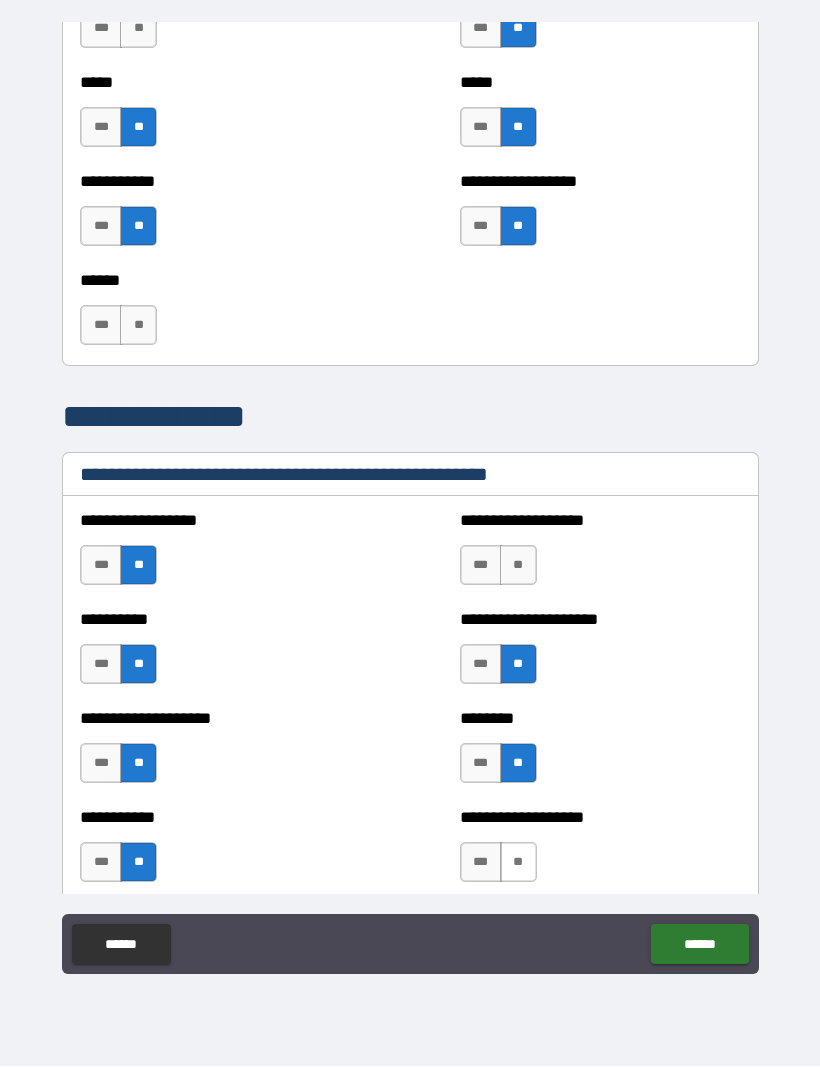 click on "**" at bounding box center [518, 863] 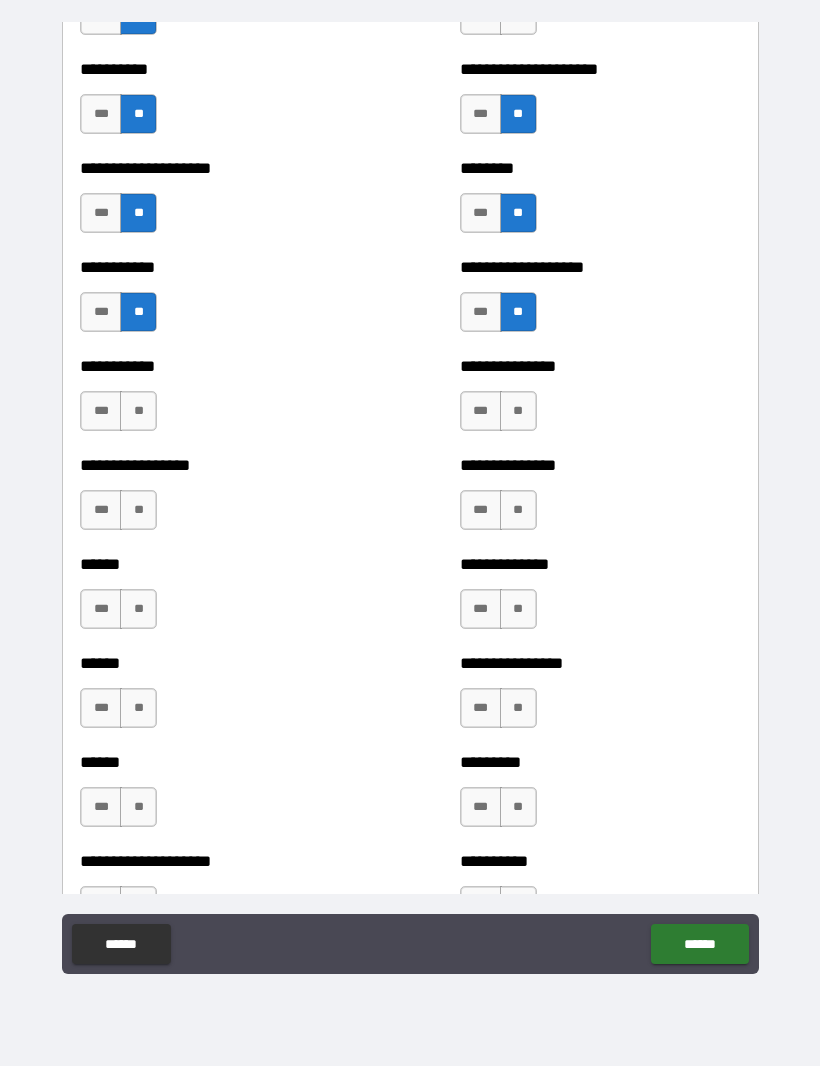 scroll, scrollTop: 2632, scrollLeft: 0, axis: vertical 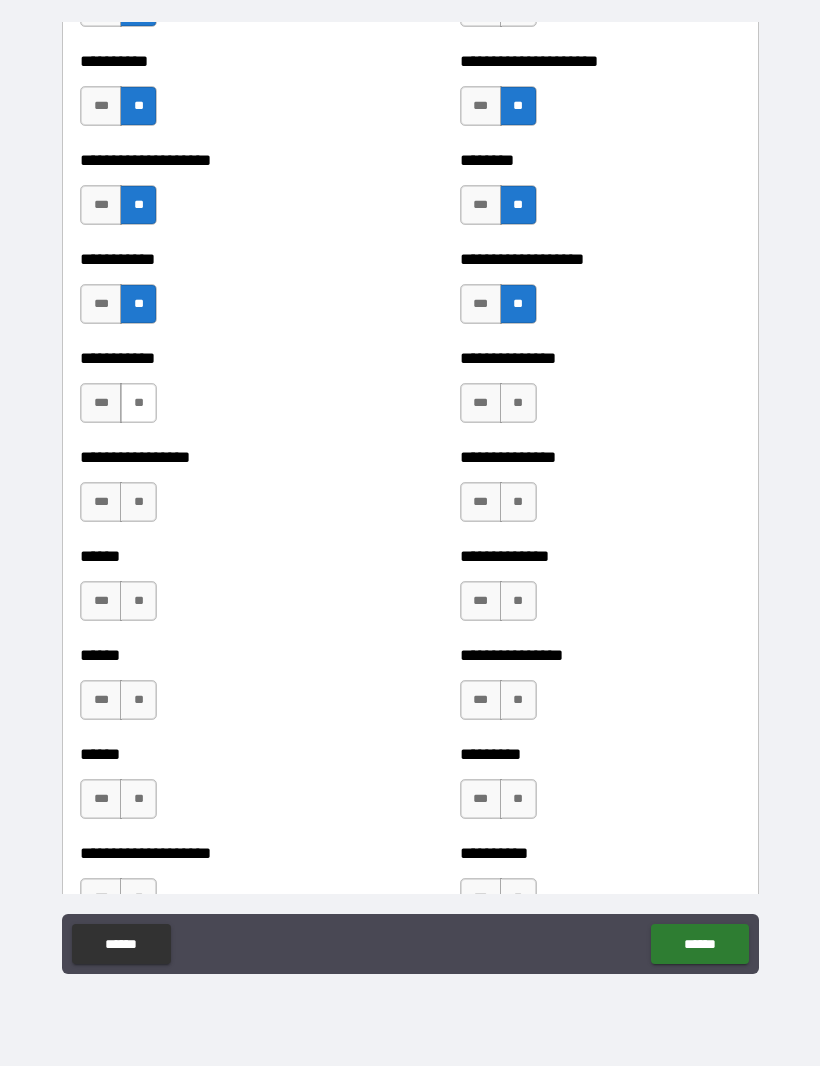click on "**" at bounding box center [138, 404] 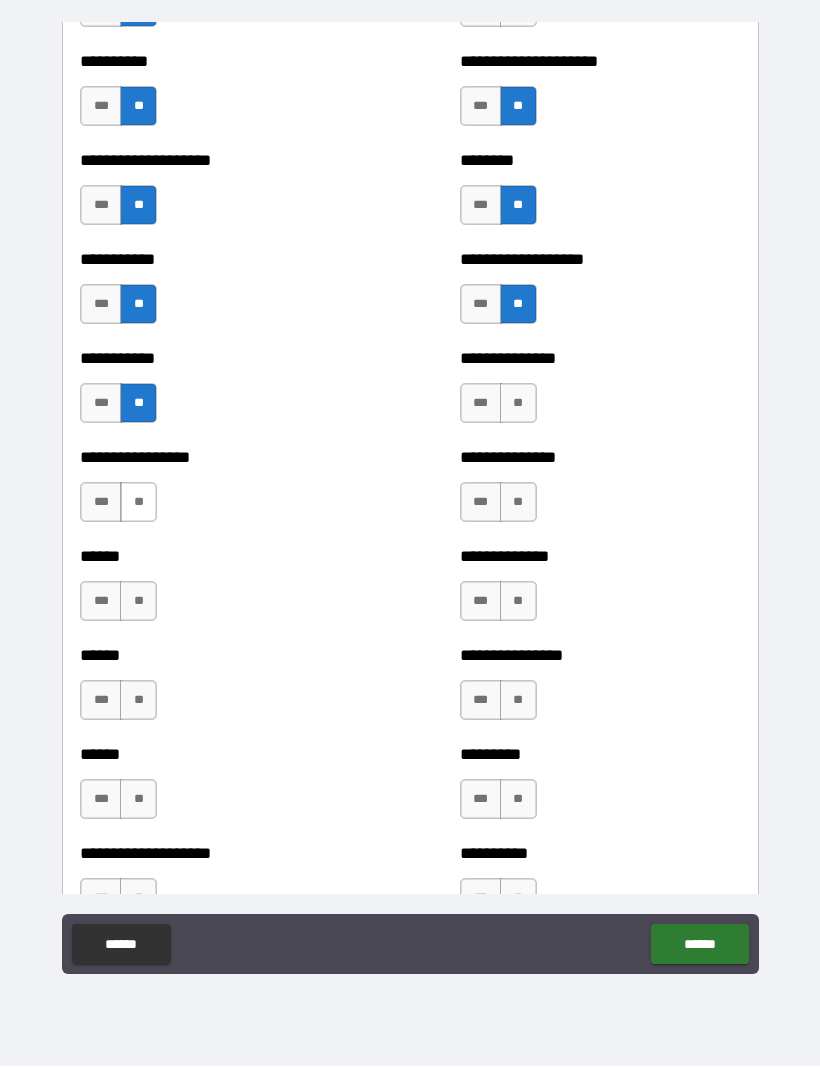 click on "**" at bounding box center (138, 503) 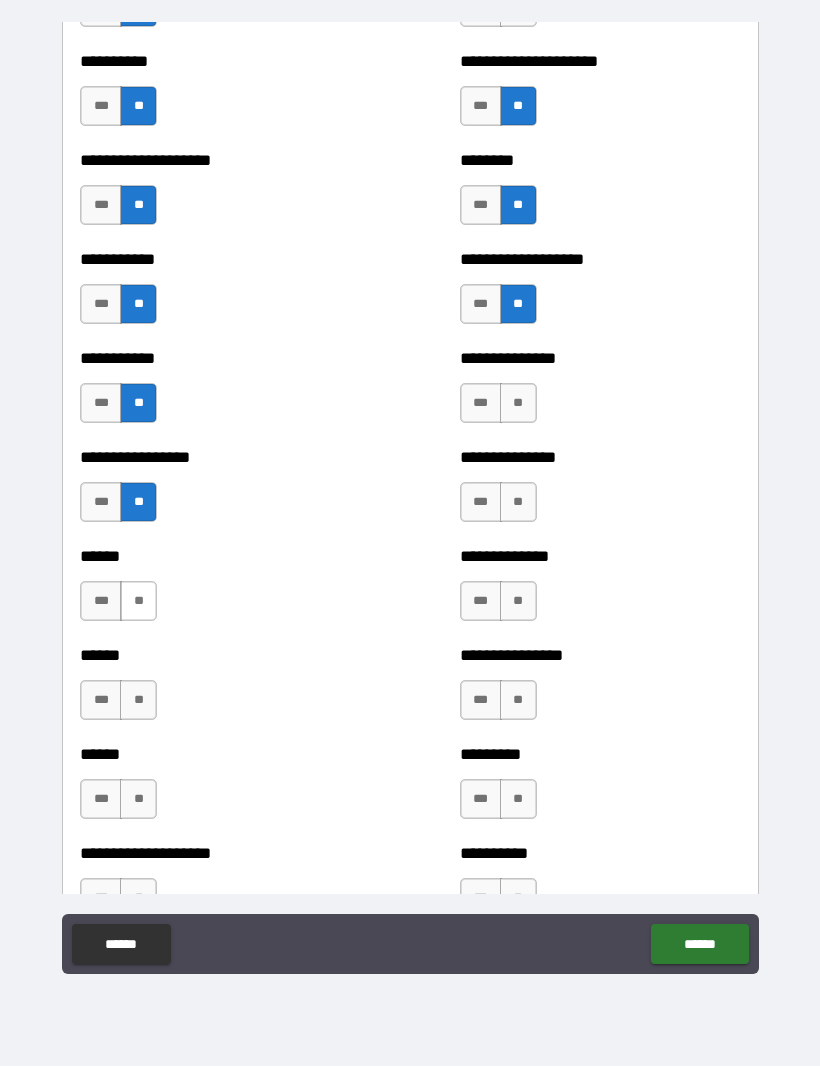 click on "**" at bounding box center (138, 602) 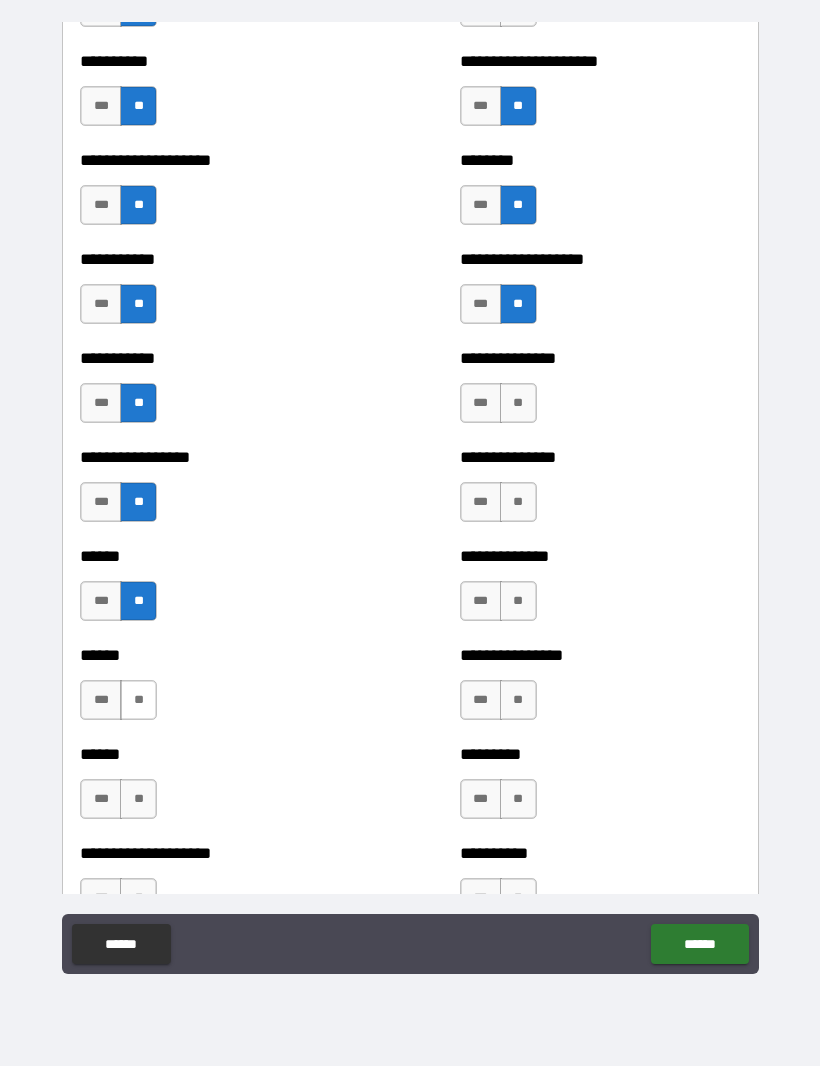 click on "**" at bounding box center (138, 701) 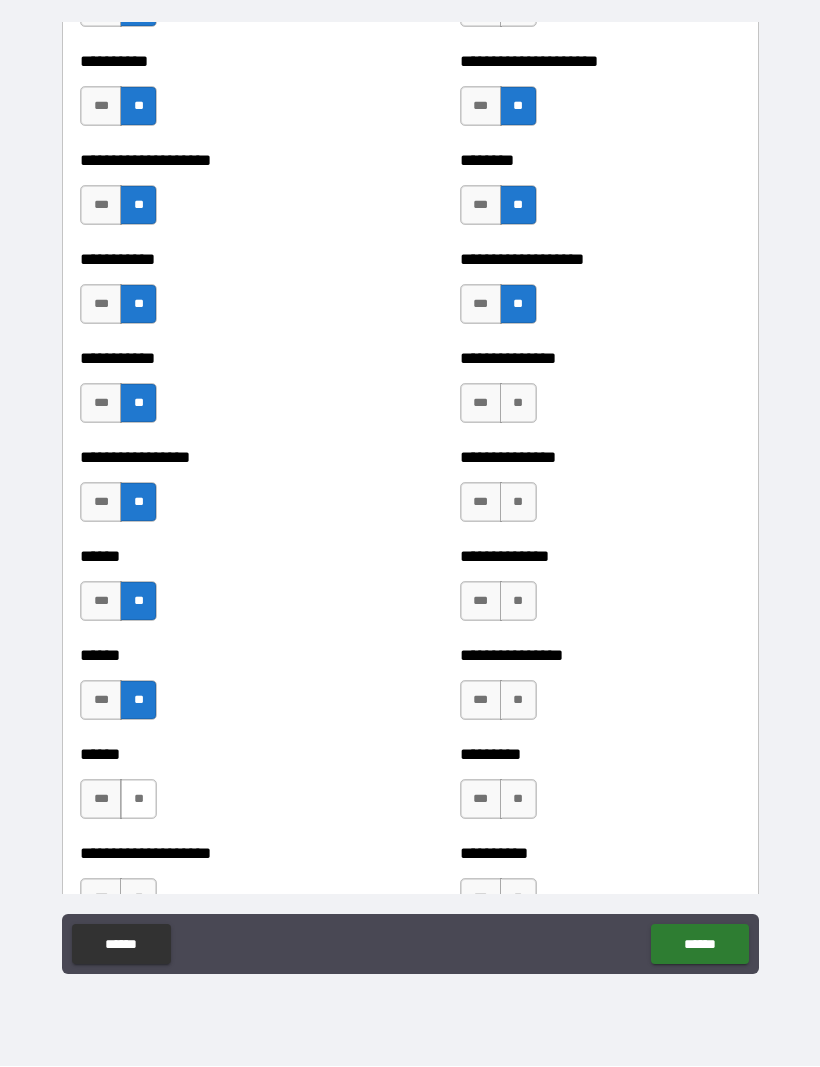 click on "**" at bounding box center (138, 800) 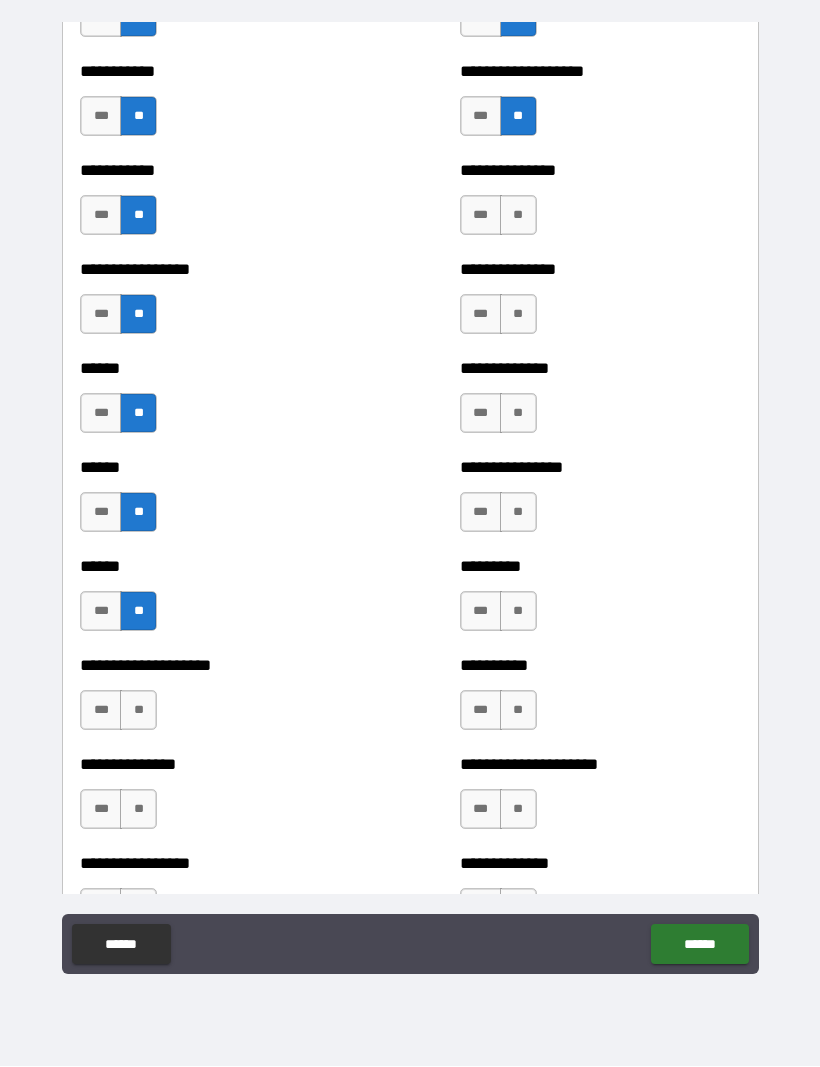 scroll, scrollTop: 2830, scrollLeft: 0, axis: vertical 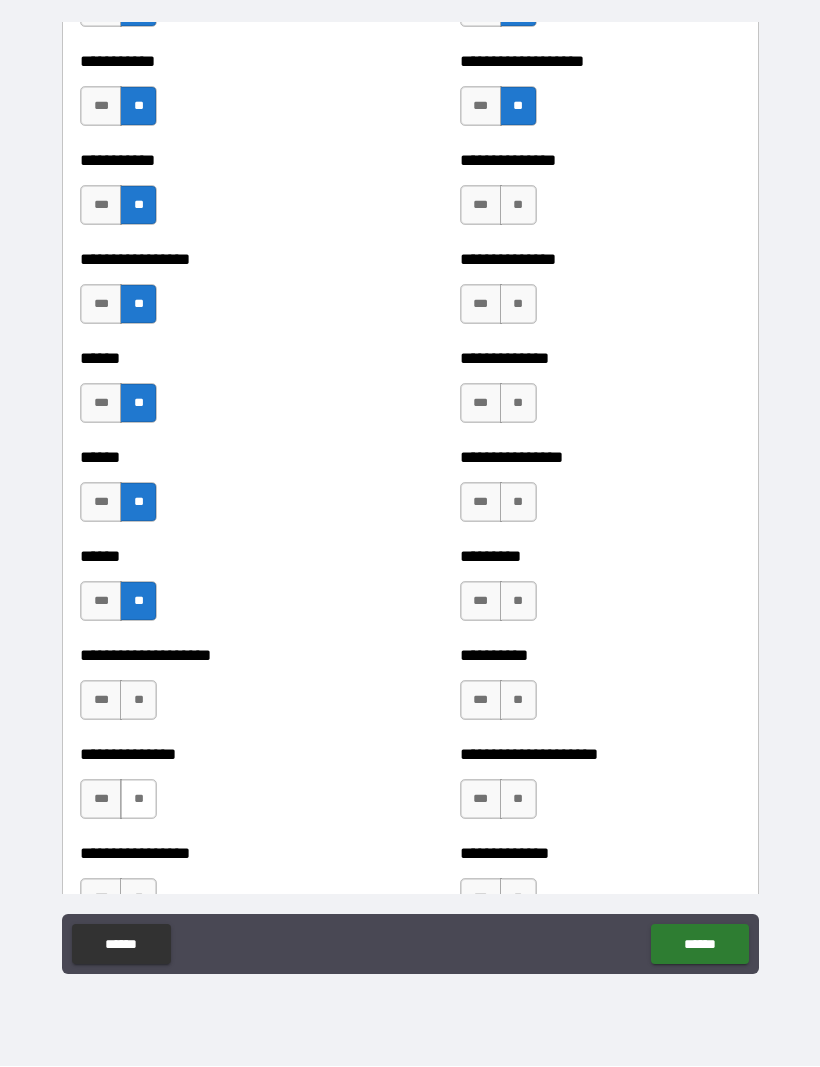 click on "**" at bounding box center [138, 800] 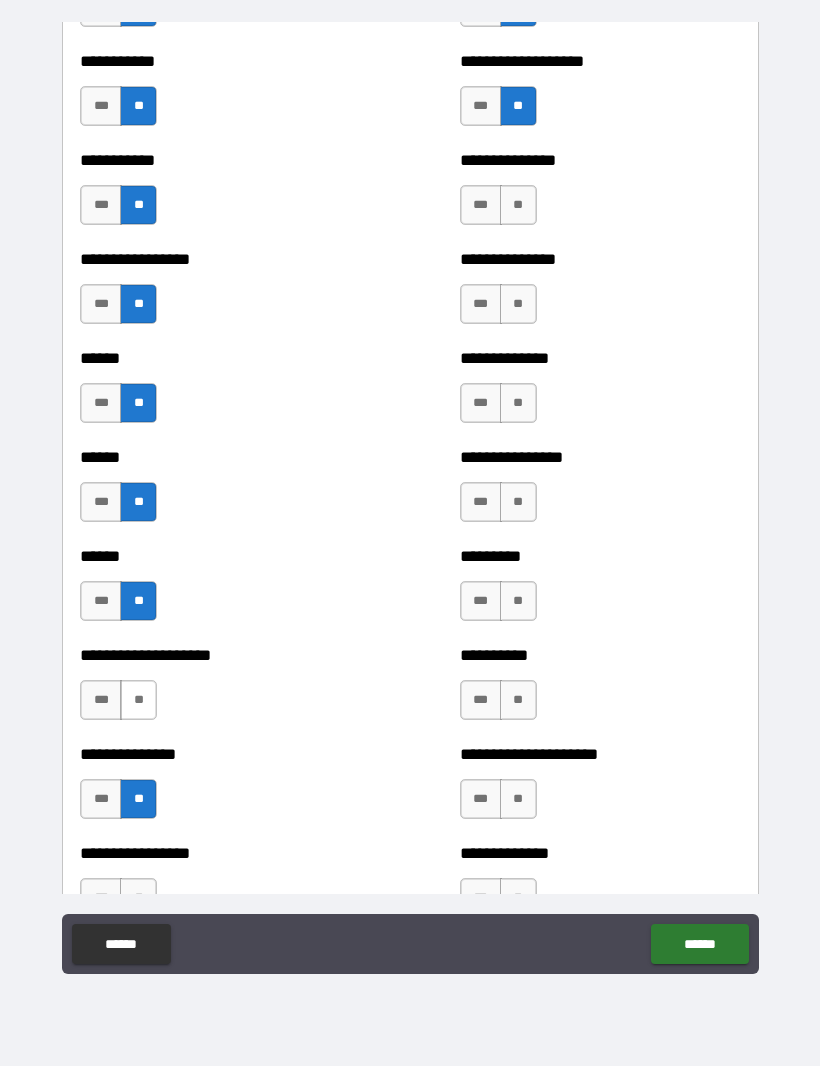 click on "**" at bounding box center [138, 701] 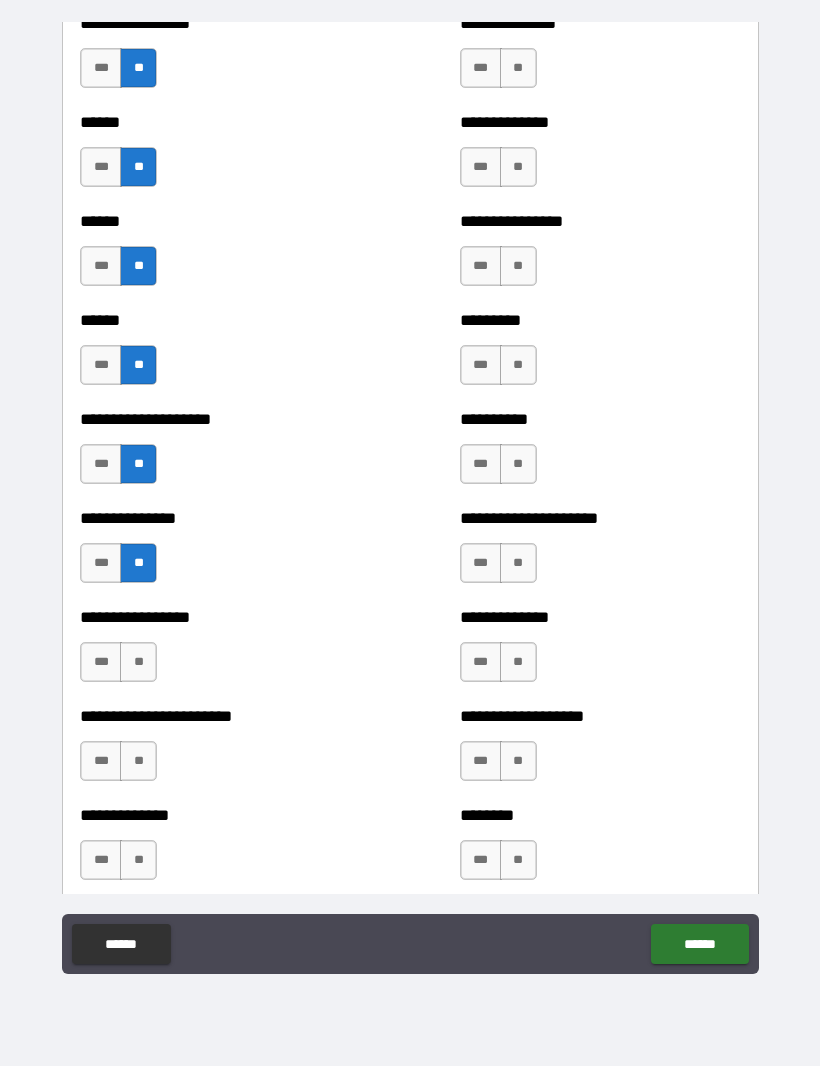 scroll, scrollTop: 3080, scrollLeft: 0, axis: vertical 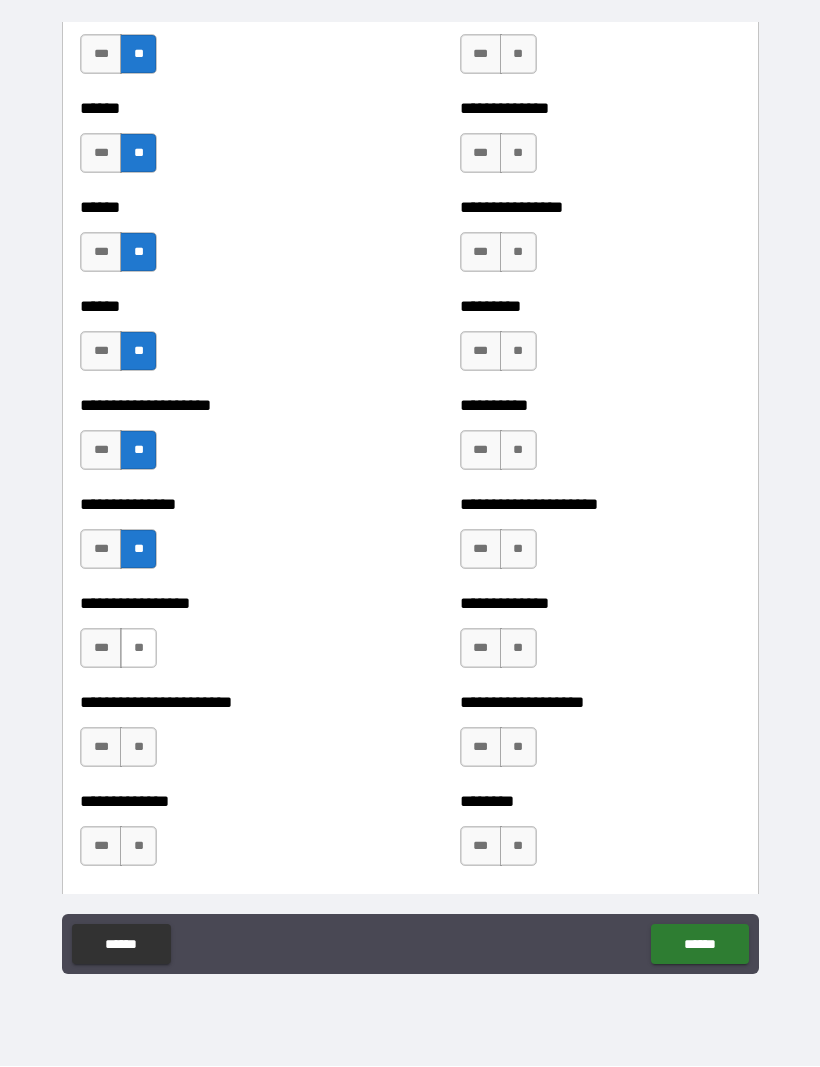 click on "**" at bounding box center (138, 649) 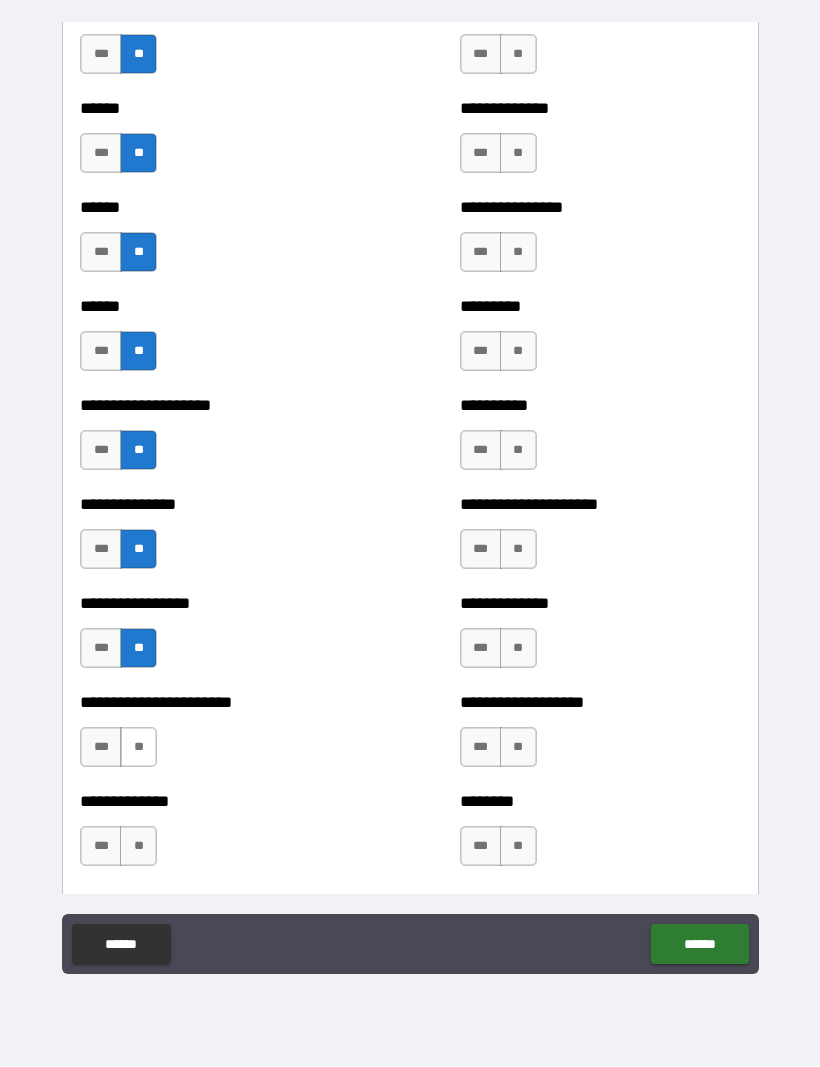 click on "**" at bounding box center (138, 748) 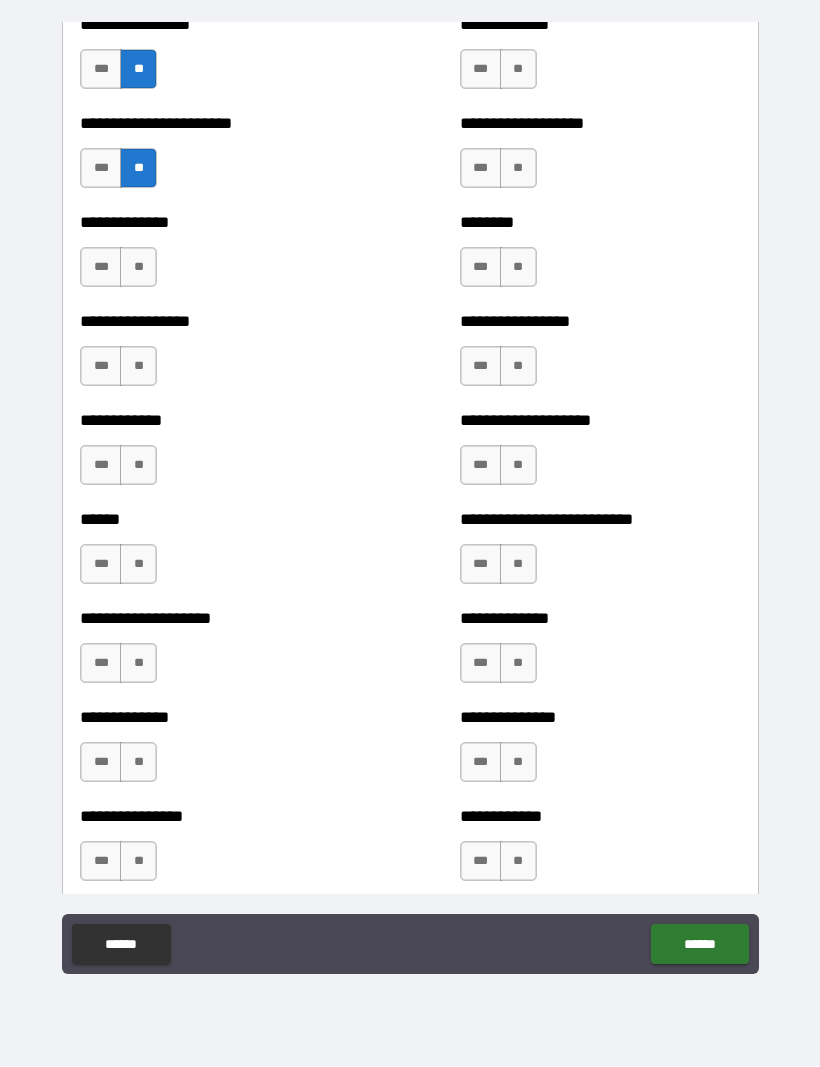 scroll, scrollTop: 3656, scrollLeft: 0, axis: vertical 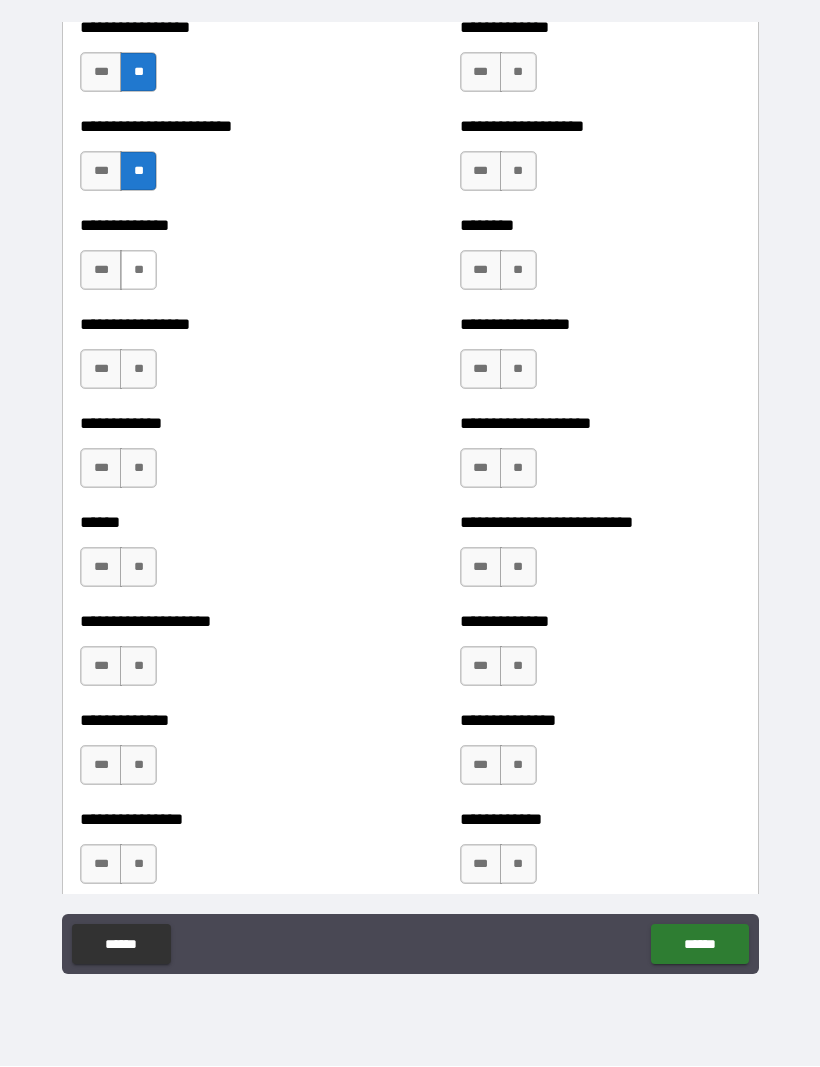click on "**" at bounding box center [138, 271] 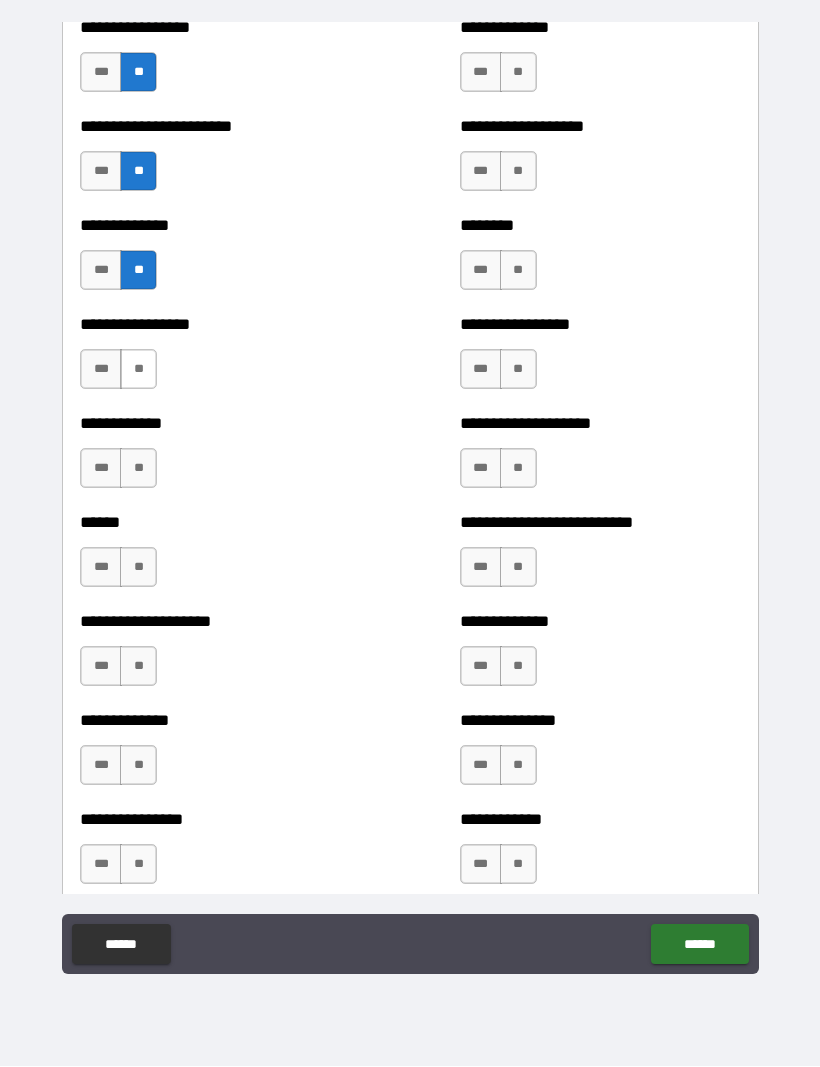click on "**" at bounding box center [138, 370] 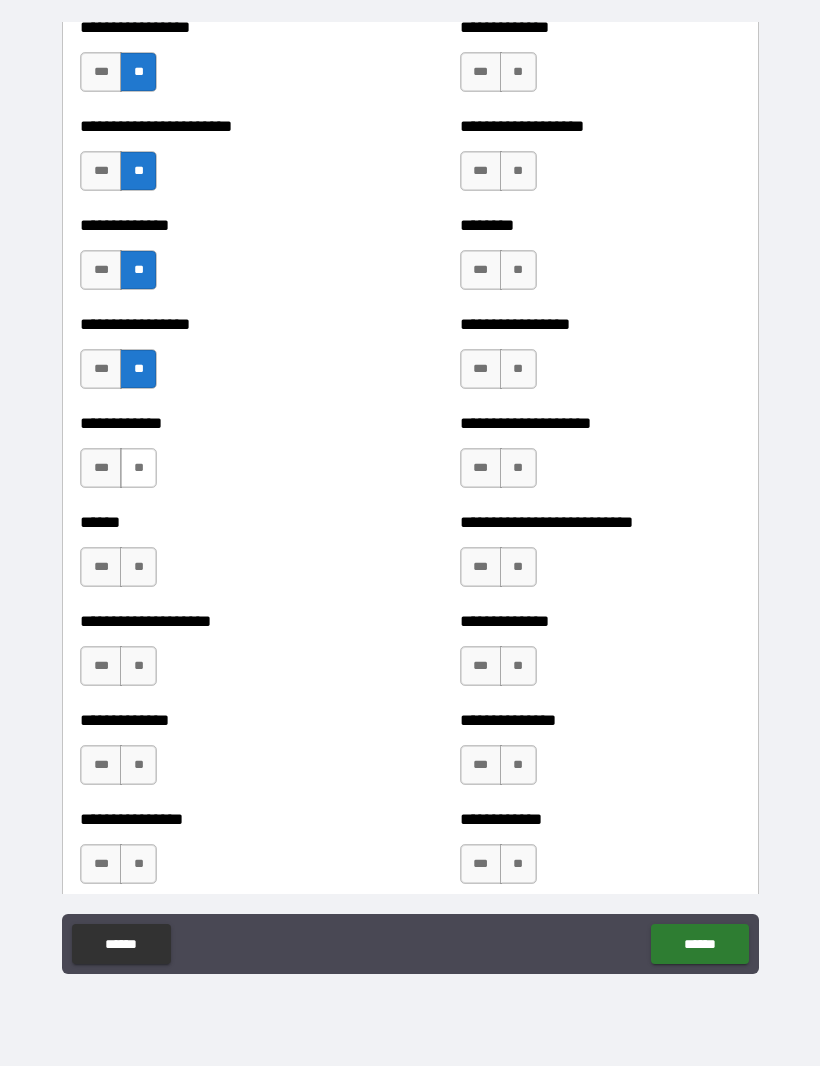 click on "**" at bounding box center (138, 469) 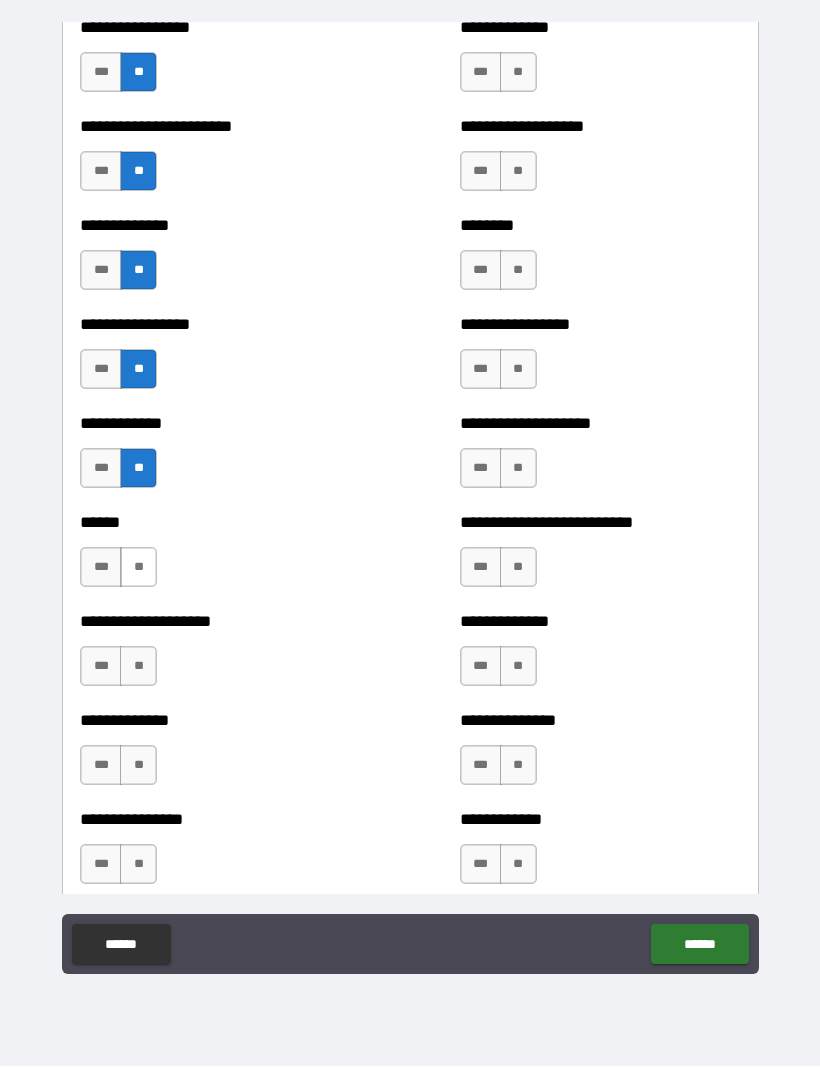 click on "**" at bounding box center [138, 568] 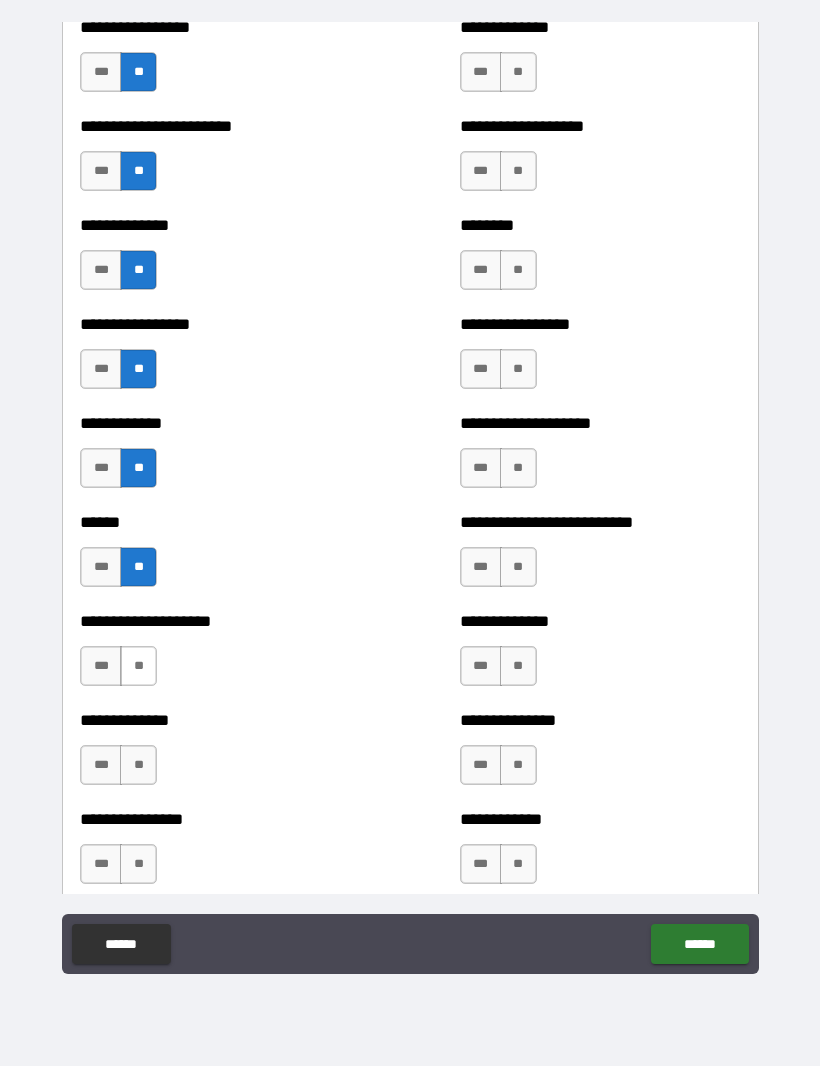 click on "**" at bounding box center [138, 667] 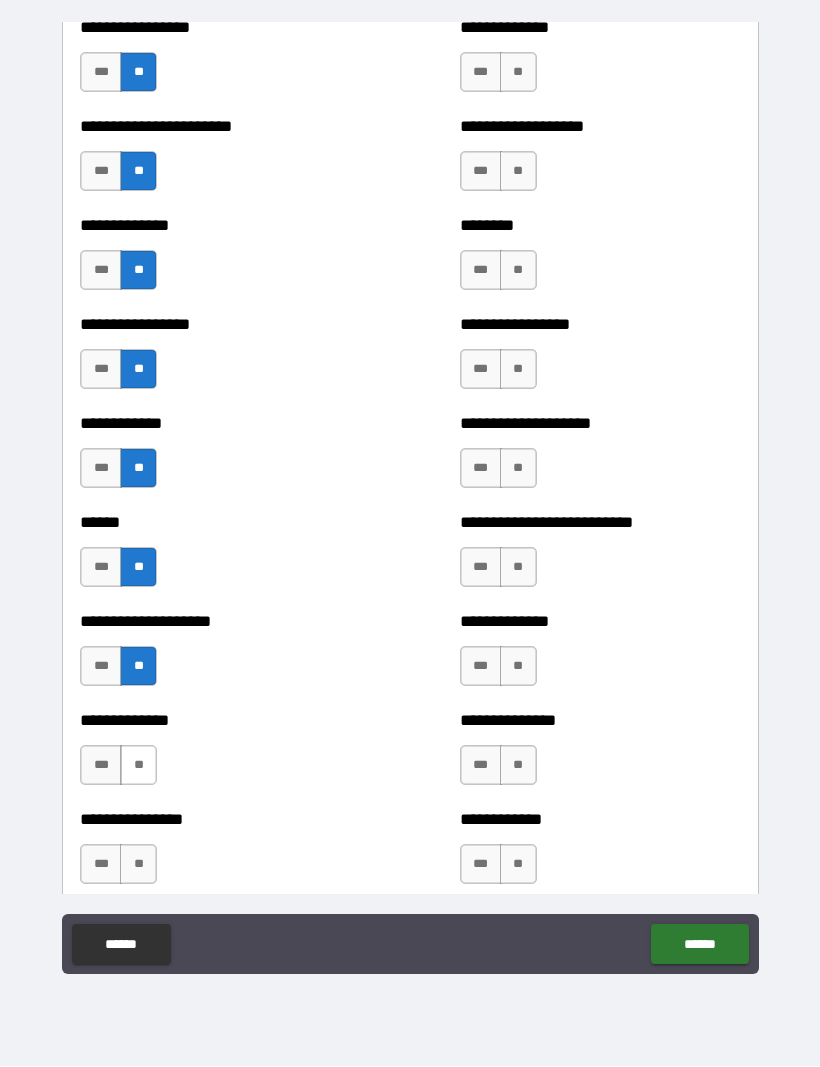 click on "**" at bounding box center [138, 766] 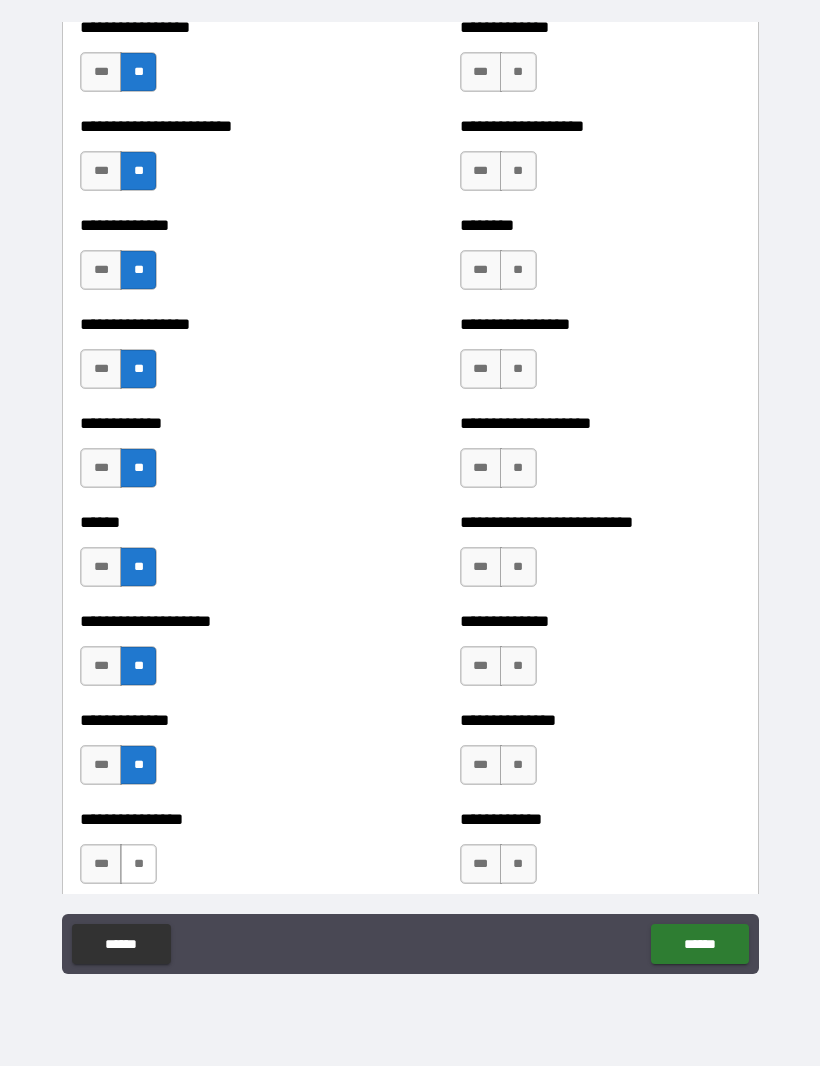 click on "**" at bounding box center (138, 865) 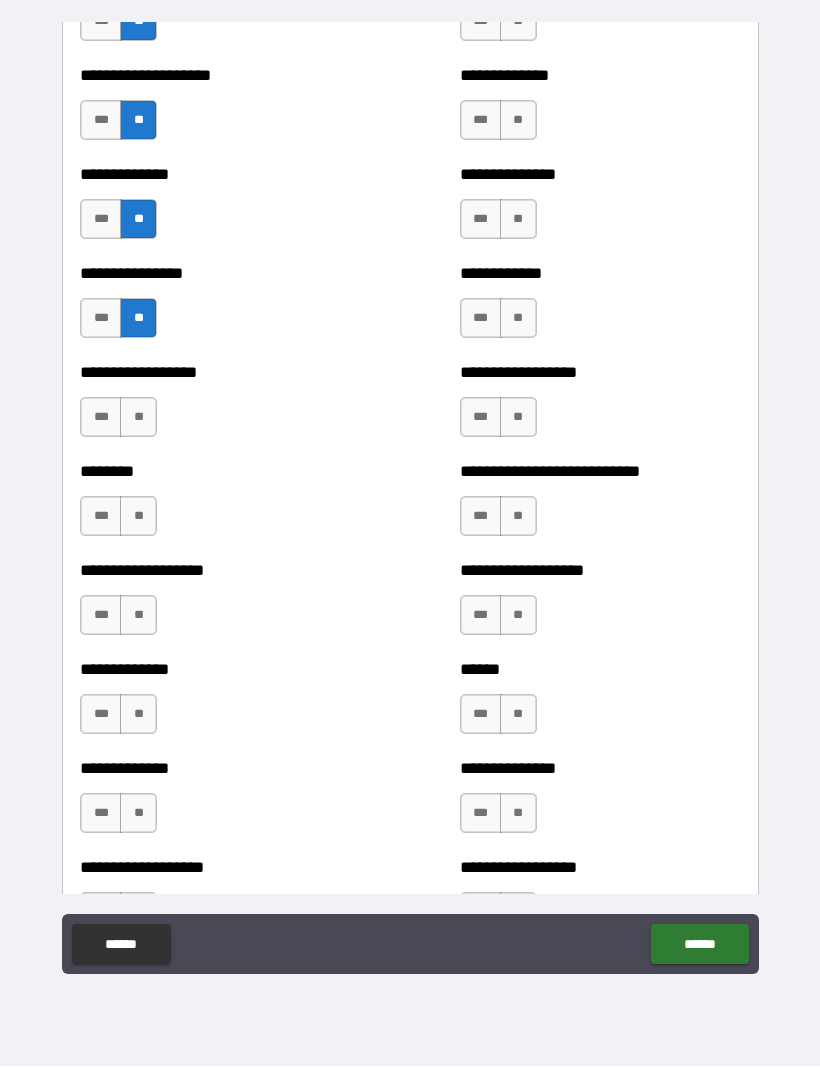 scroll, scrollTop: 4220, scrollLeft: 0, axis: vertical 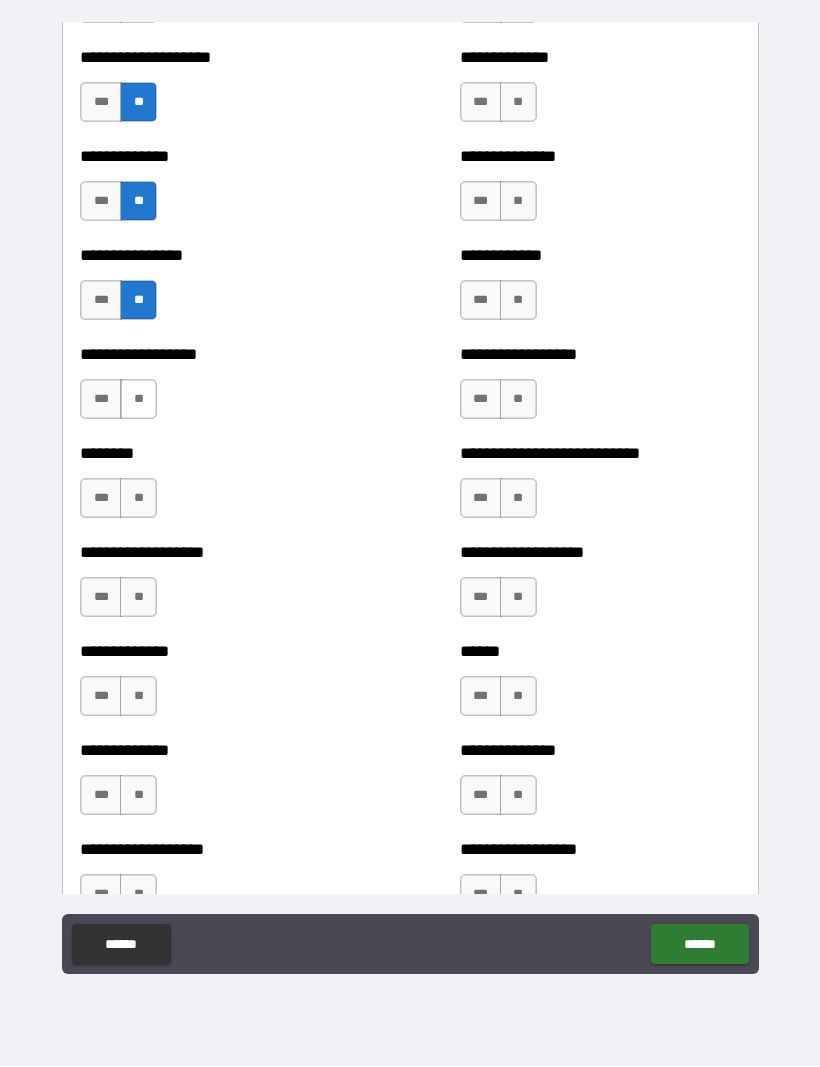 click on "**" at bounding box center [138, 400] 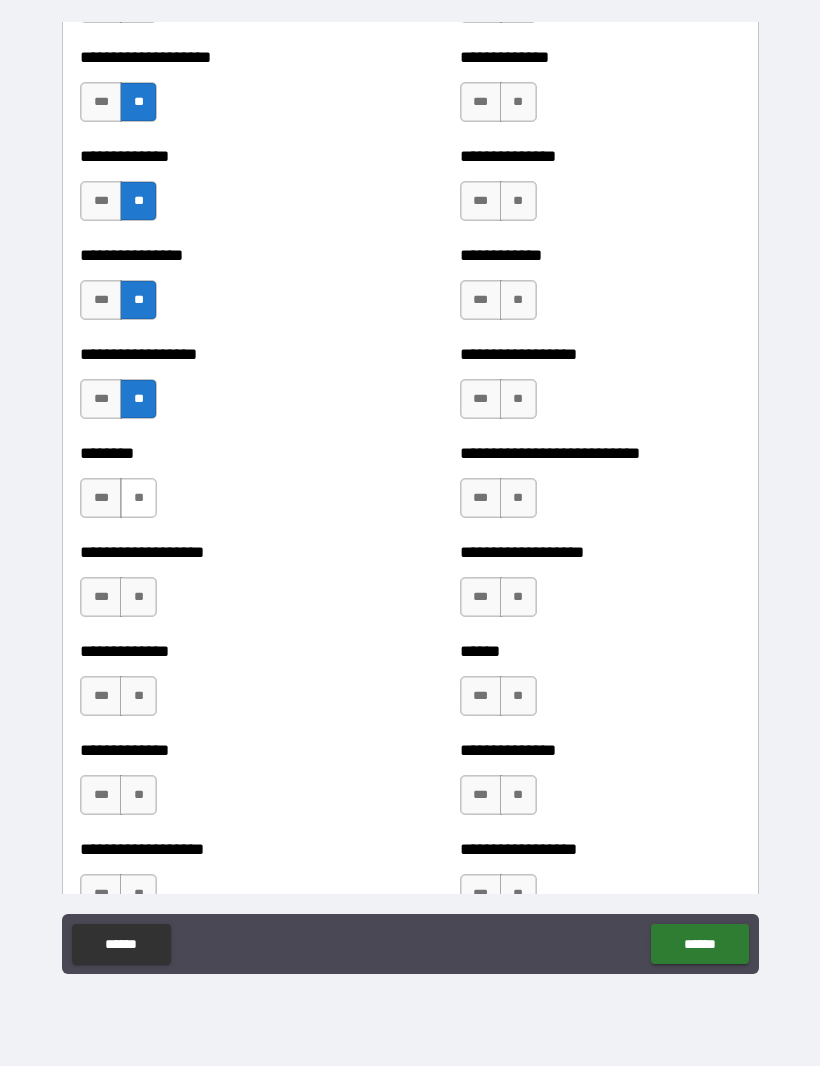 click on "**" at bounding box center [138, 499] 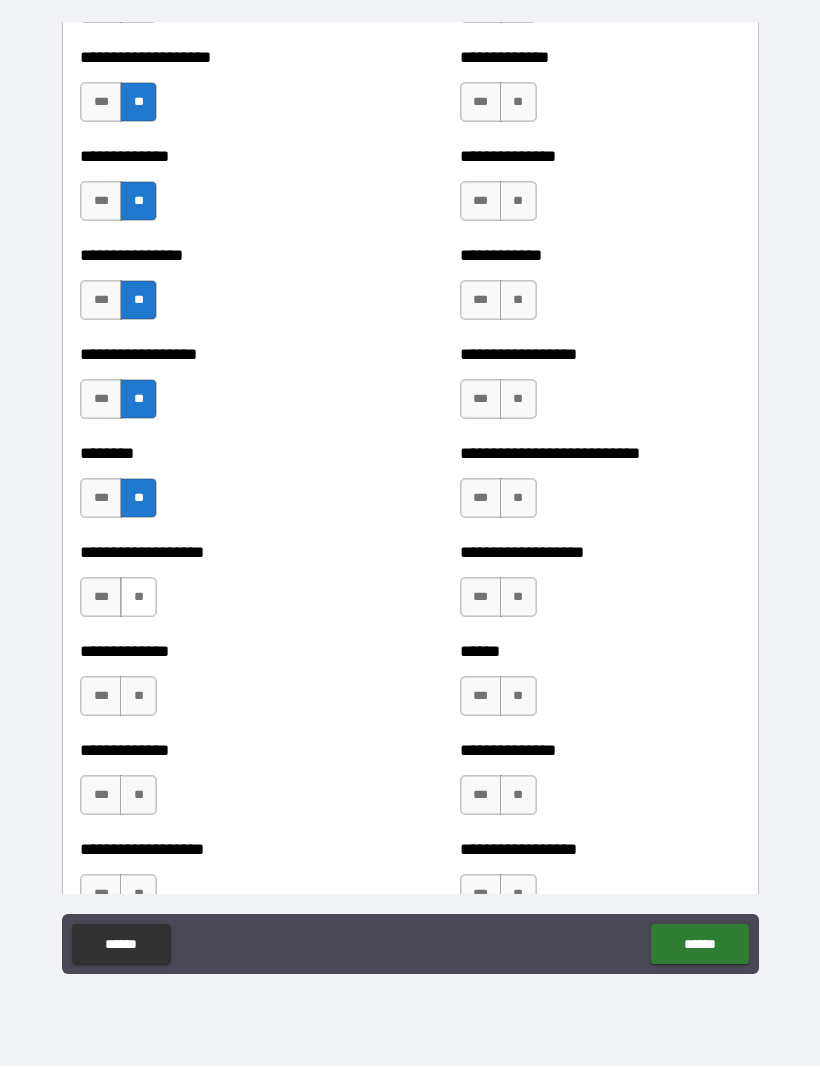 click on "**" at bounding box center (138, 598) 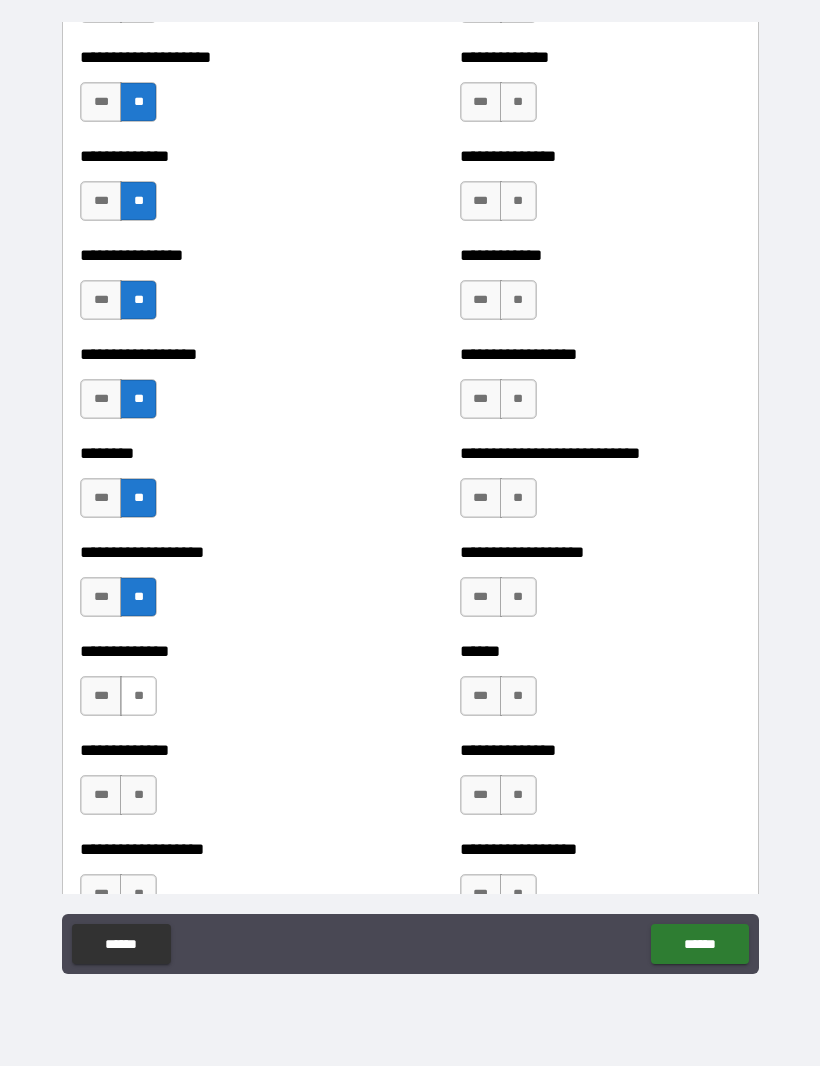 click on "**" at bounding box center [138, 697] 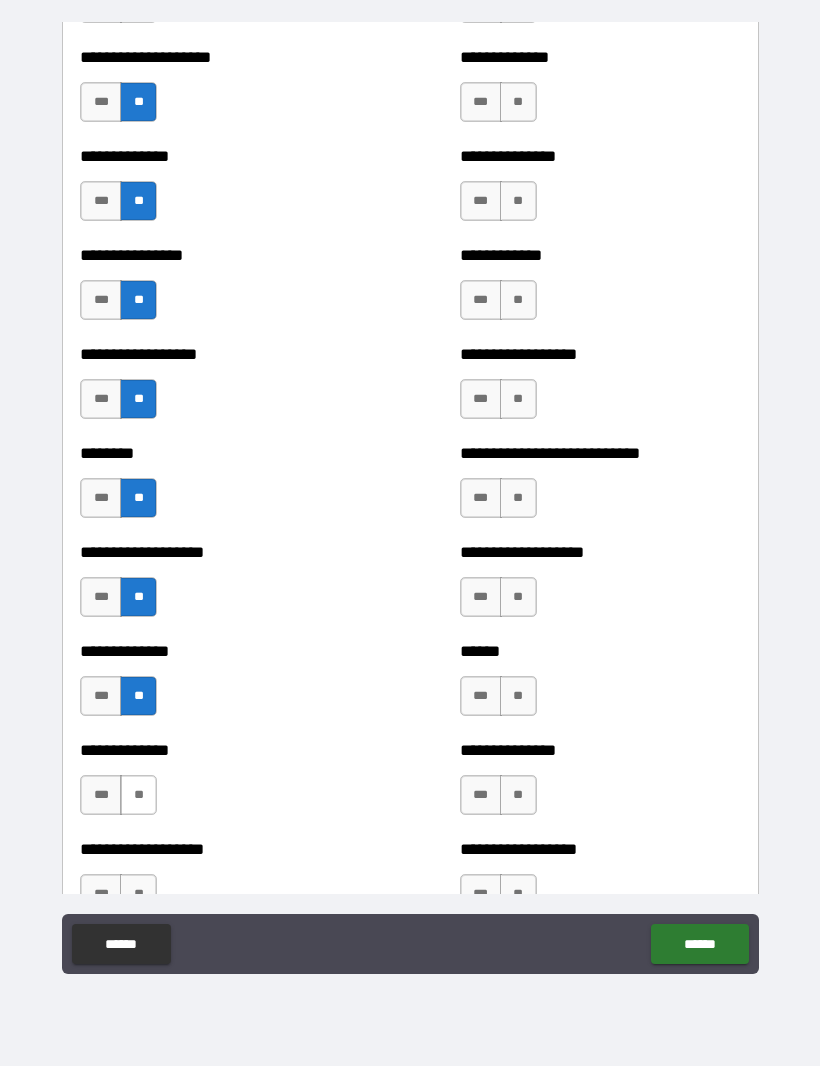 click on "**" at bounding box center [138, 796] 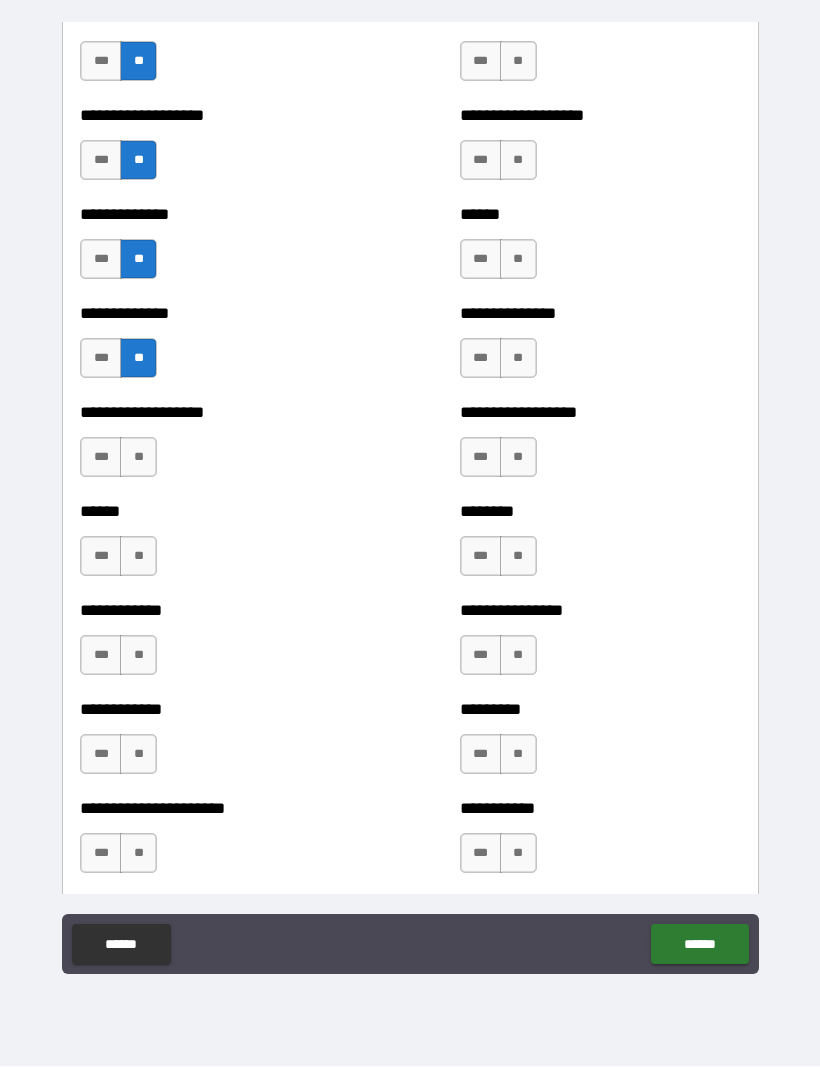 scroll, scrollTop: 4670, scrollLeft: 0, axis: vertical 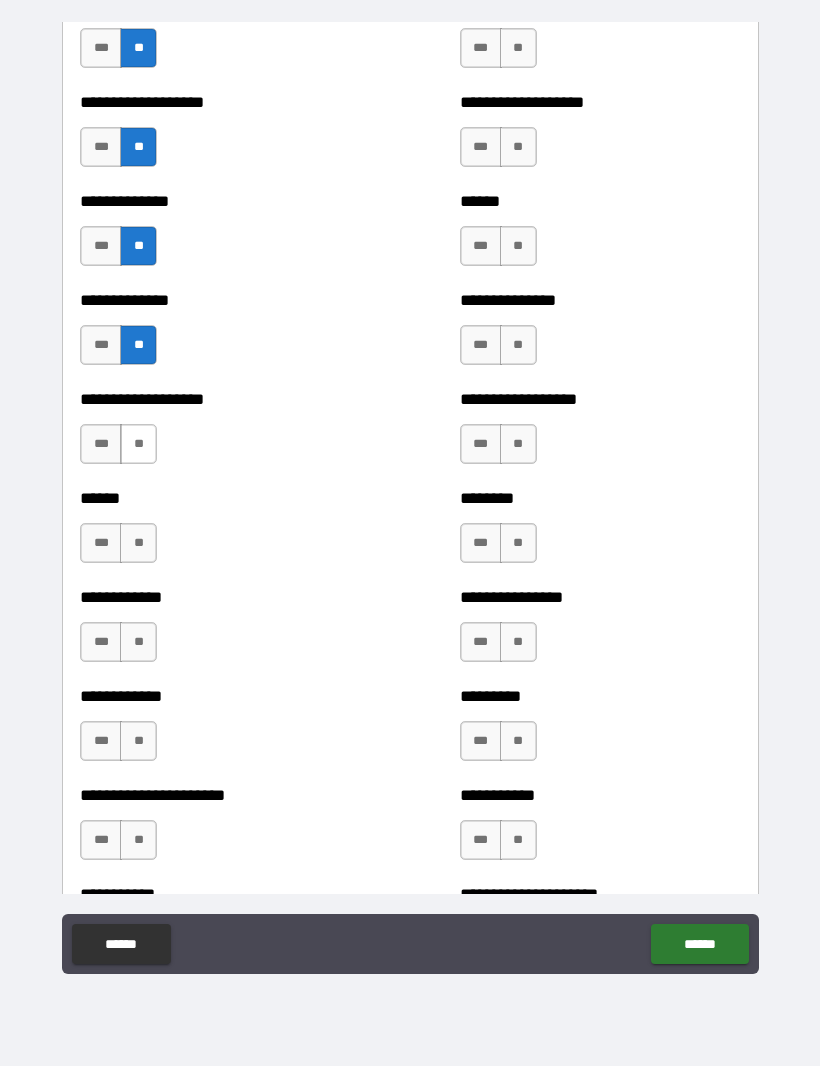 click on "**" at bounding box center (138, 445) 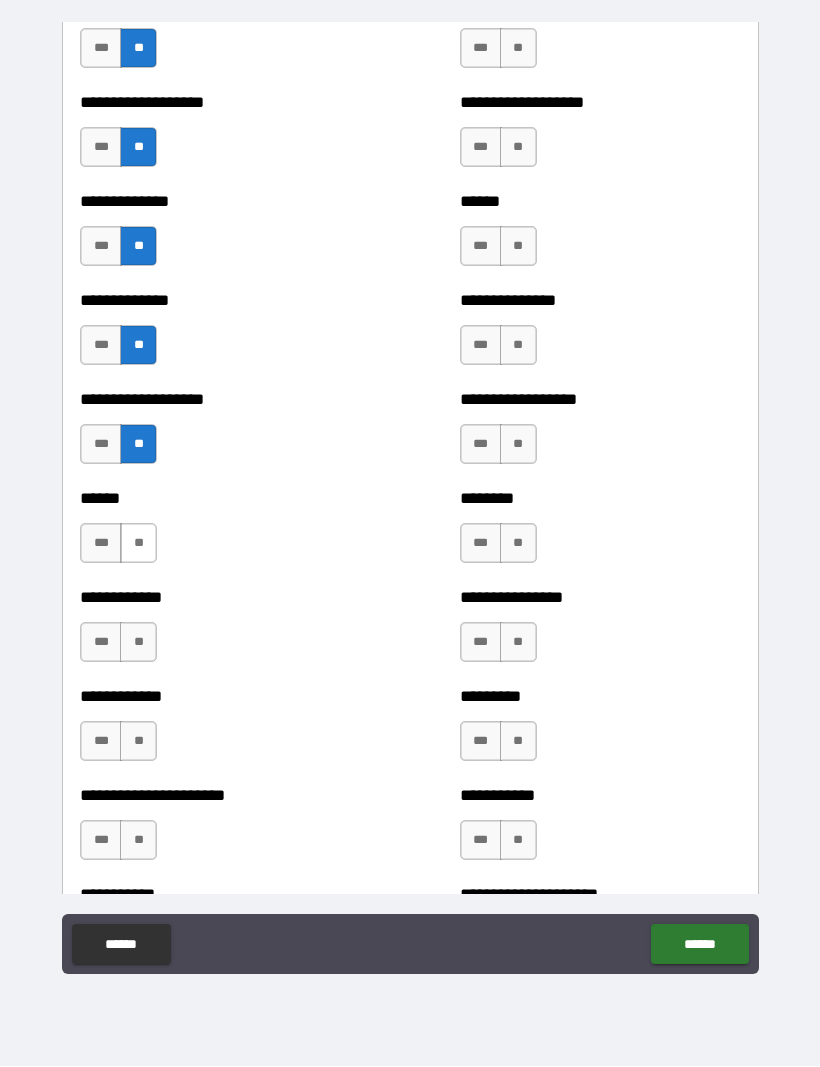 click on "**" at bounding box center (138, 544) 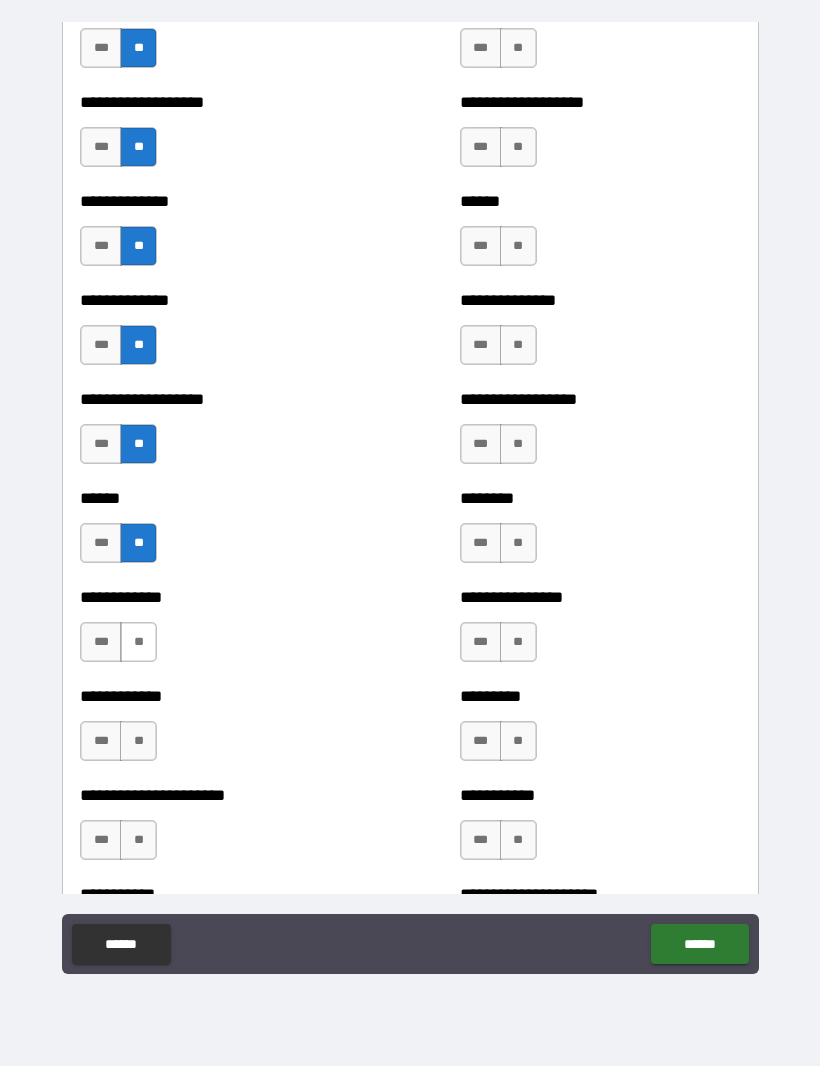 click on "**" at bounding box center (138, 643) 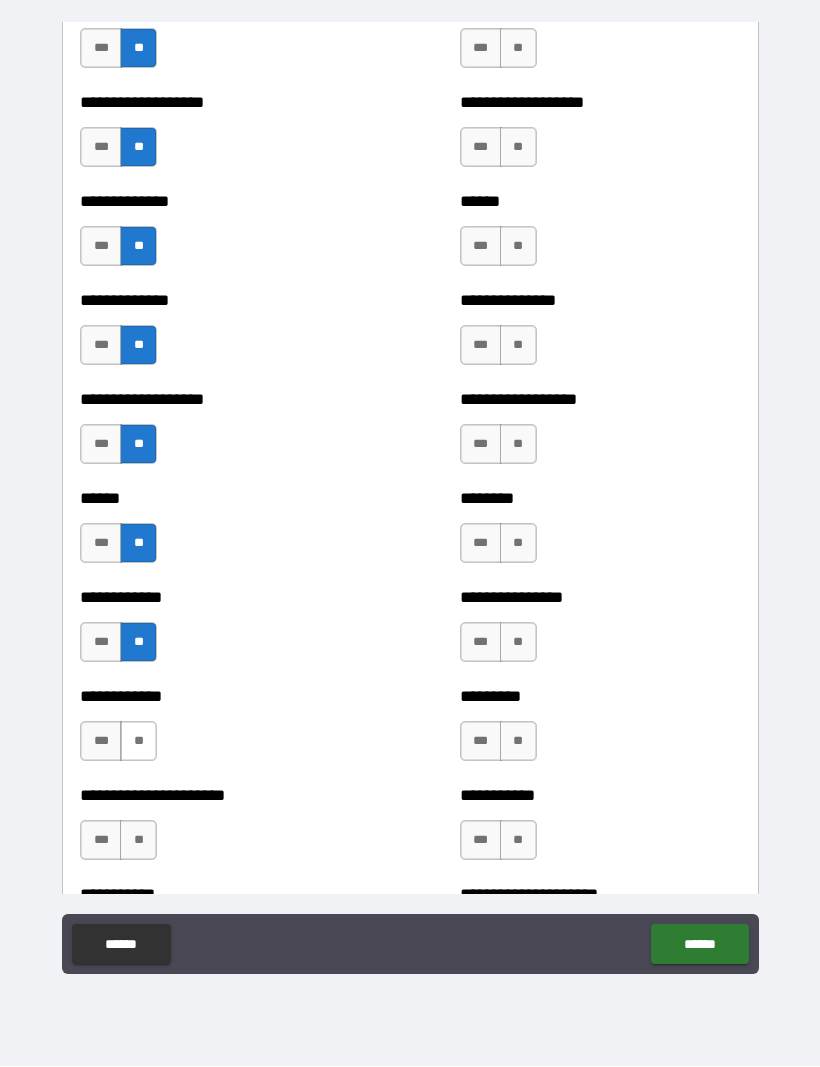 click on "**" at bounding box center (138, 742) 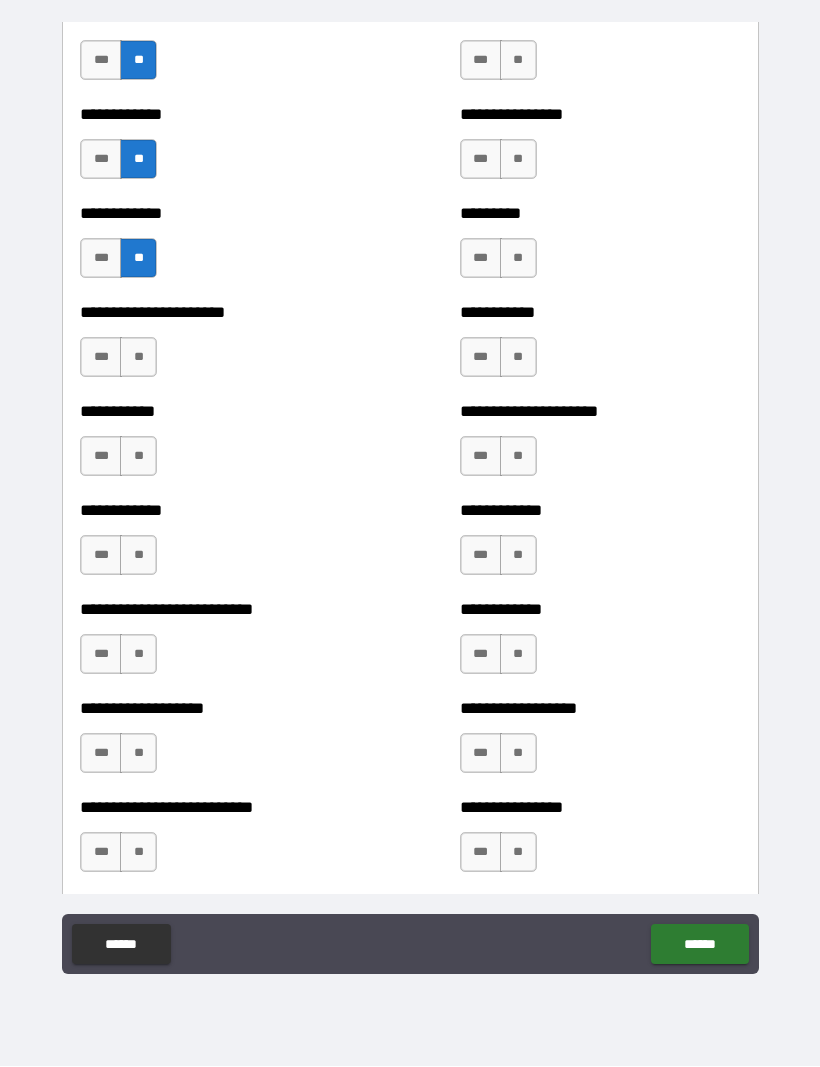scroll, scrollTop: 5159, scrollLeft: 0, axis: vertical 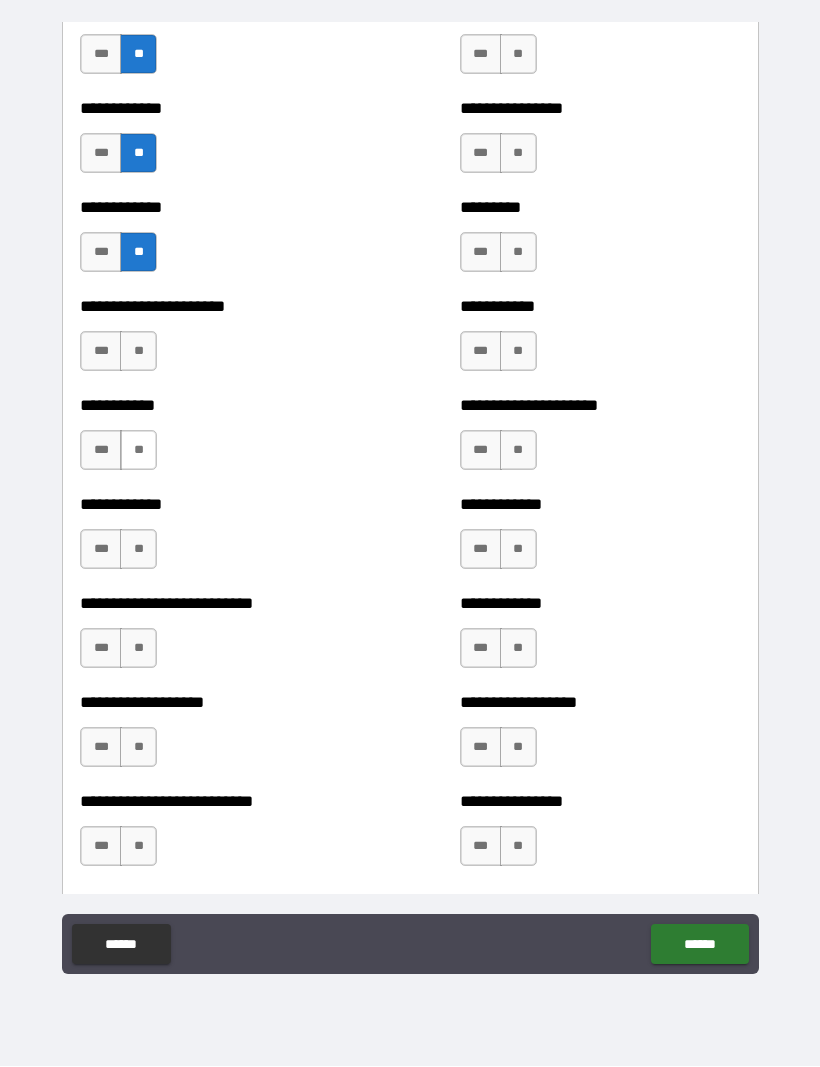 click on "**" at bounding box center (138, 451) 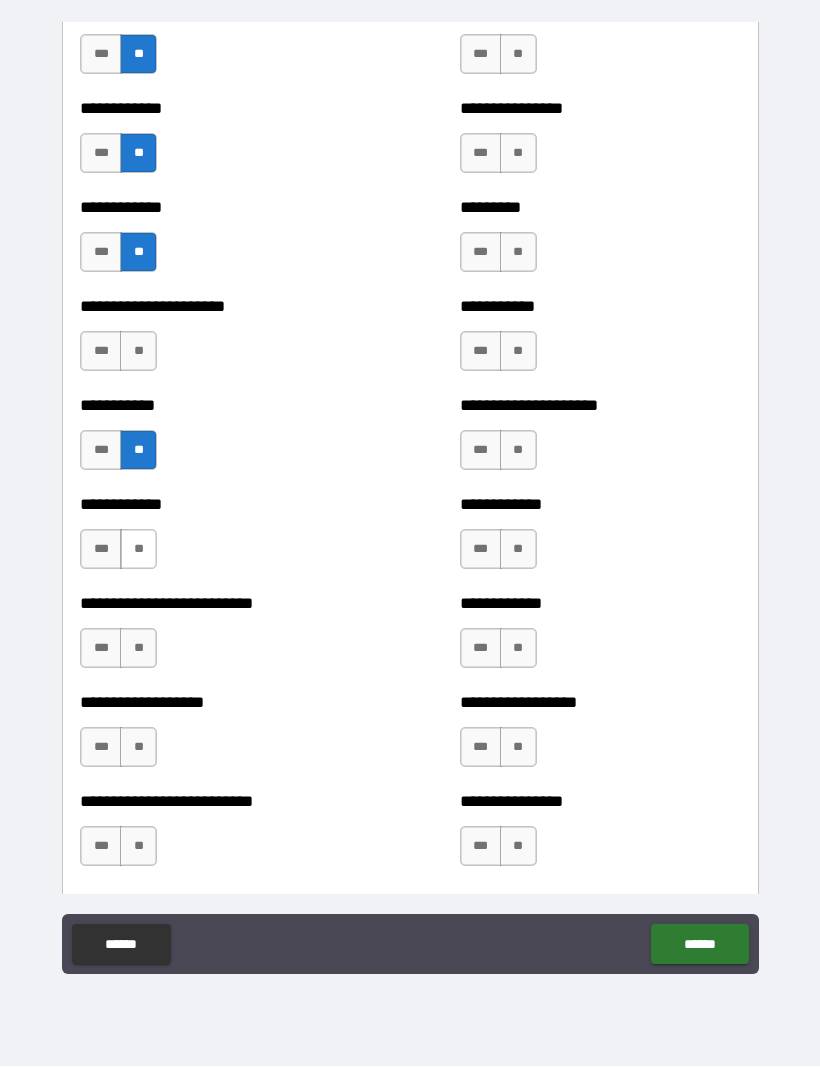 click on "**" at bounding box center (138, 550) 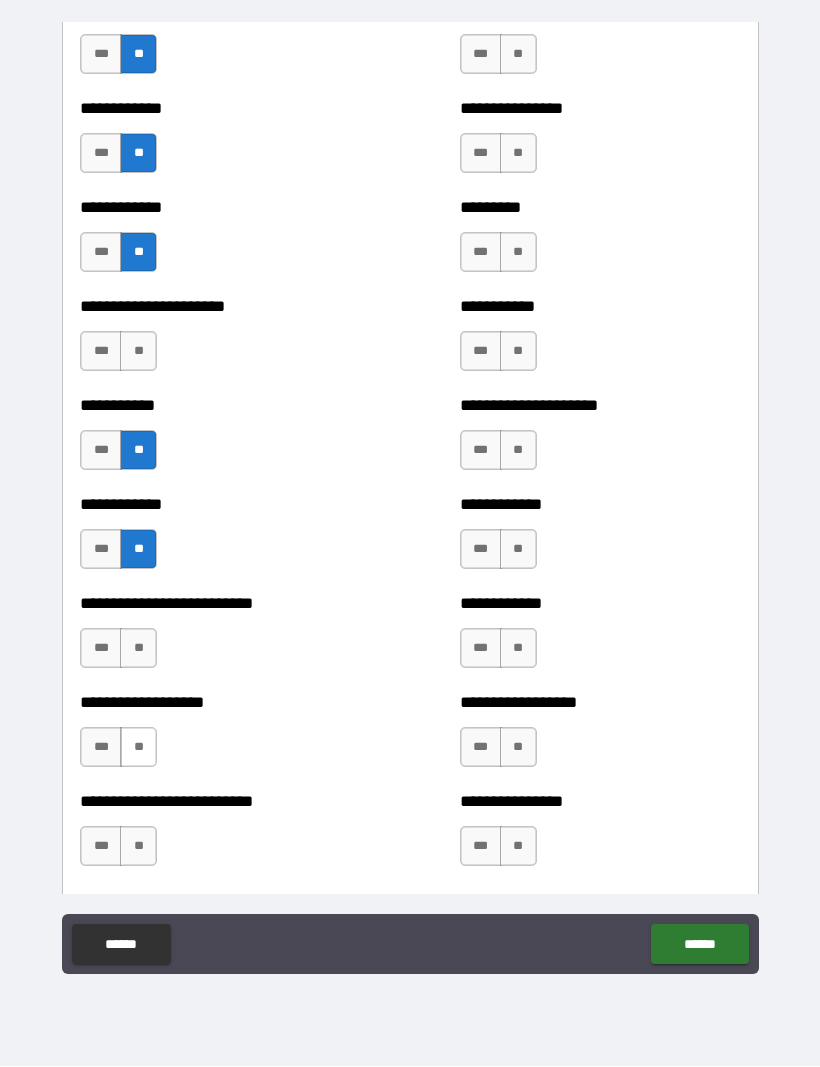 click on "**" at bounding box center (138, 748) 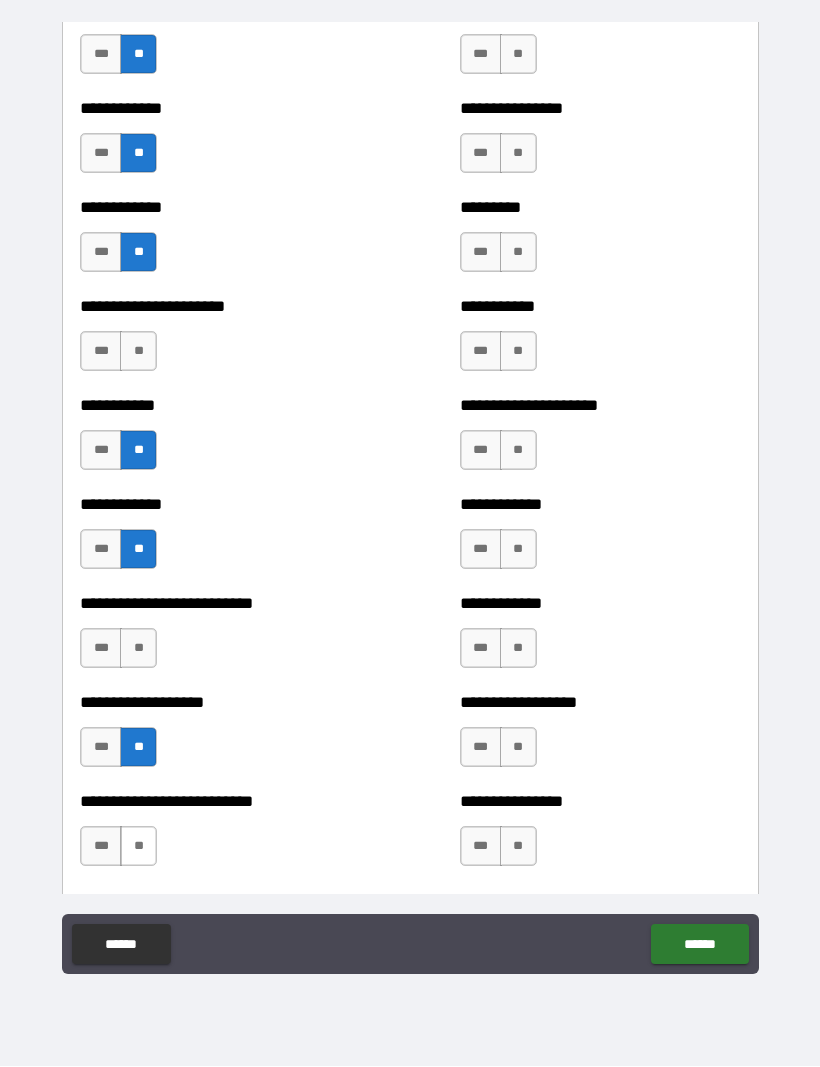 click on "**" at bounding box center [138, 847] 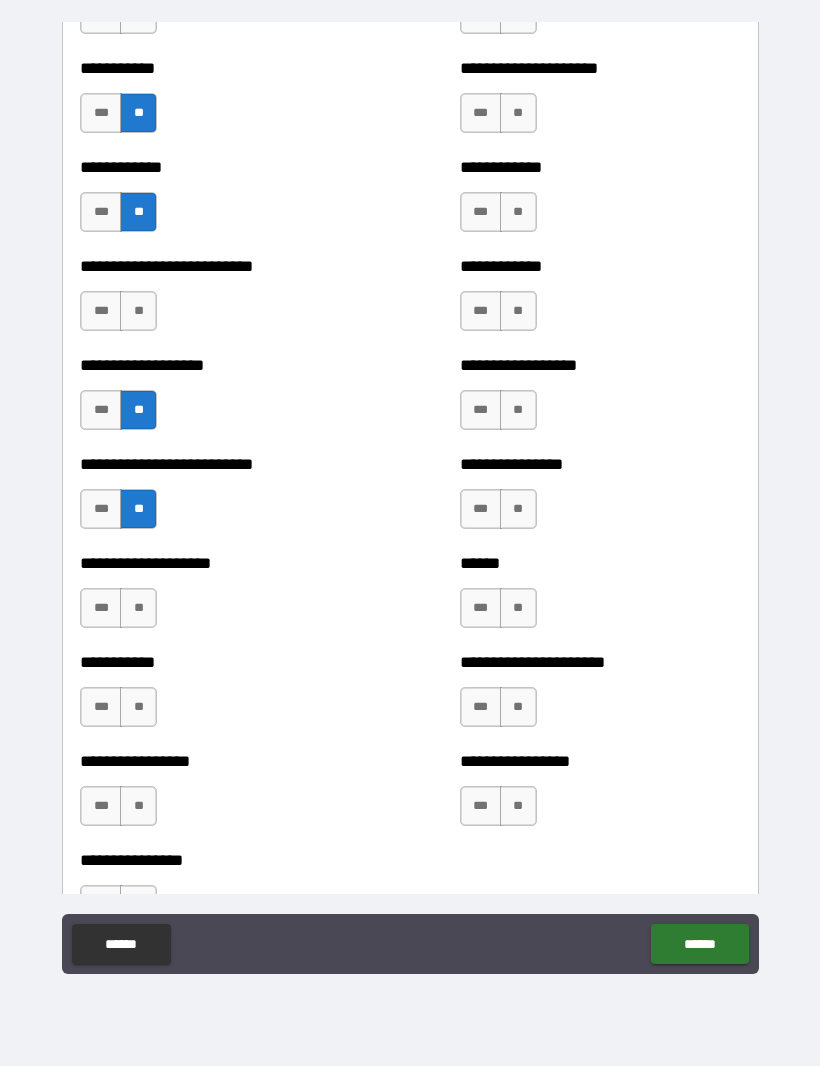 scroll, scrollTop: 5498, scrollLeft: 0, axis: vertical 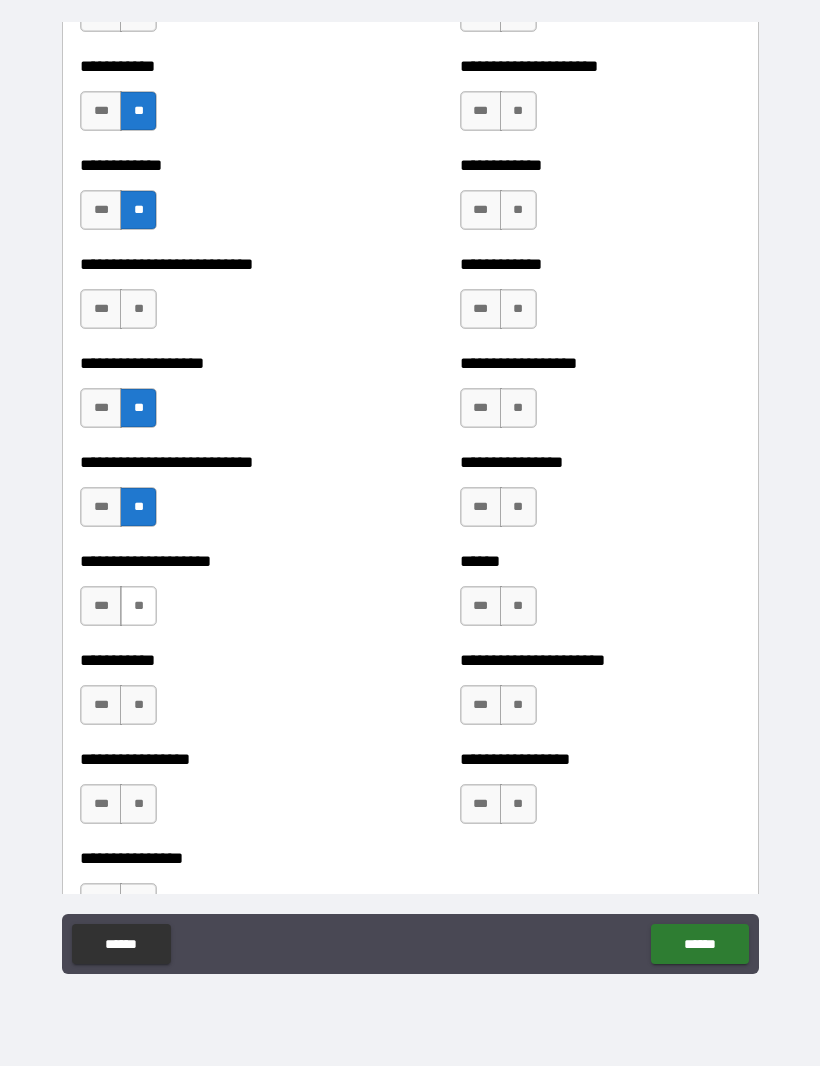 click on "**" at bounding box center (138, 607) 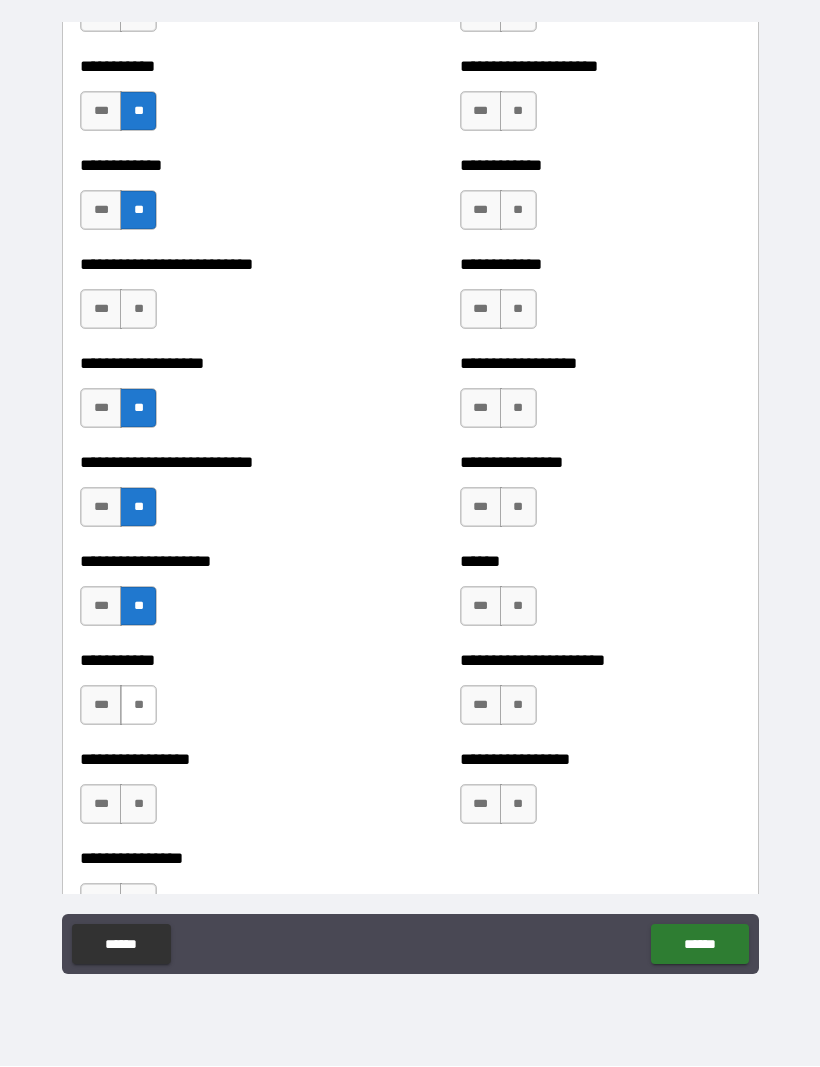 click on "**" at bounding box center [138, 706] 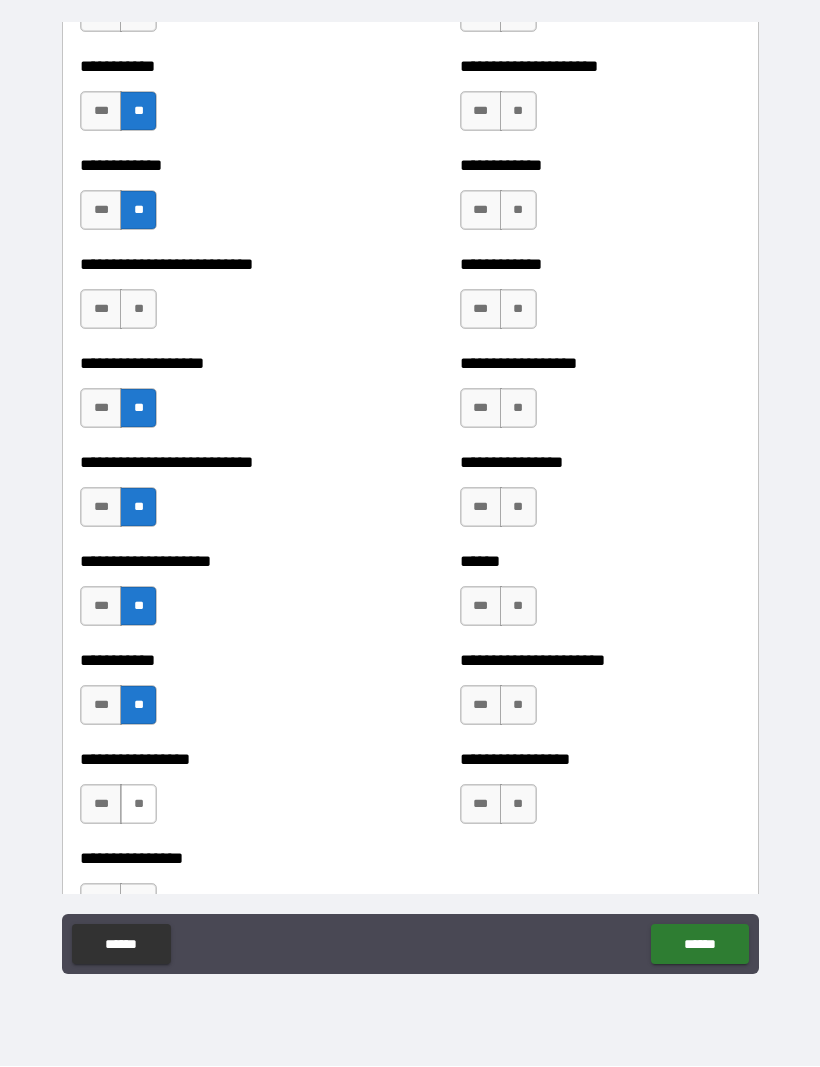 click on "**" at bounding box center (138, 805) 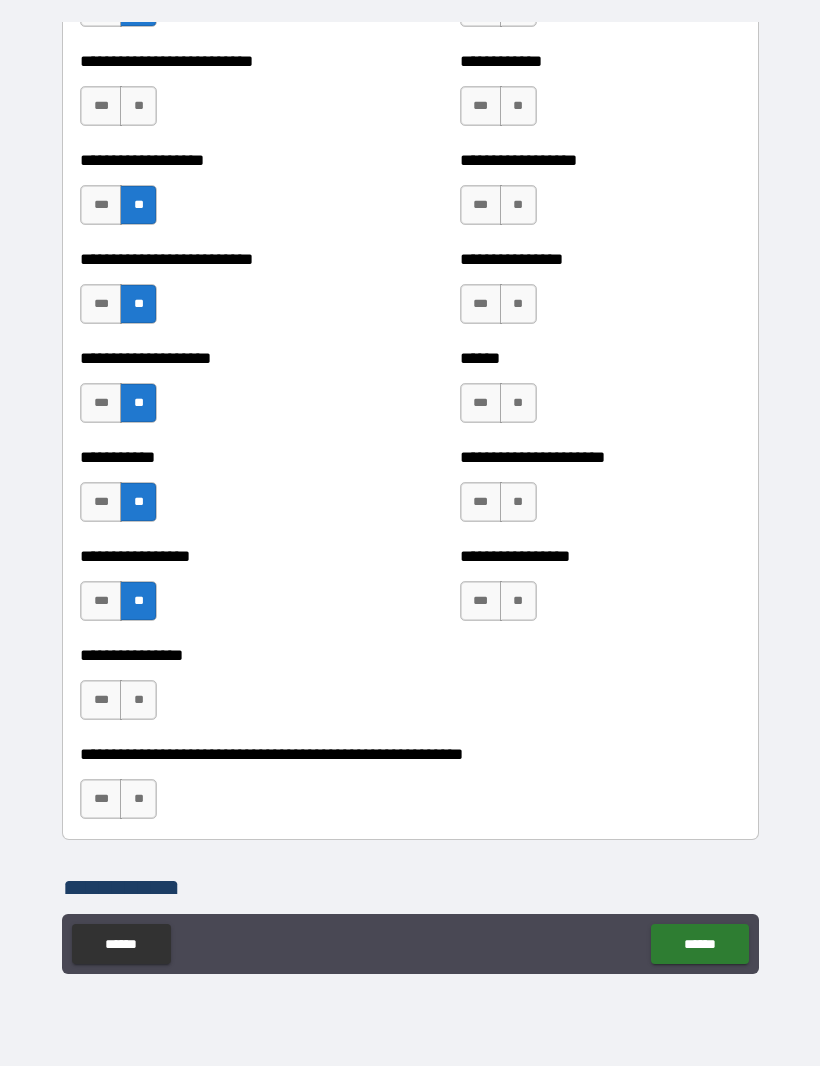 scroll, scrollTop: 5721, scrollLeft: 0, axis: vertical 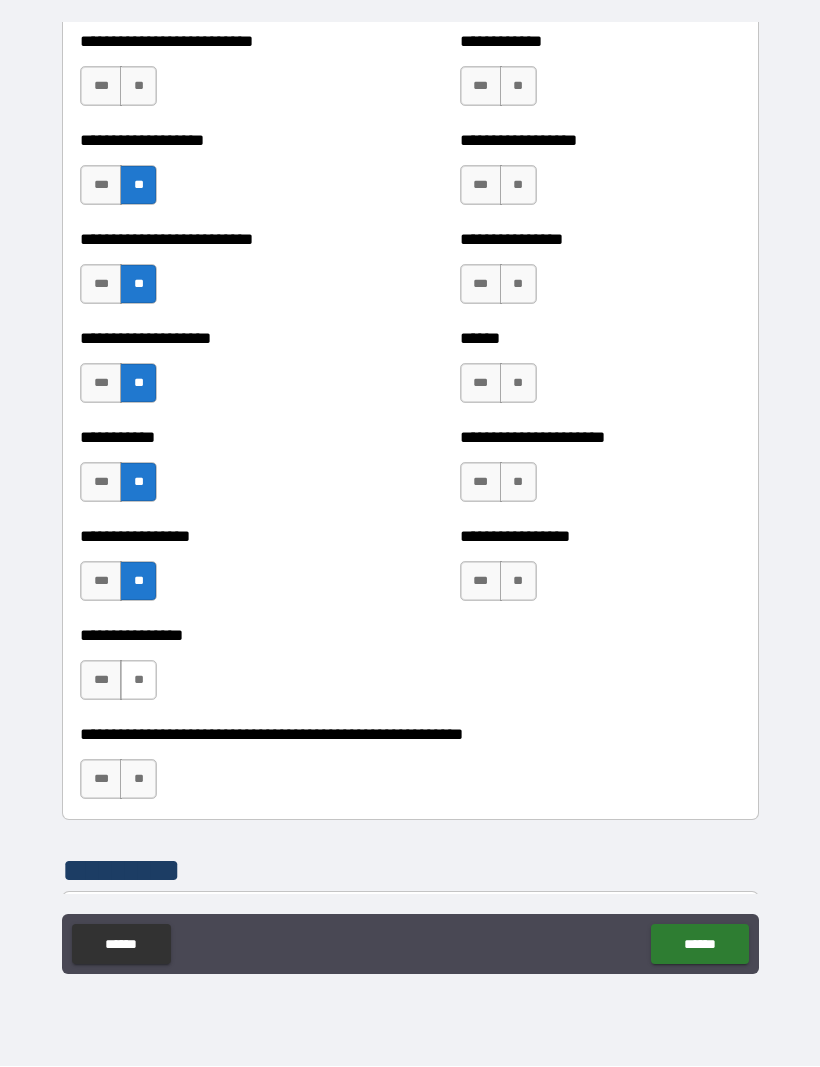 click on "**" at bounding box center [138, 681] 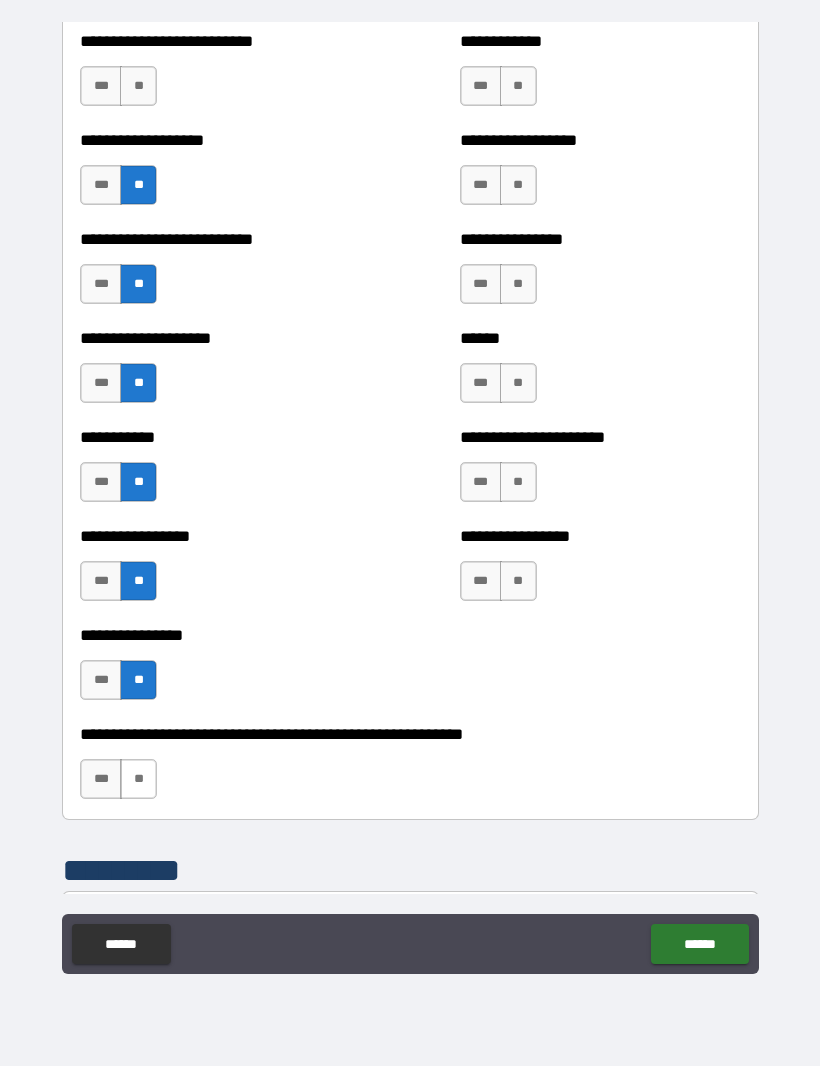 click on "**" at bounding box center (138, 780) 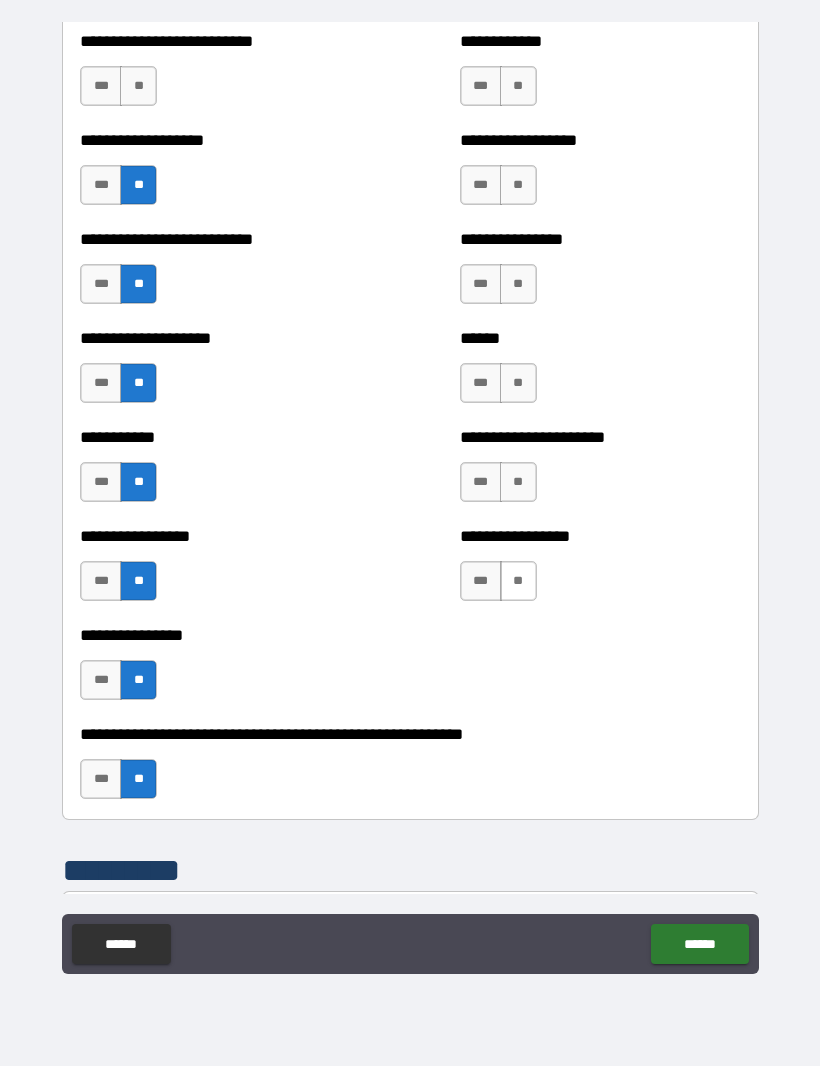 click on "**" at bounding box center [518, 582] 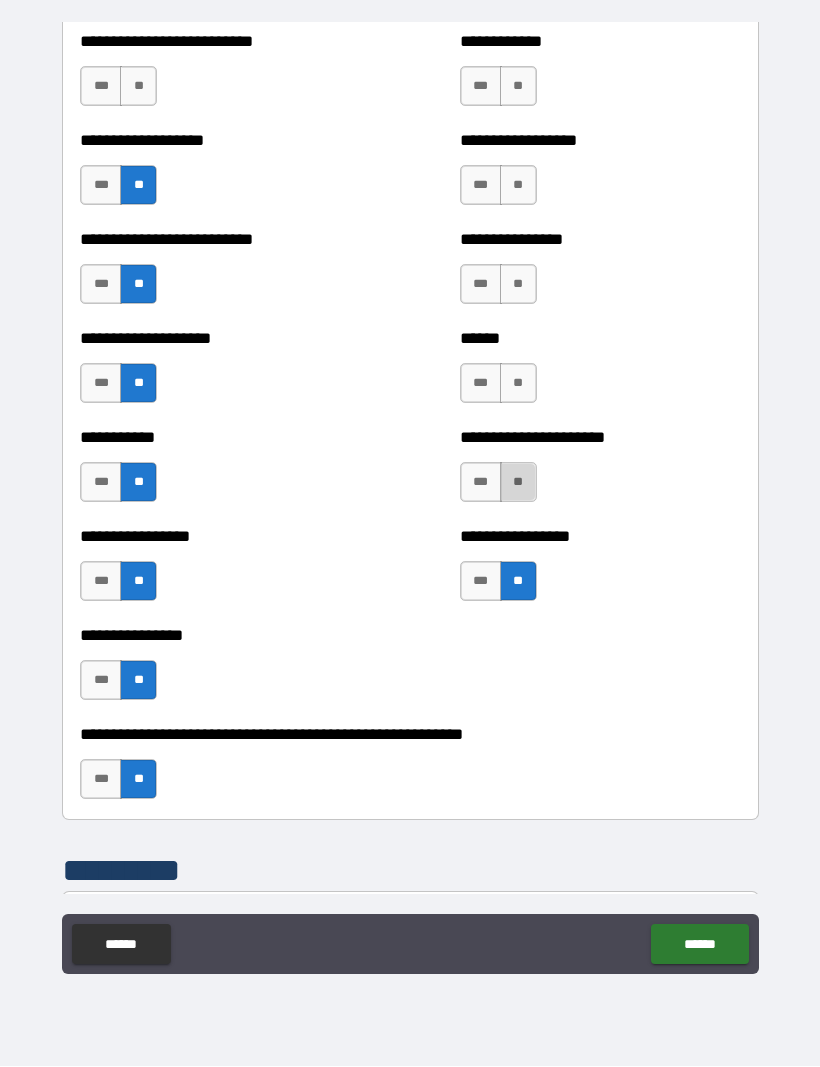 click on "**" at bounding box center [518, 483] 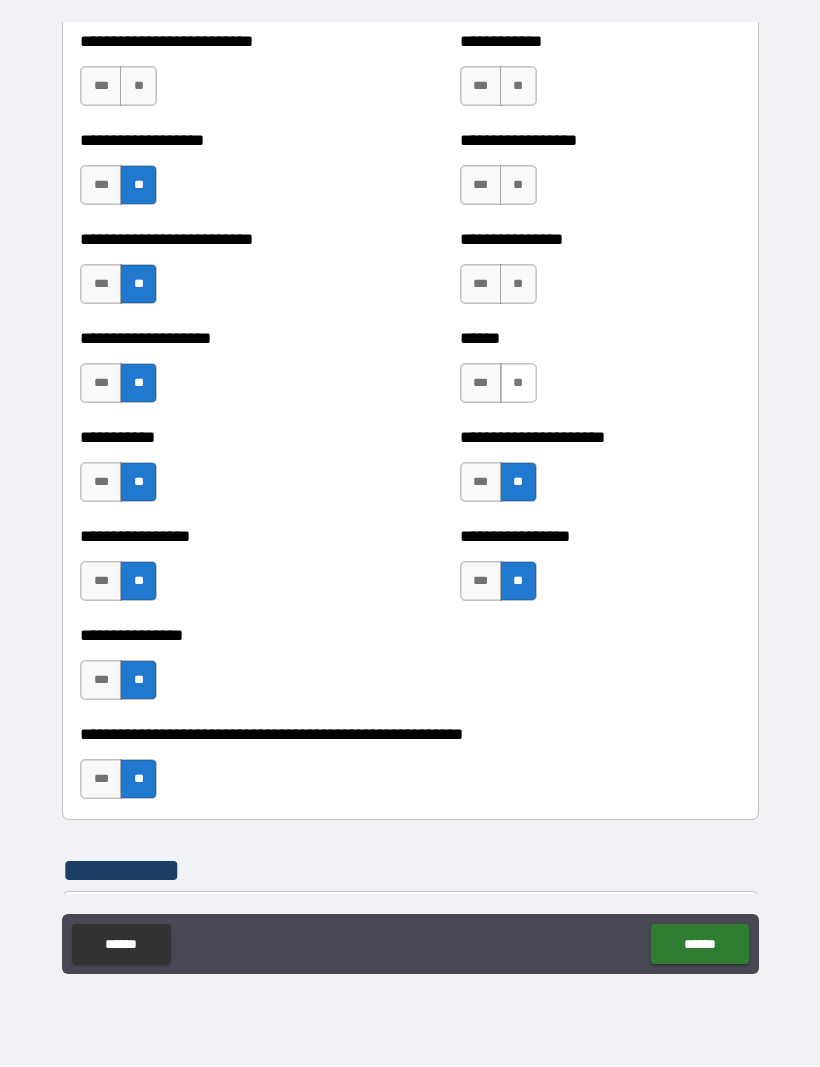 click on "**" at bounding box center [518, 384] 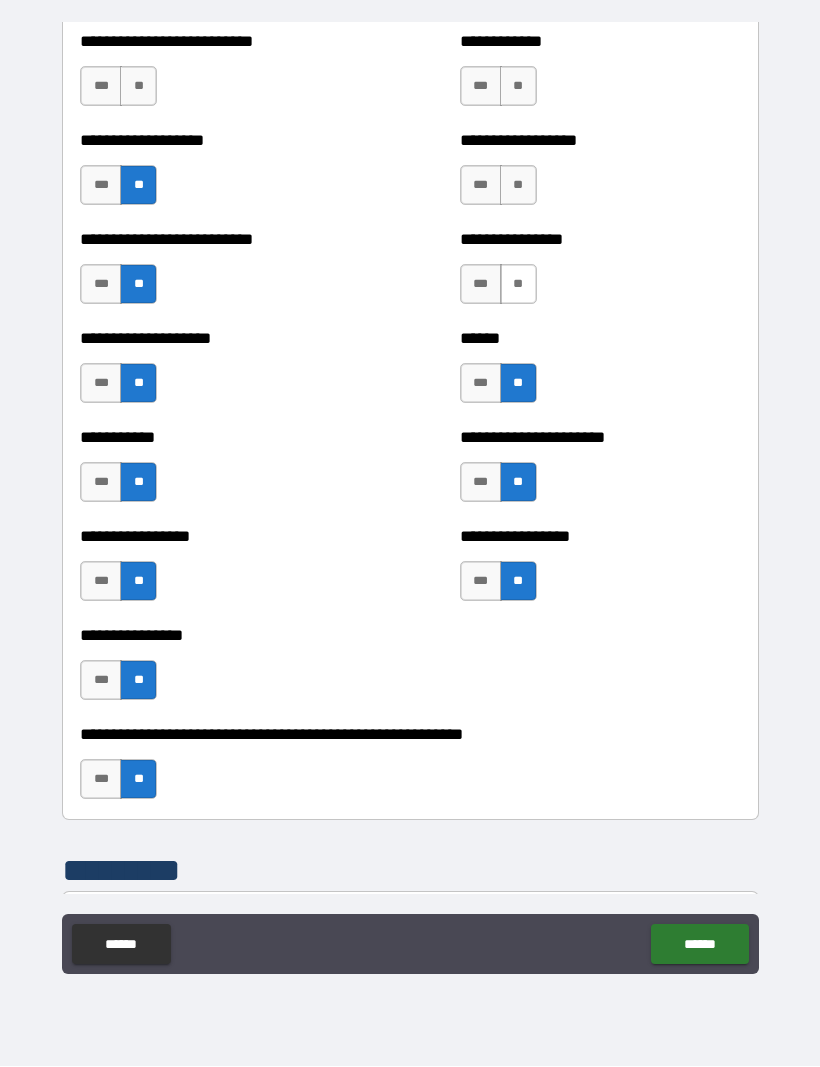 click on "**" at bounding box center [518, 285] 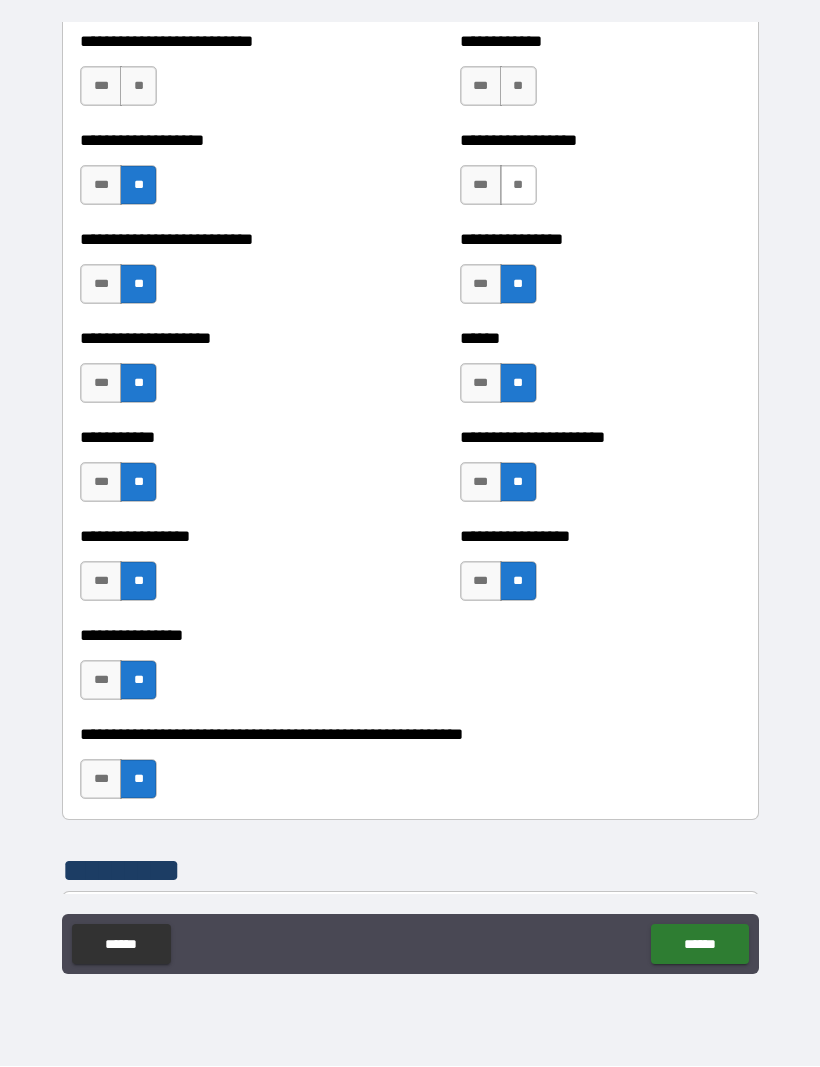 click on "**" at bounding box center (518, 186) 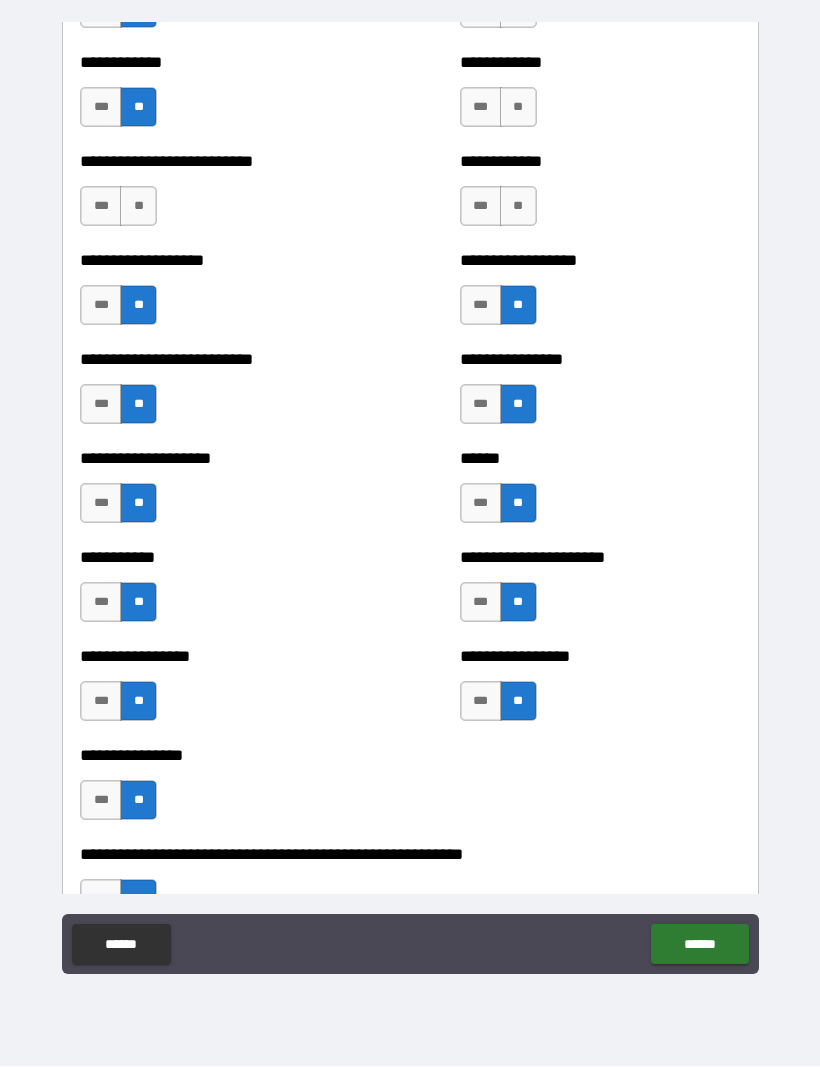 scroll, scrollTop: 5592, scrollLeft: 0, axis: vertical 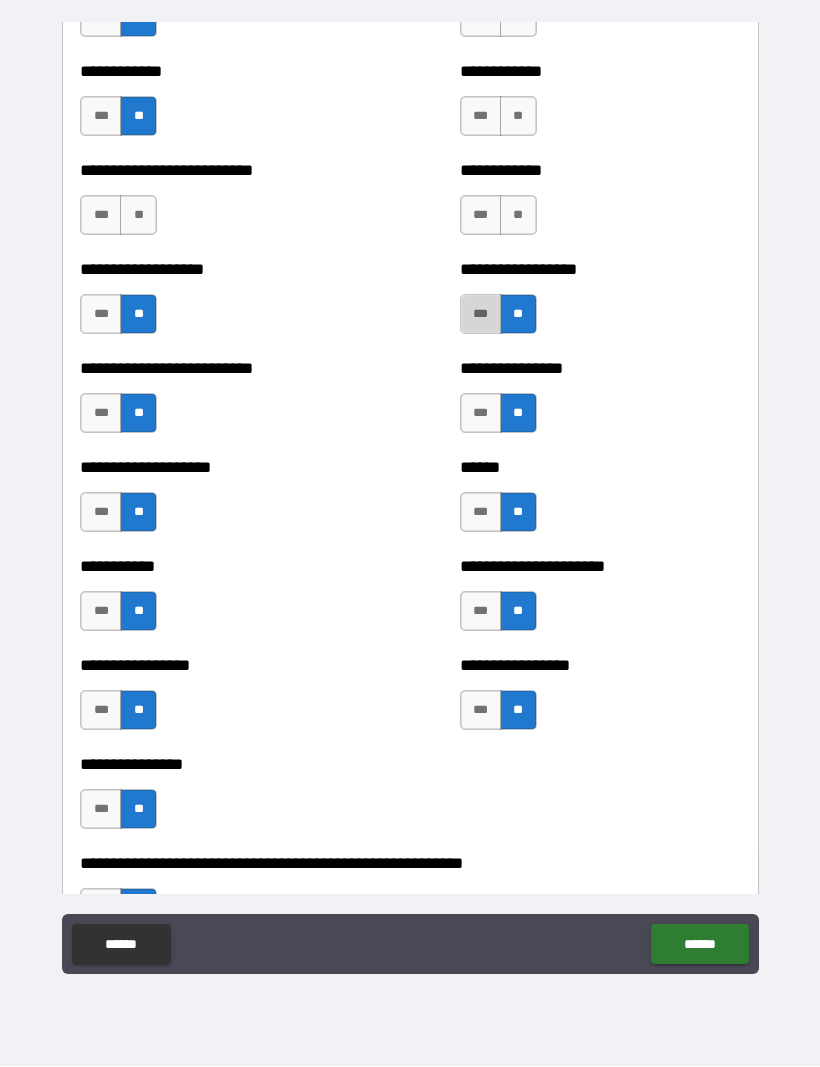 click on "***" at bounding box center [481, 315] 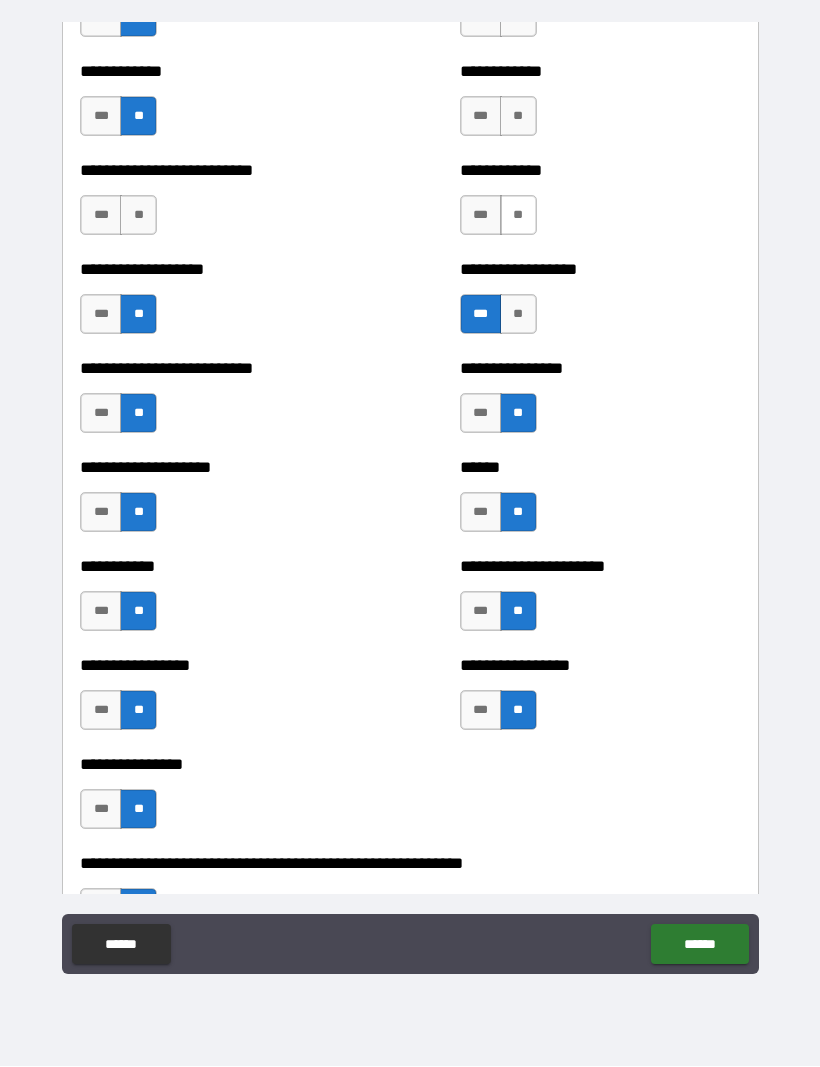click on "**" at bounding box center (518, 216) 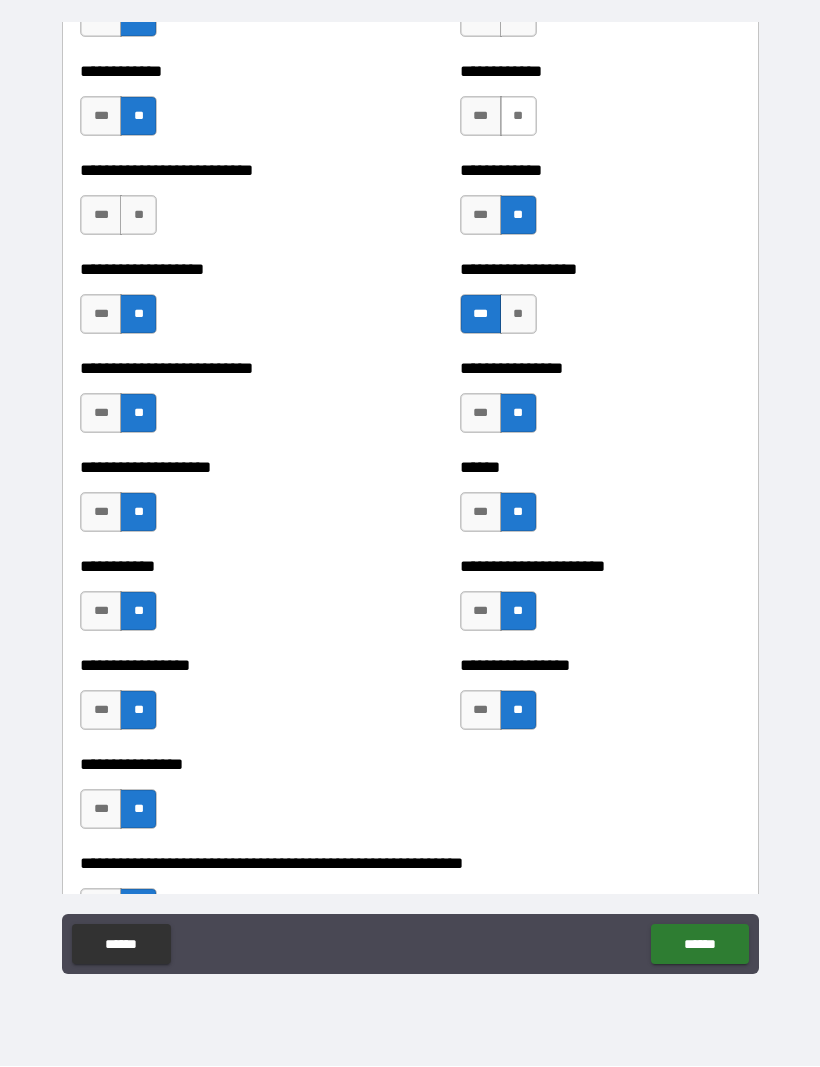click on "**" at bounding box center (518, 117) 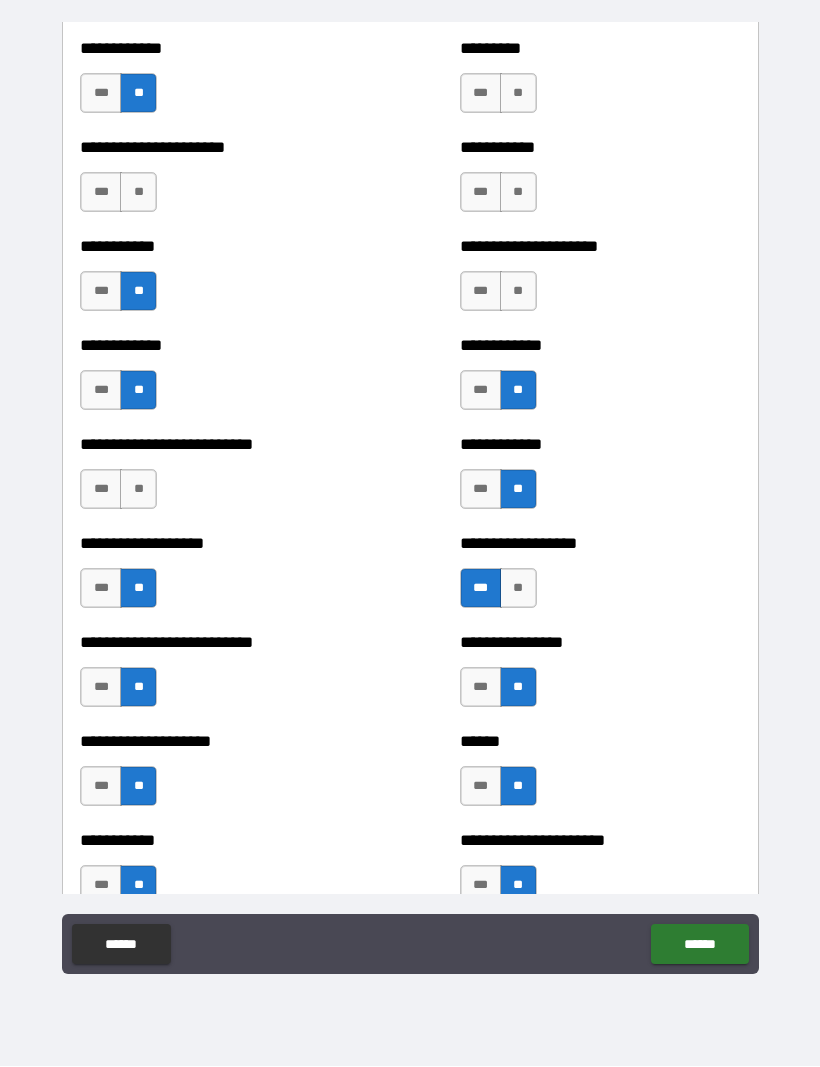 scroll, scrollTop: 5302, scrollLeft: 0, axis: vertical 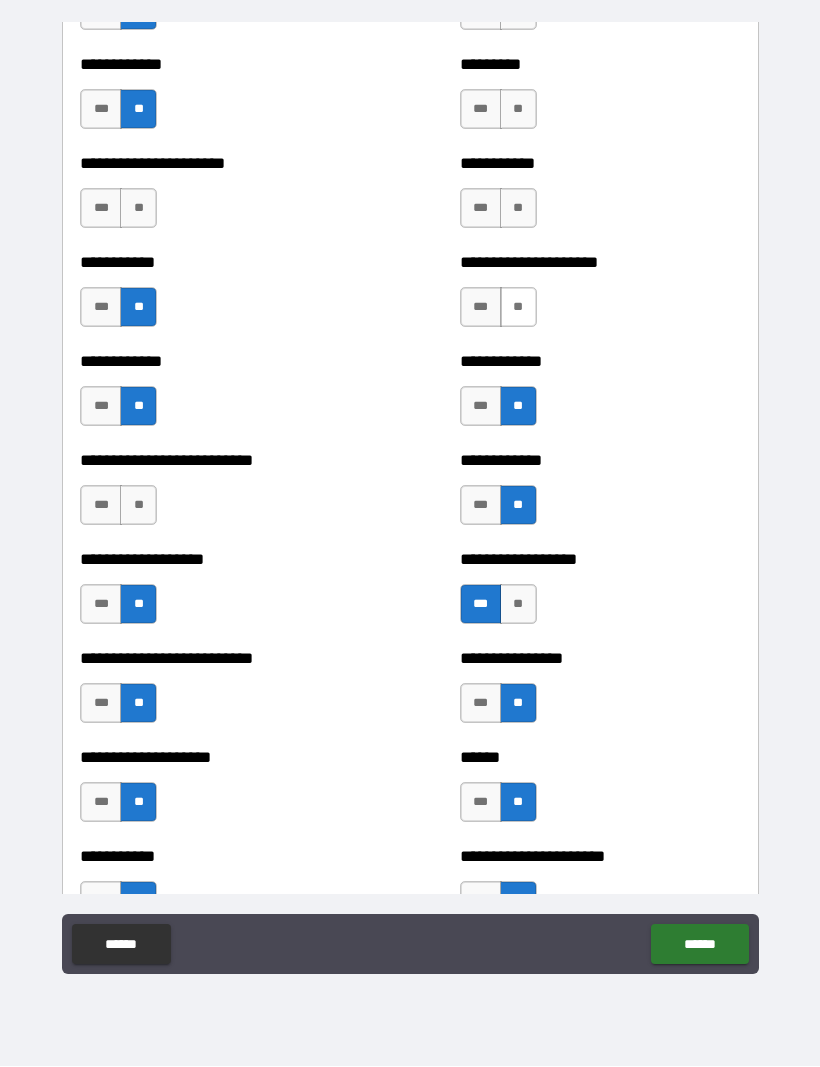 click on "**" at bounding box center (518, 308) 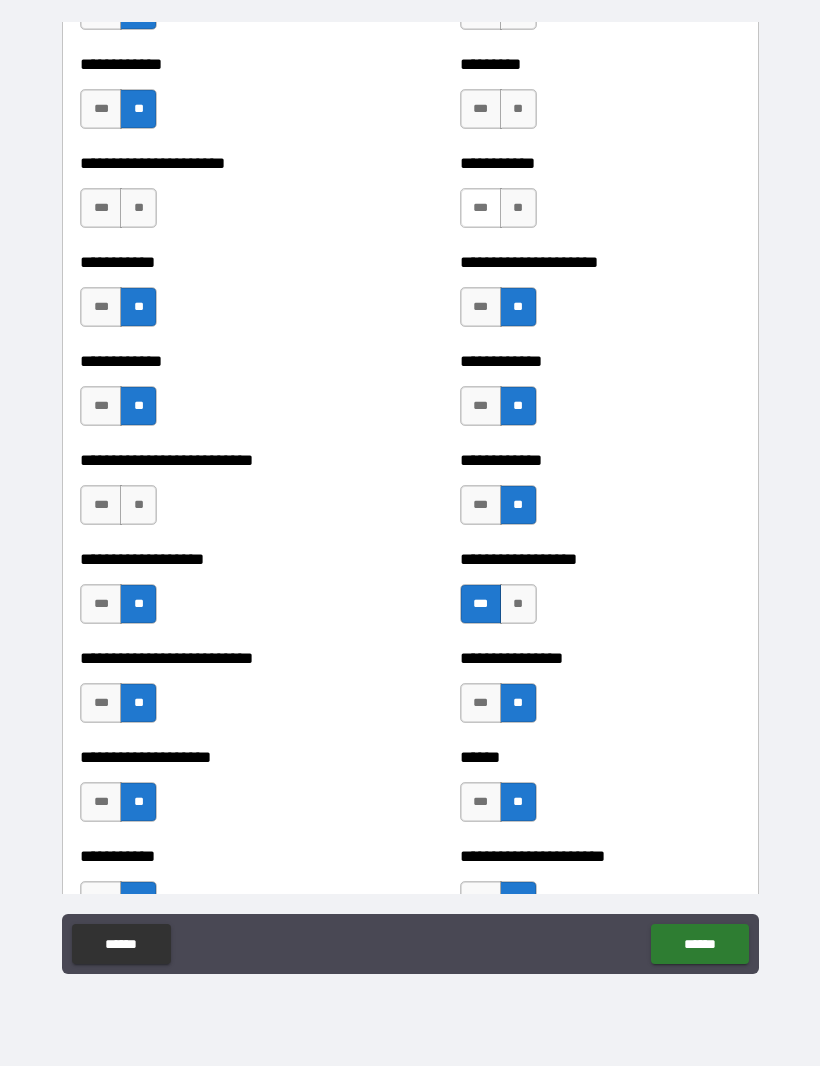 click on "***" at bounding box center [481, 209] 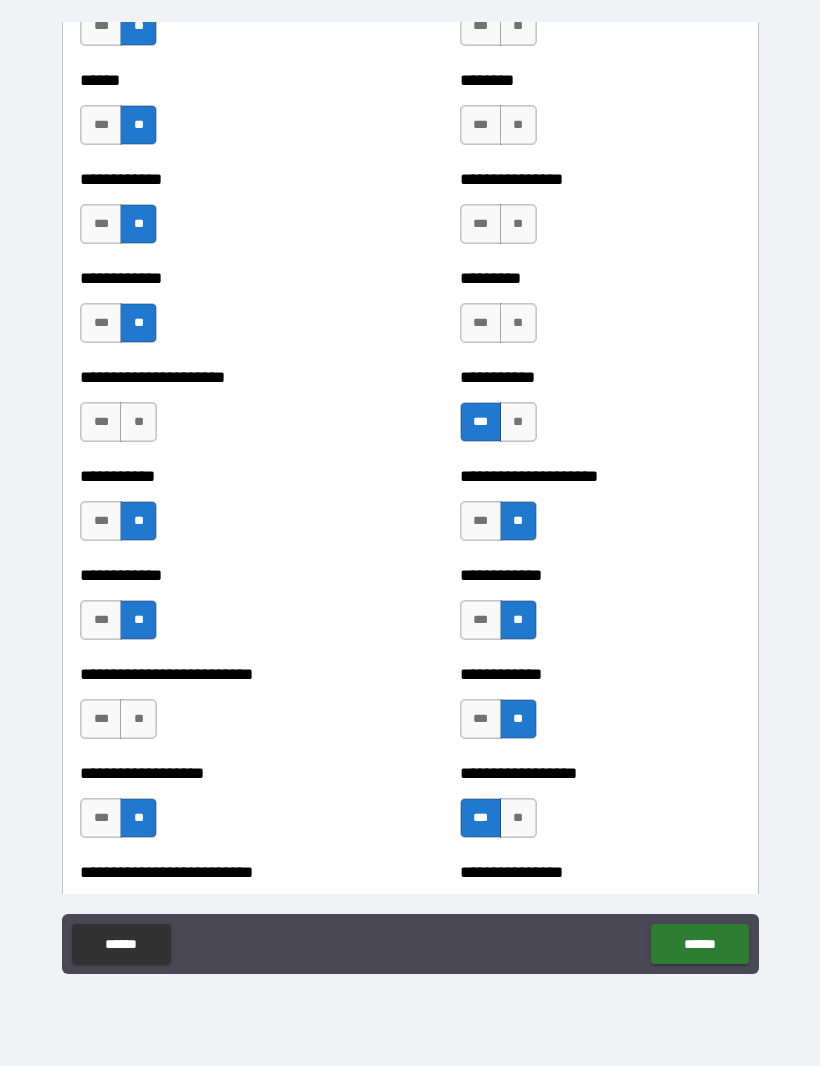 scroll, scrollTop: 5079, scrollLeft: 0, axis: vertical 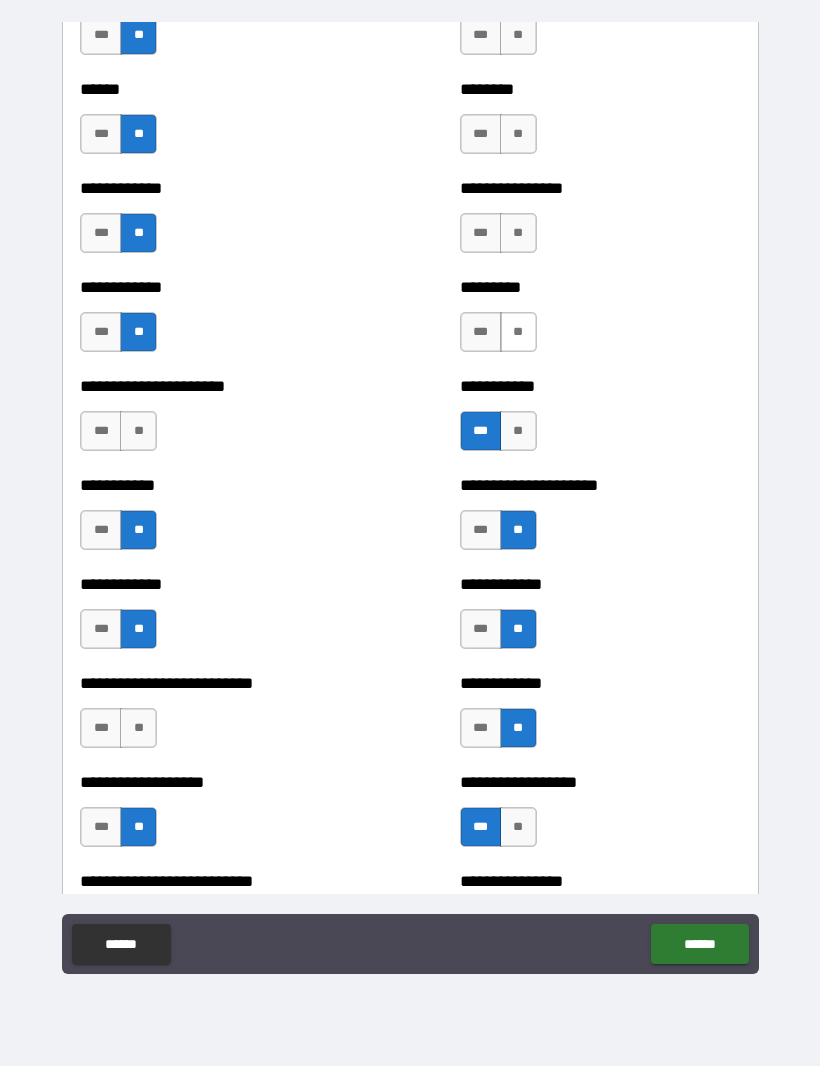 click on "**" at bounding box center [518, 333] 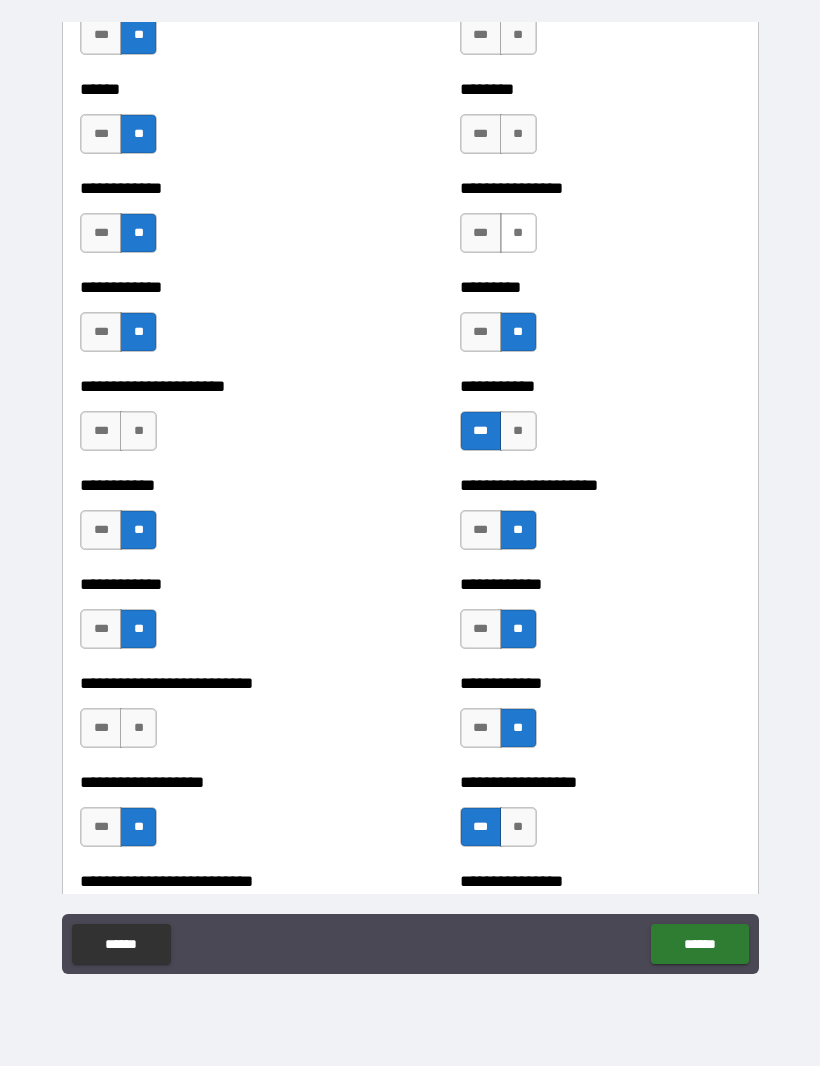 click on "**" at bounding box center (518, 234) 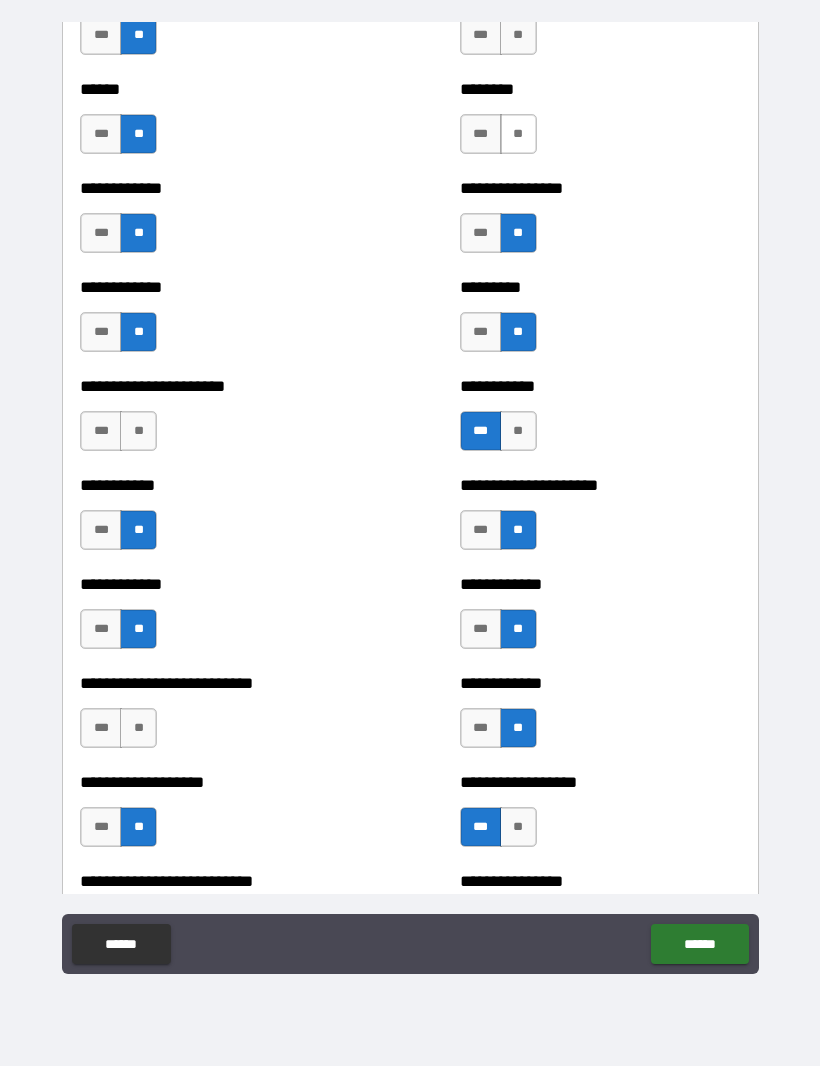 click on "**" at bounding box center (518, 135) 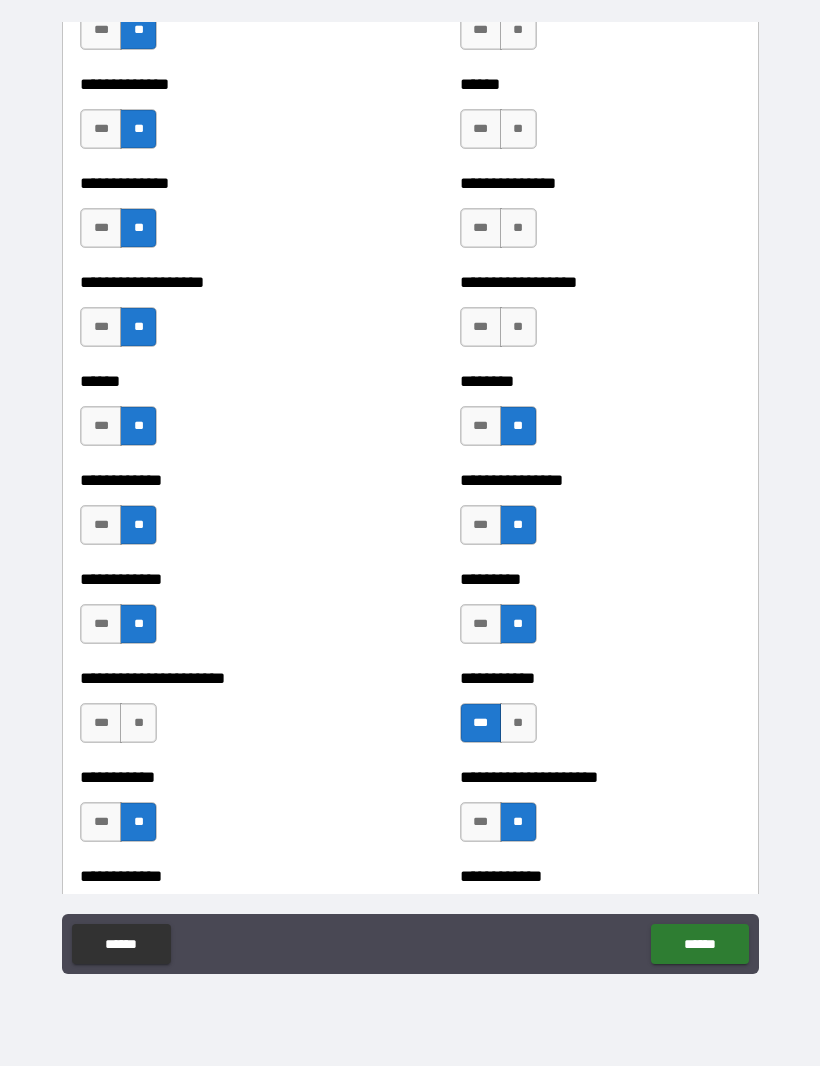 scroll, scrollTop: 4783, scrollLeft: 0, axis: vertical 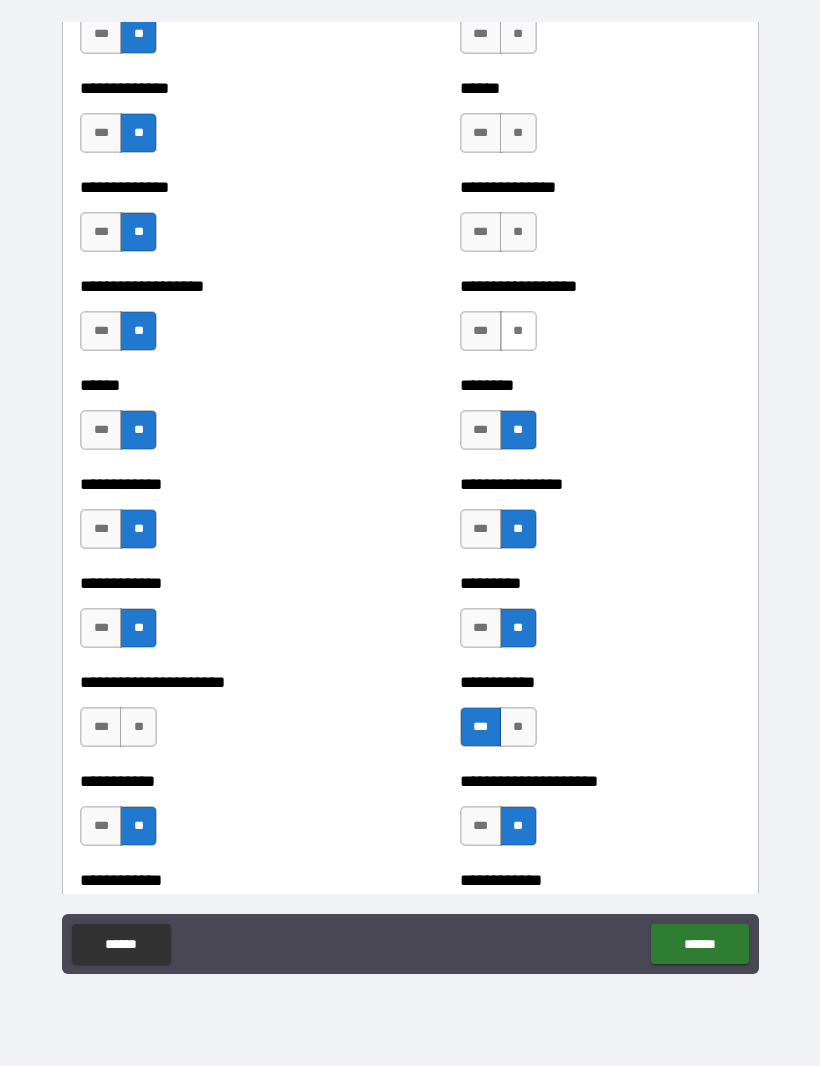 click on "**" at bounding box center (518, 332) 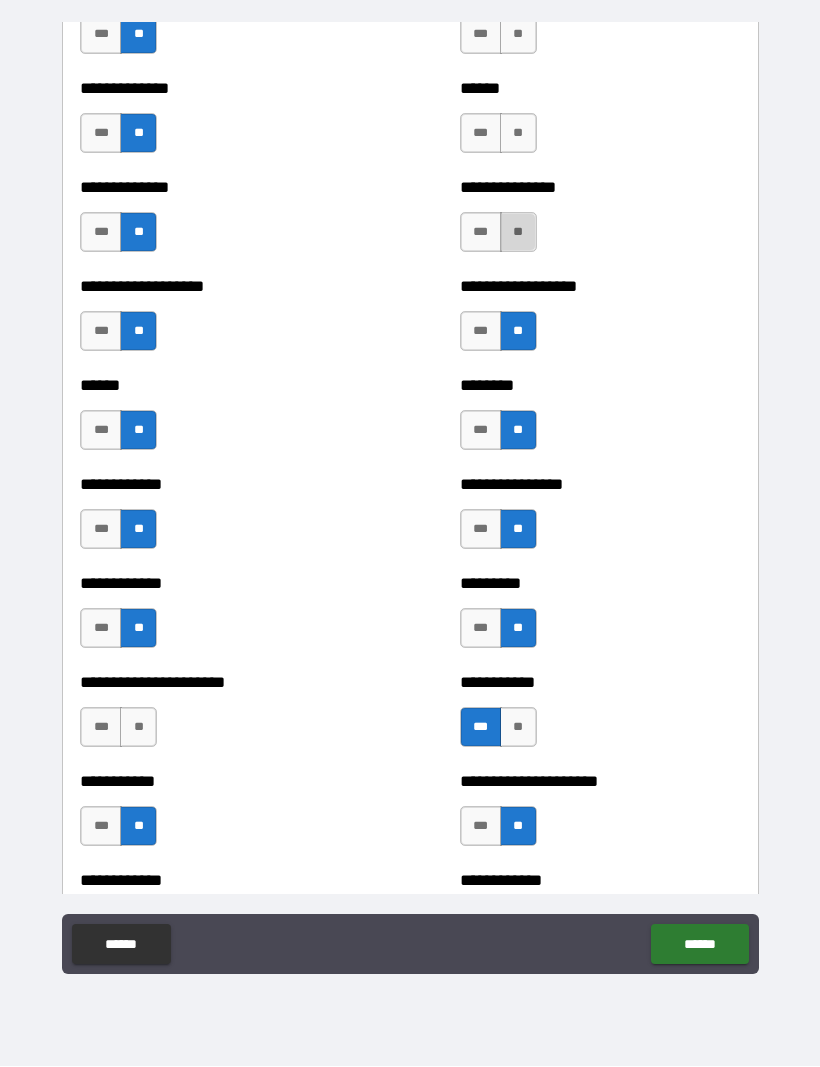 click on "**" at bounding box center (518, 233) 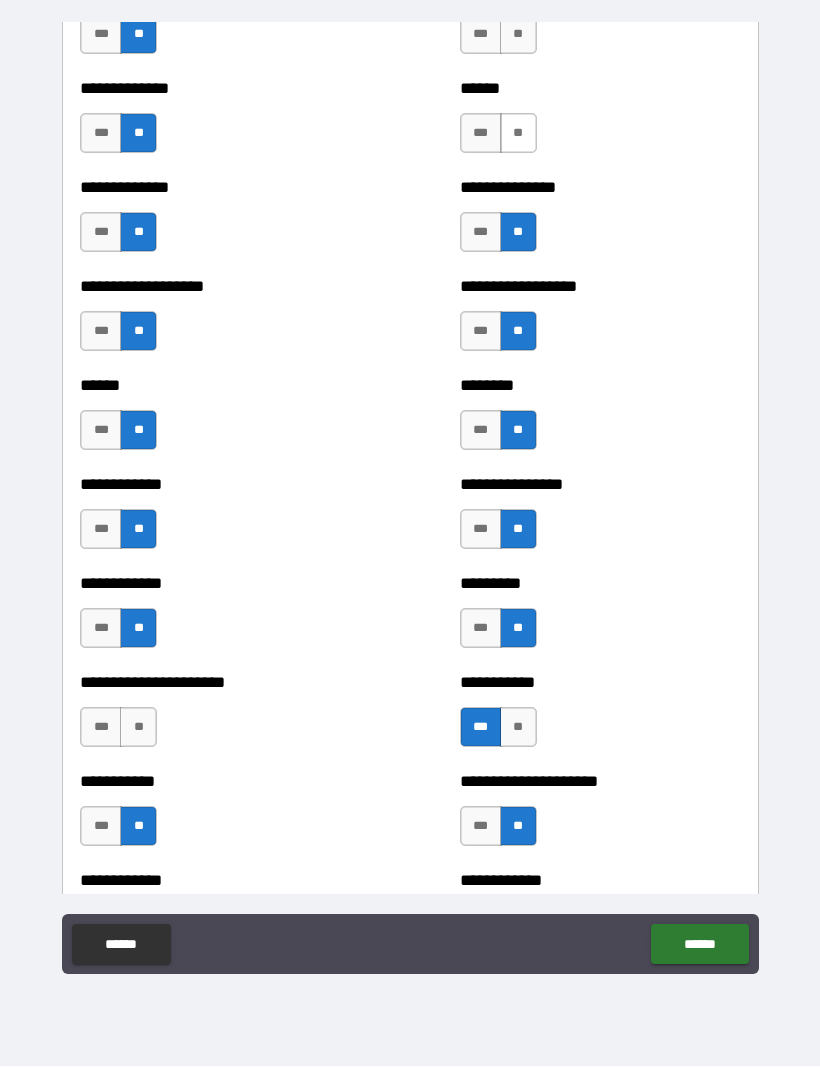 click on "**" at bounding box center (518, 134) 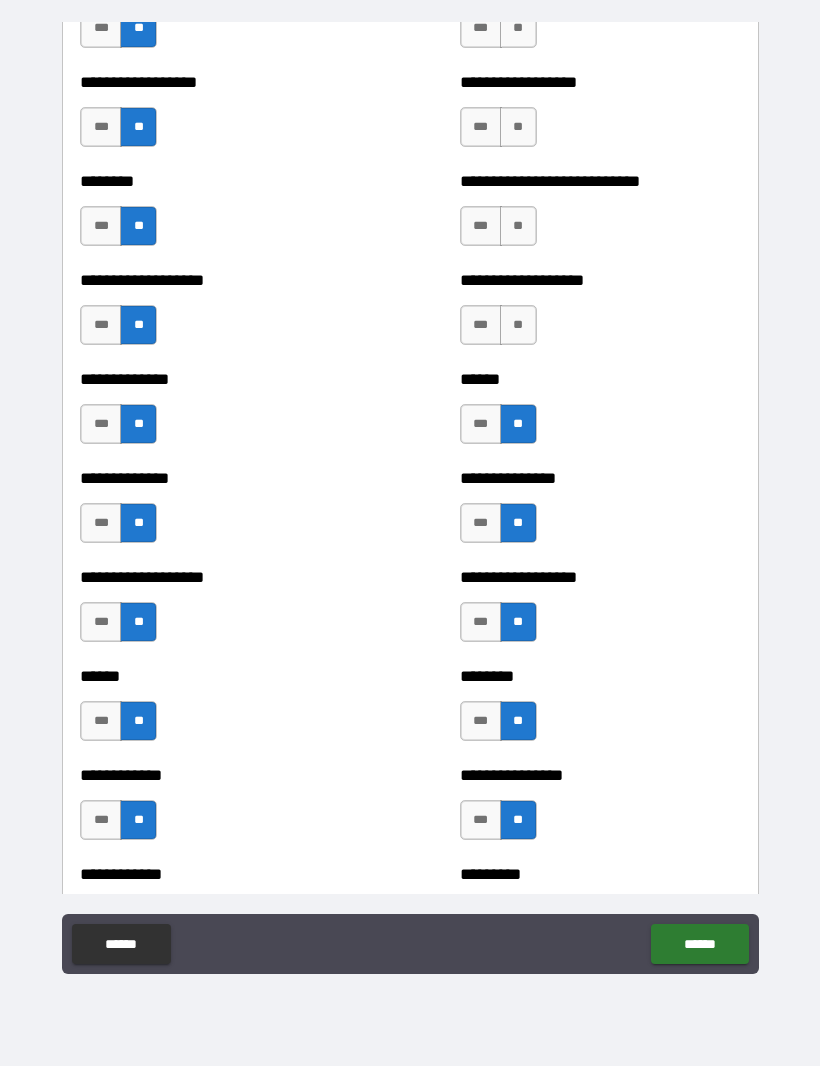 scroll, scrollTop: 4487, scrollLeft: 0, axis: vertical 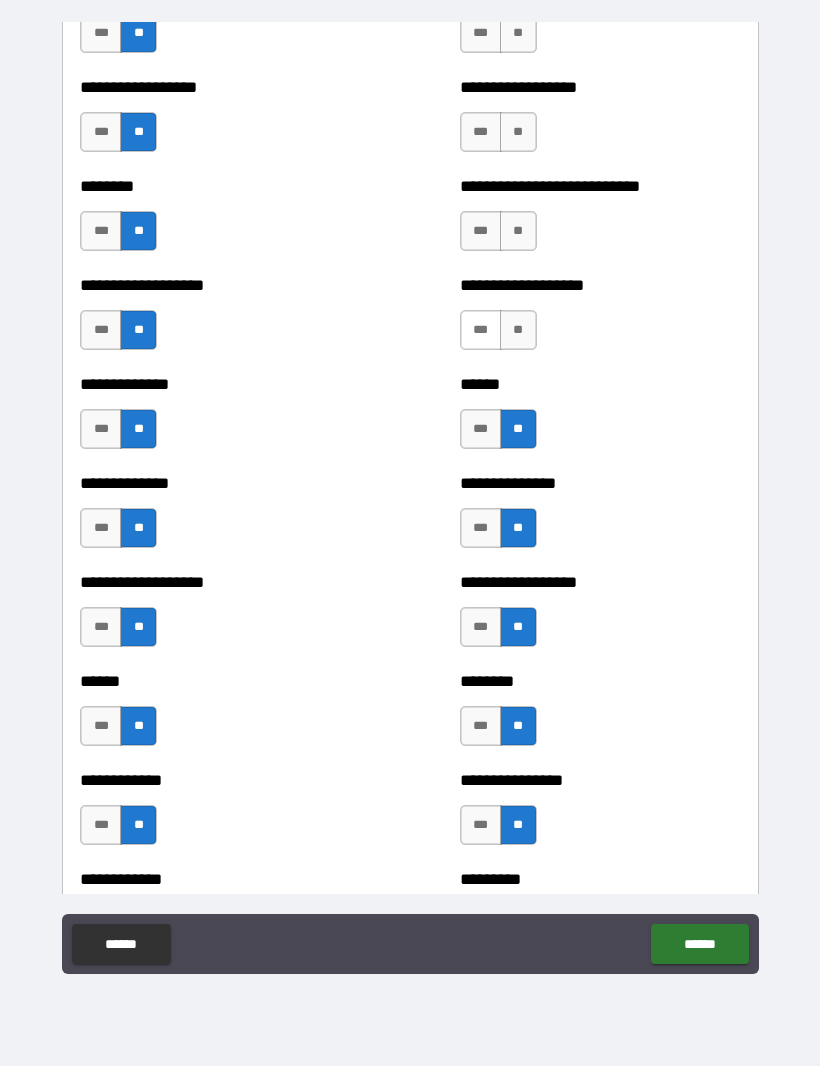 click on "***" at bounding box center [481, 331] 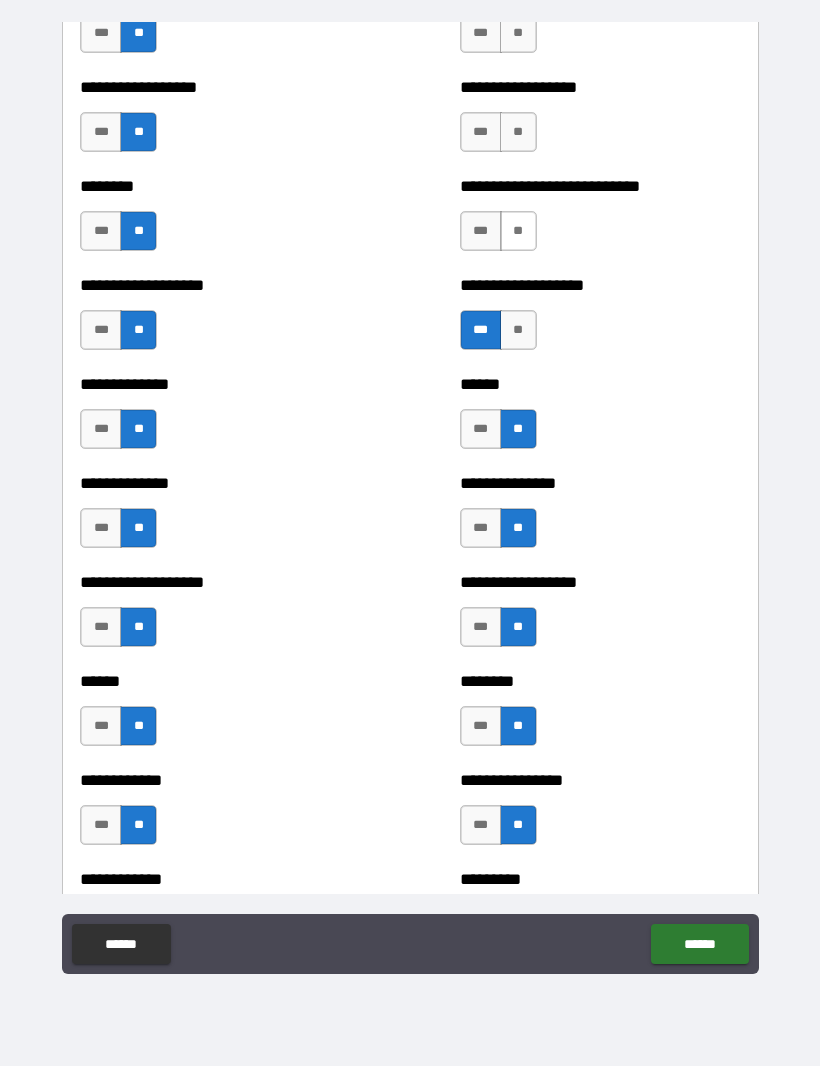 click on "**" at bounding box center [518, 232] 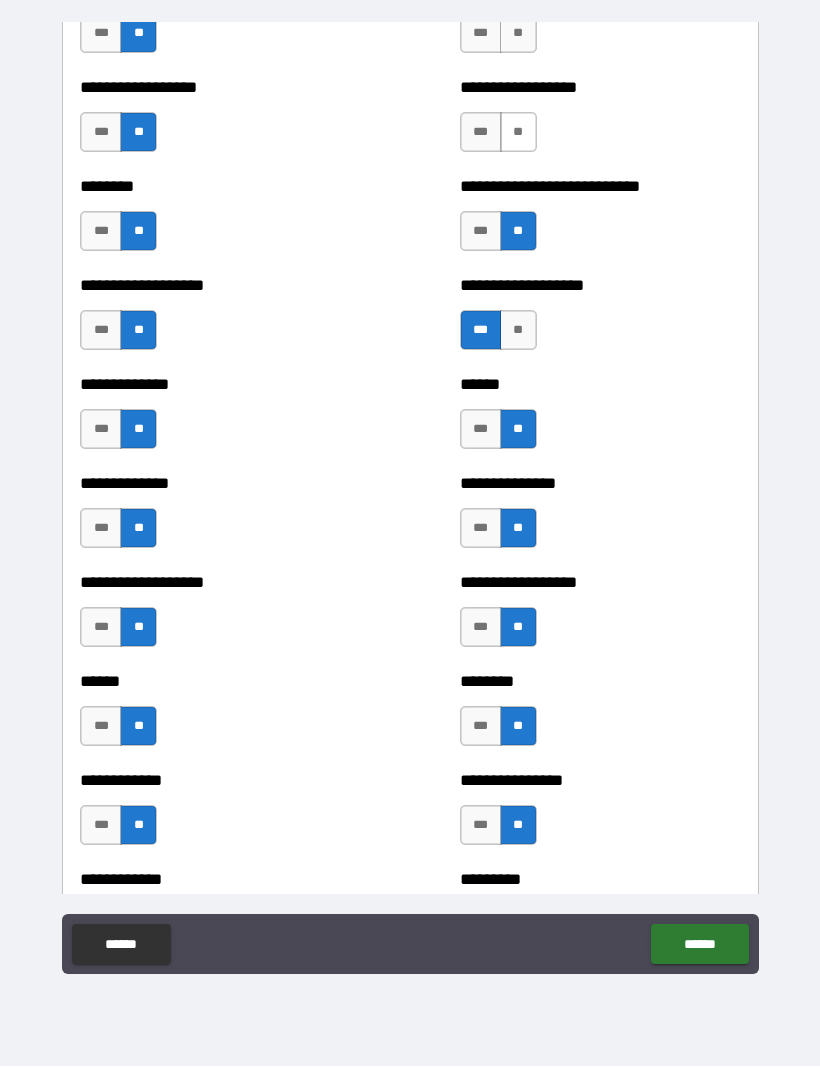 click on "**" at bounding box center [518, 133] 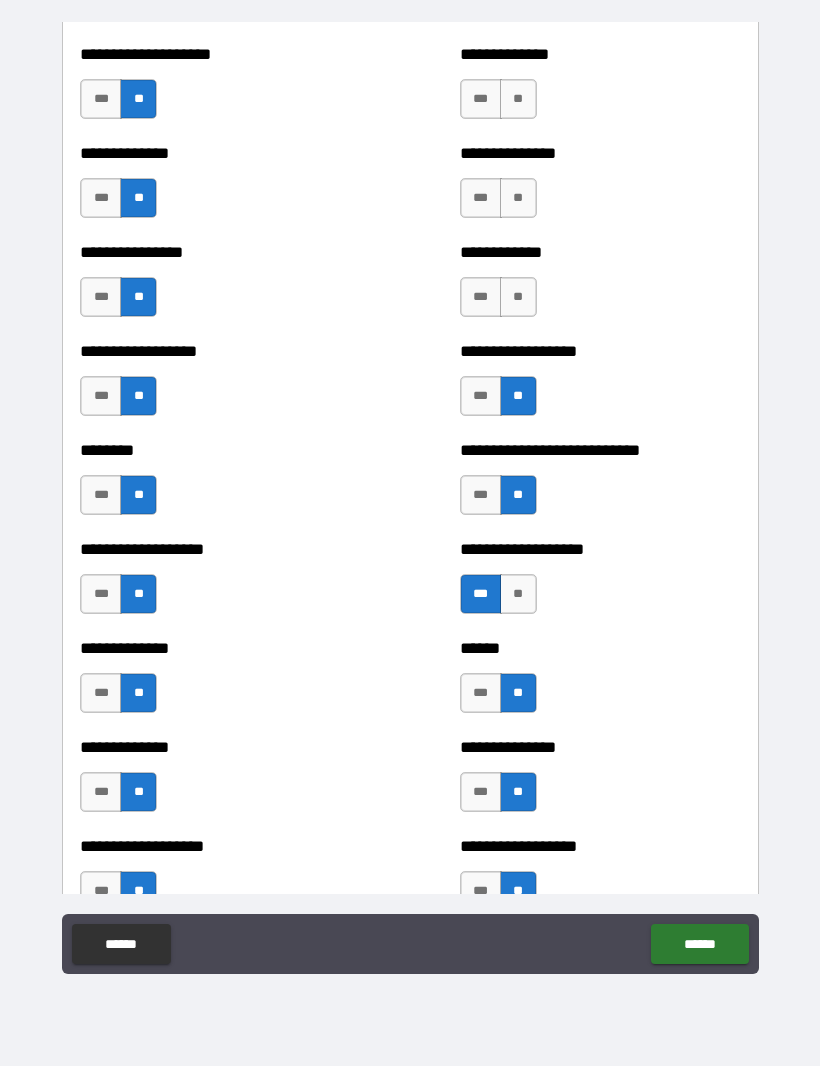 scroll, scrollTop: 4222, scrollLeft: 0, axis: vertical 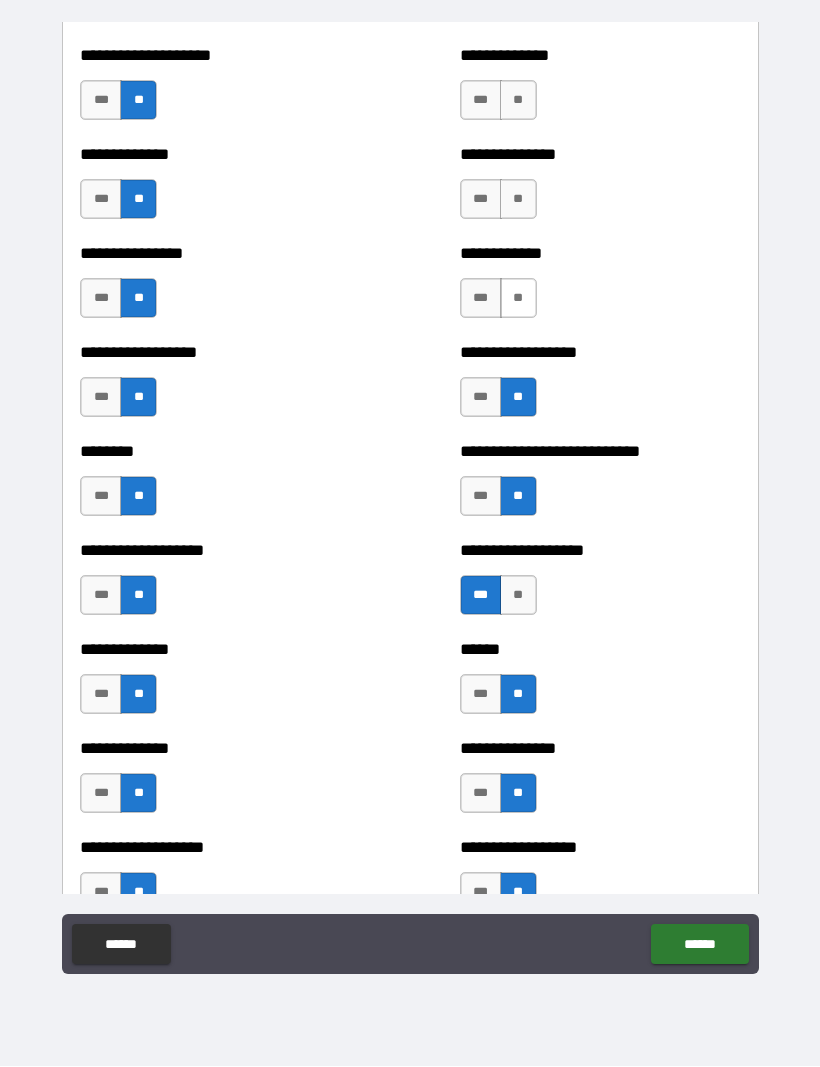 click on "**" at bounding box center (518, 299) 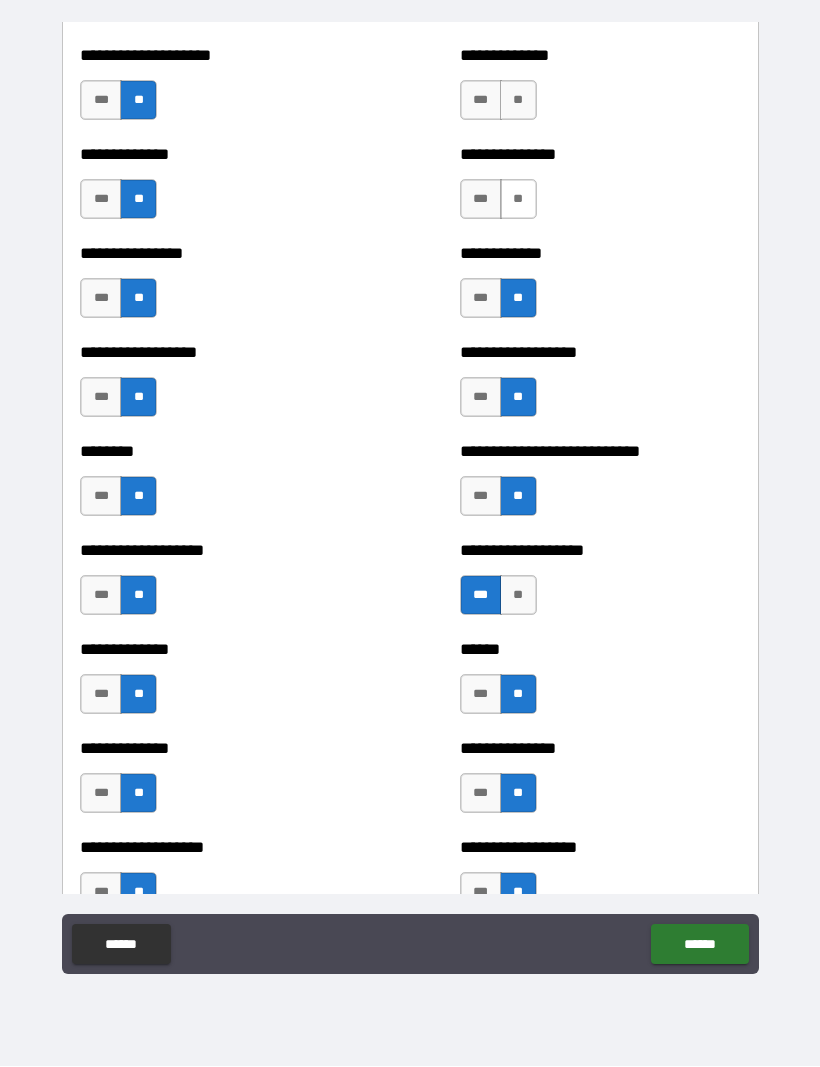 click on "**" at bounding box center [518, 200] 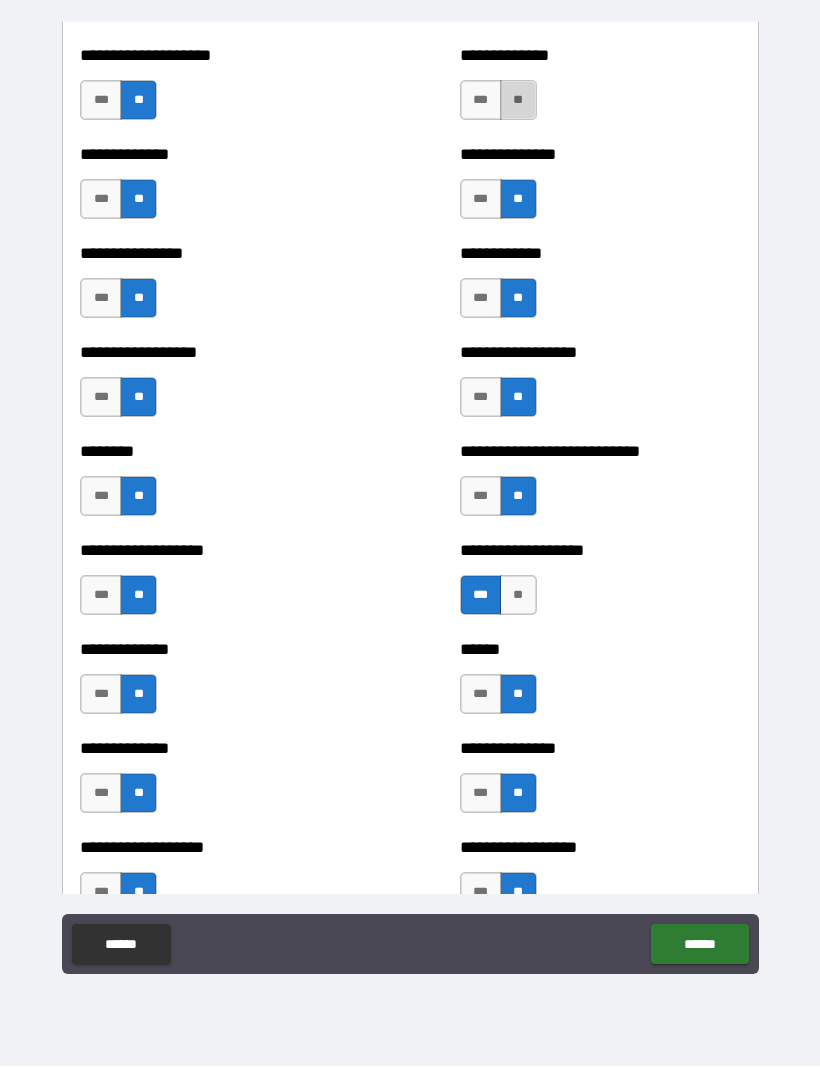 click on "**" at bounding box center [518, 101] 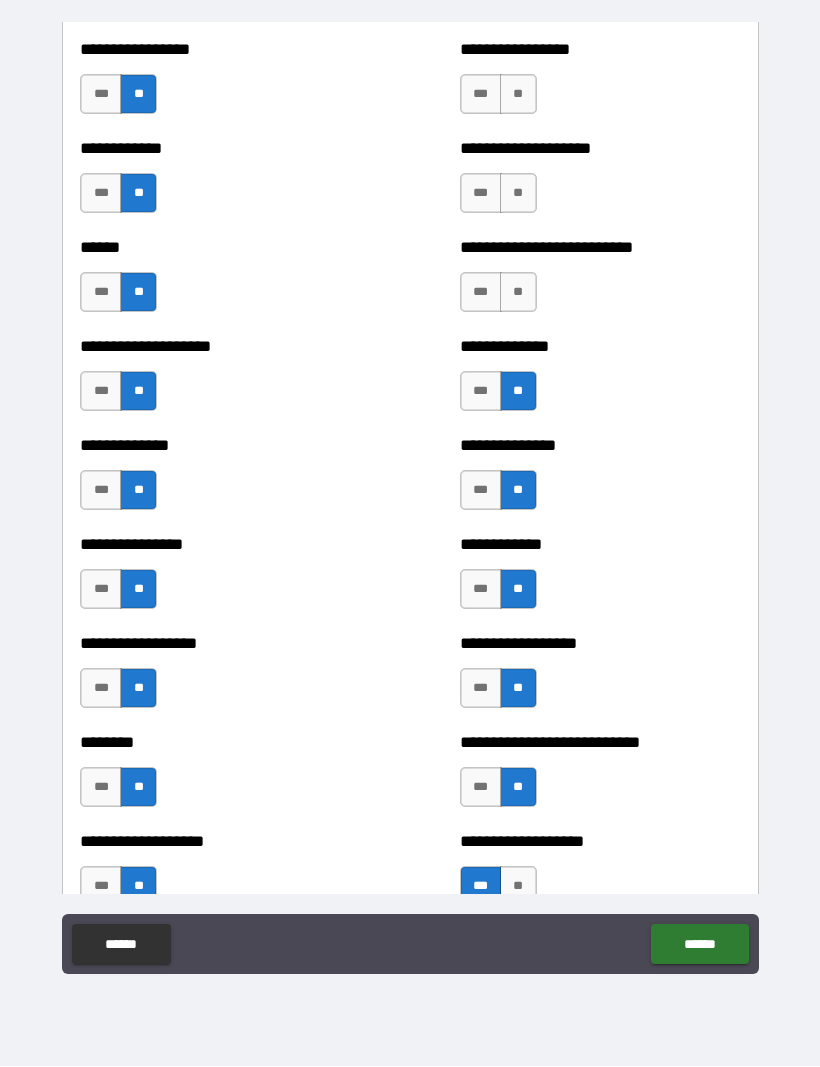 scroll, scrollTop: 3918, scrollLeft: 0, axis: vertical 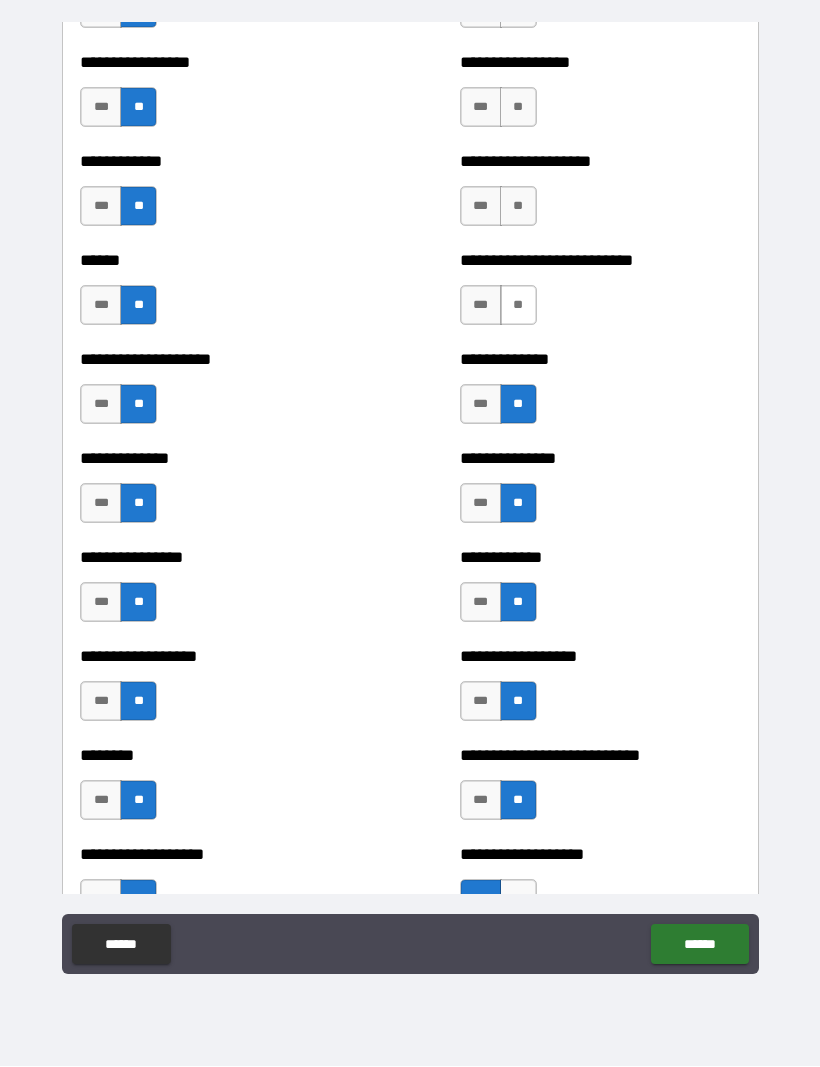 click on "**" at bounding box center [518, 306] 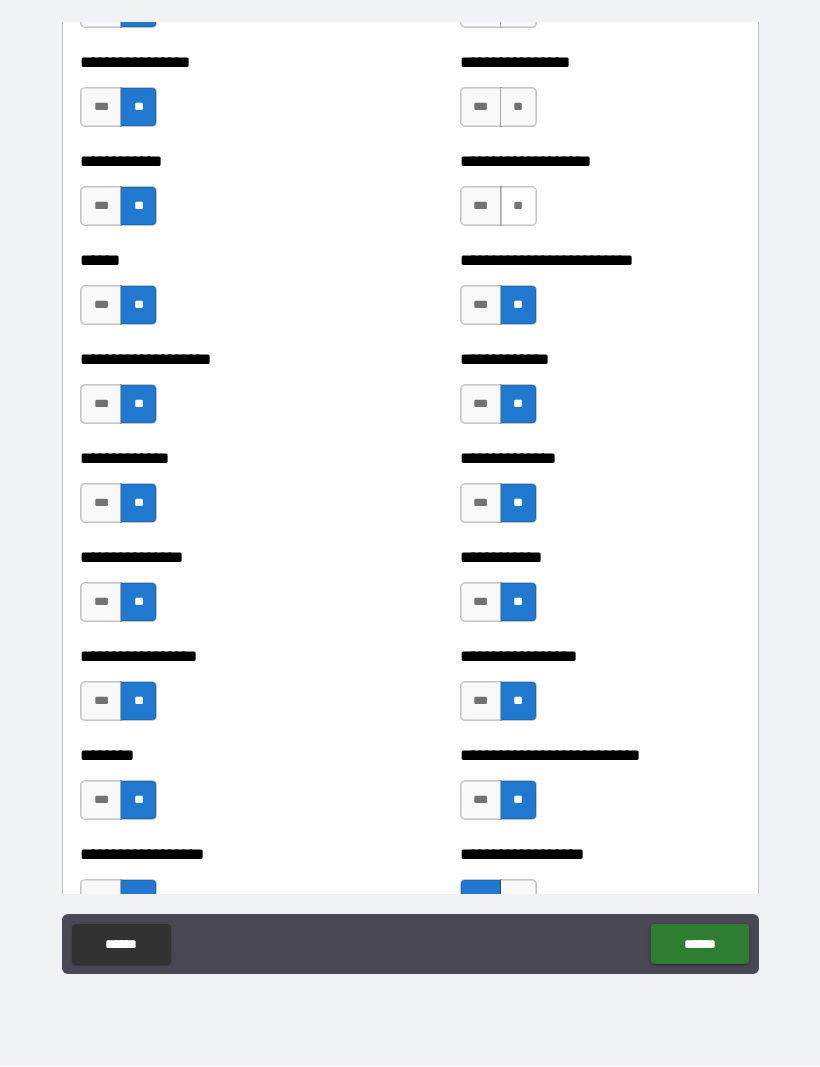 click on "**" at bounding box center [518, 207] 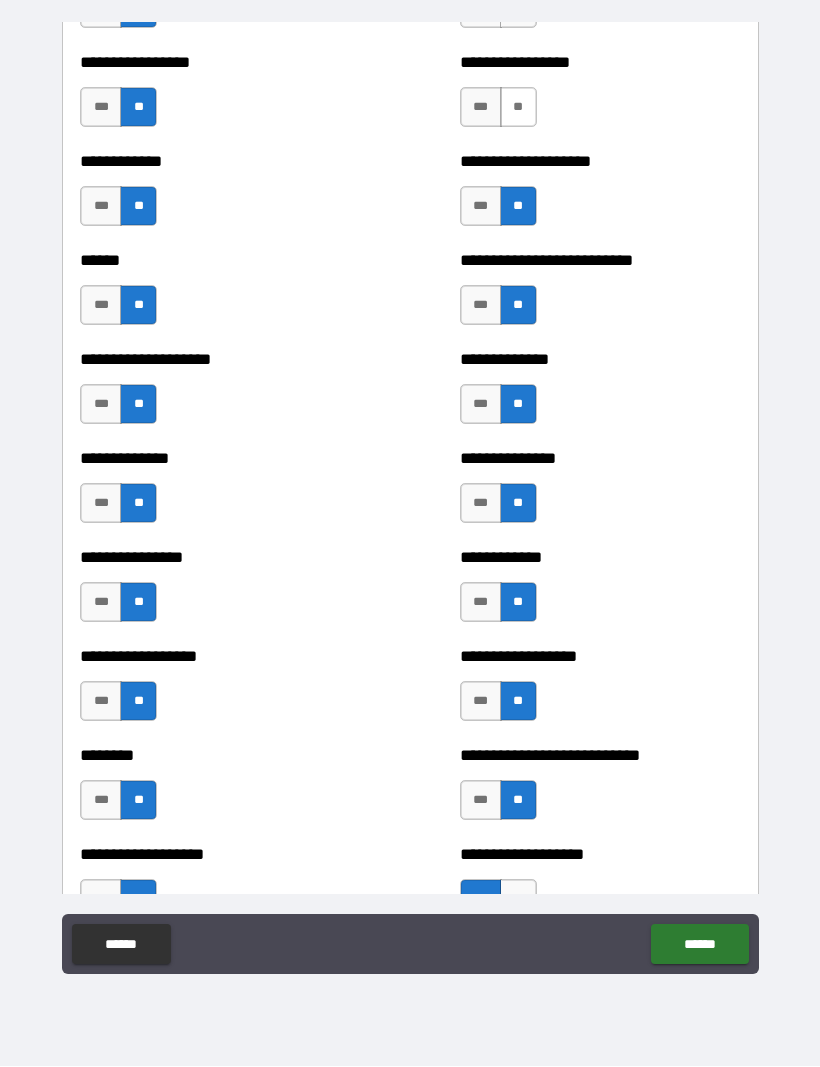 click on "**" at bounding box center [518, 108] 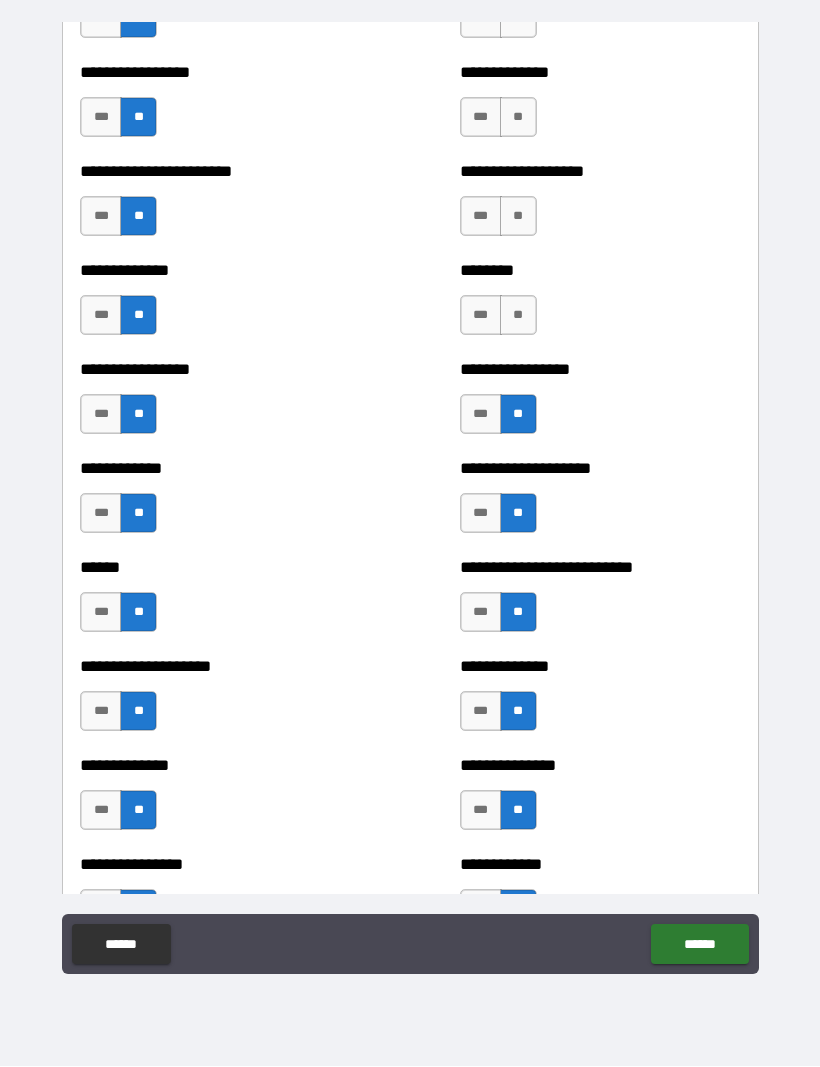 scroll, scrollTop: 3588, scrollLeft: 0, axis: vertical 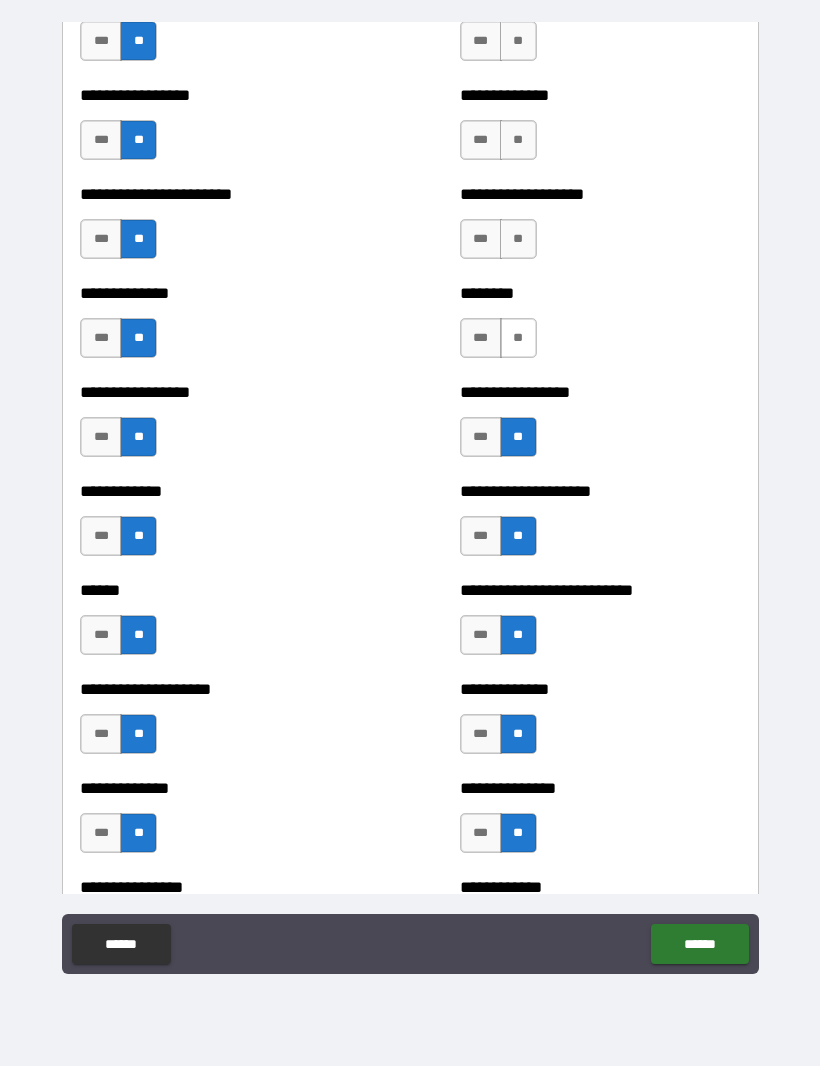click on "**" at bounding box center [518, 339] 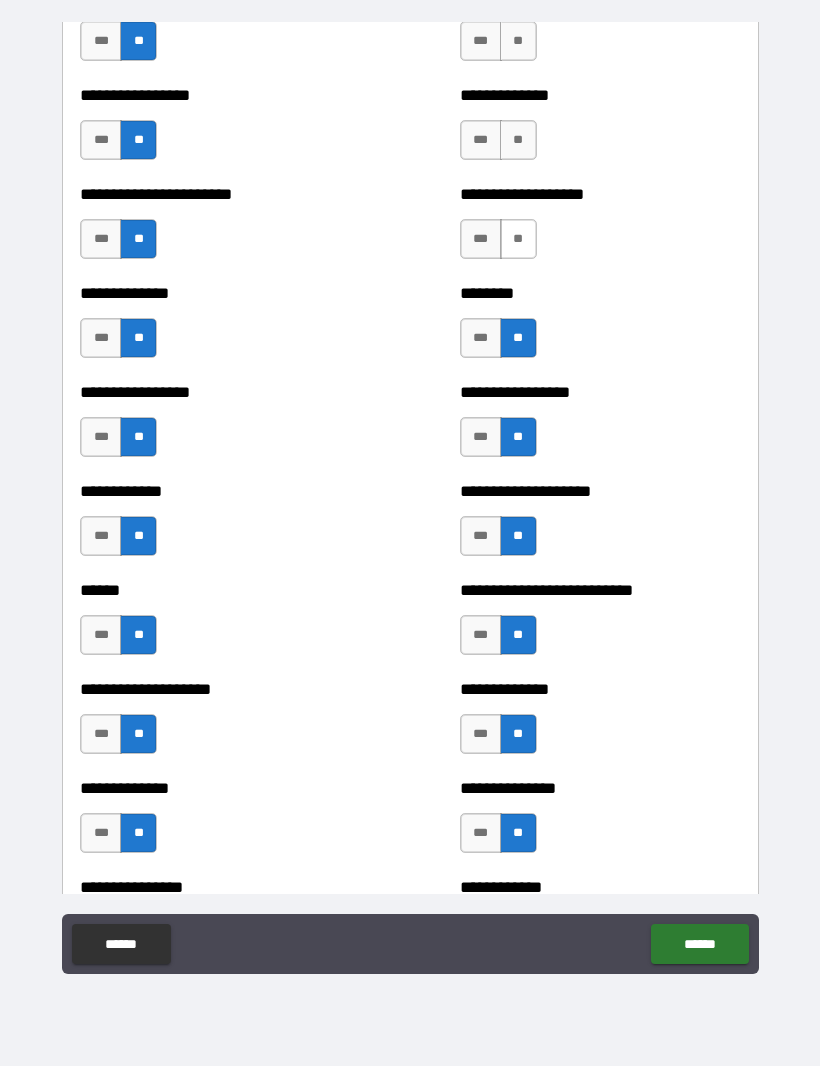 click on "**" at bounding box center [518, 240] 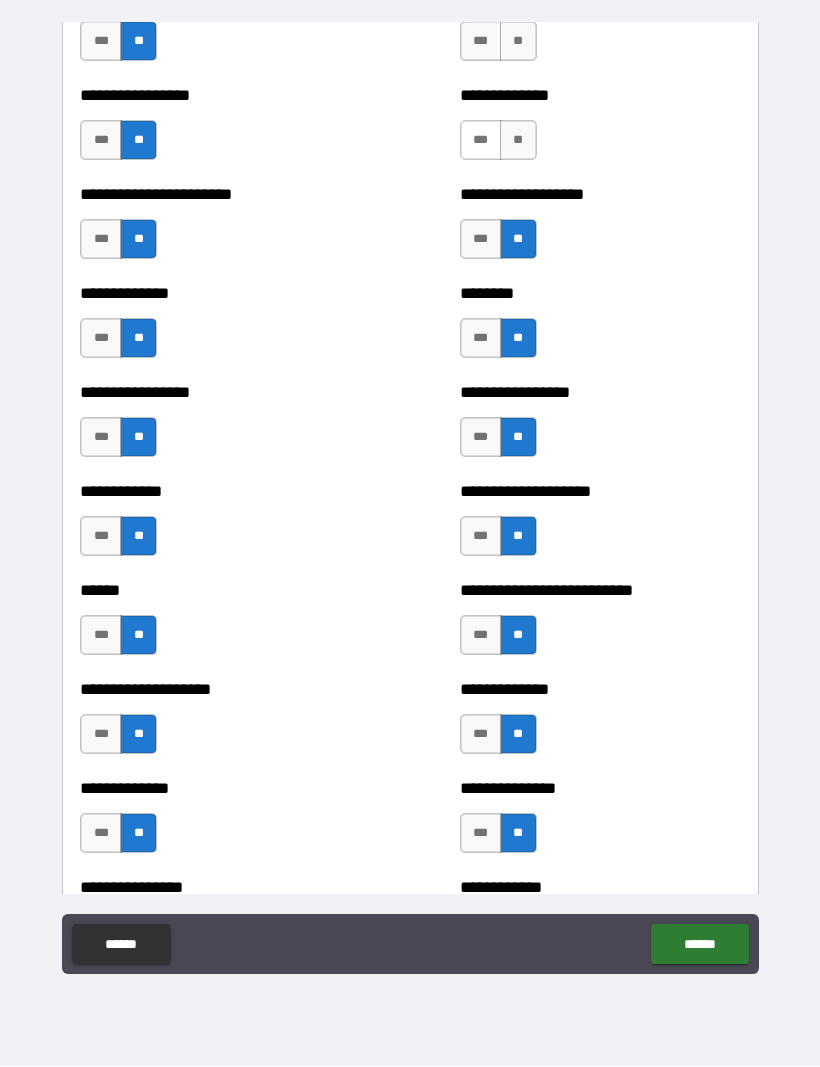 click on "***" at bounding box center (481, 141) 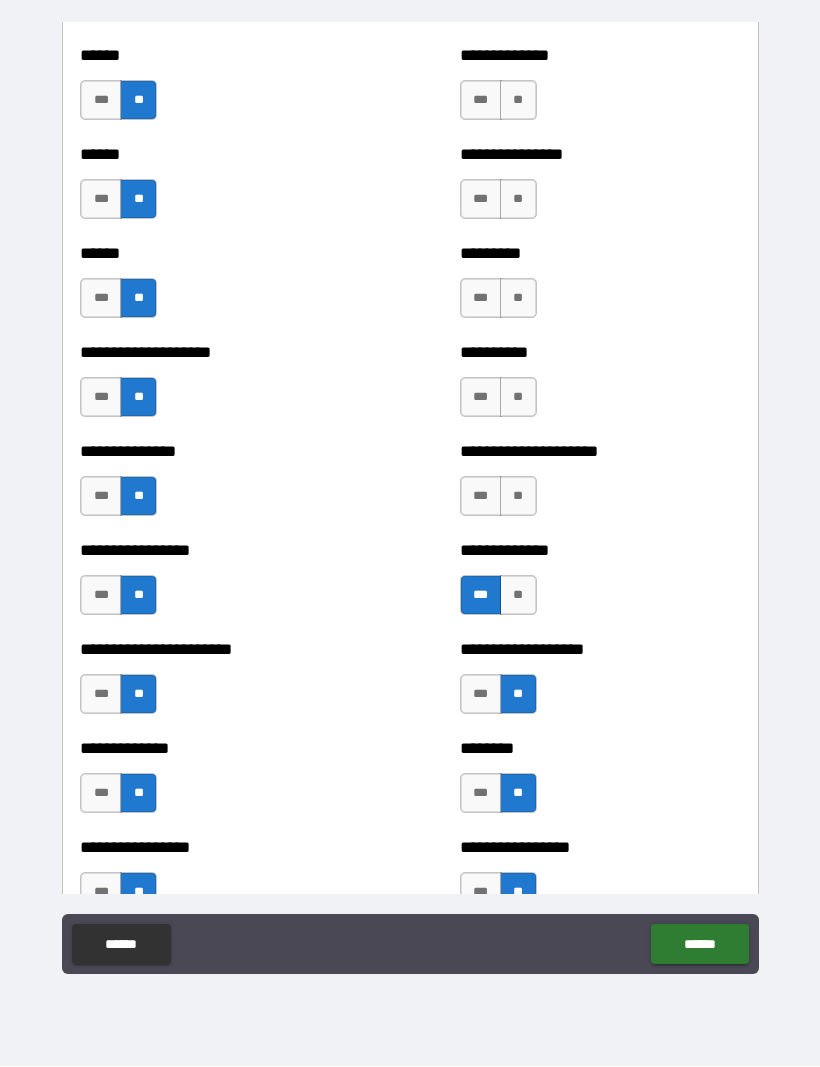 scroll, scrollTop: 3131, scrollLeft: 0, axis: vertical 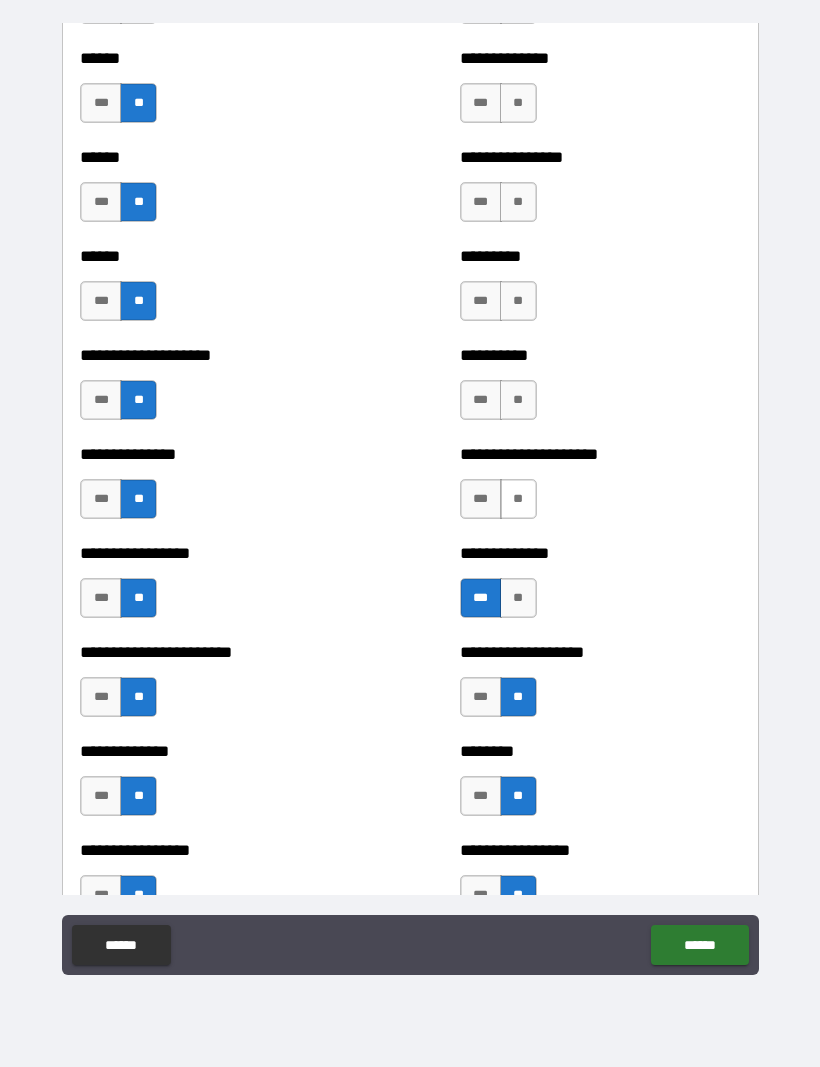 click on "**" at bounding box center [518, 499] 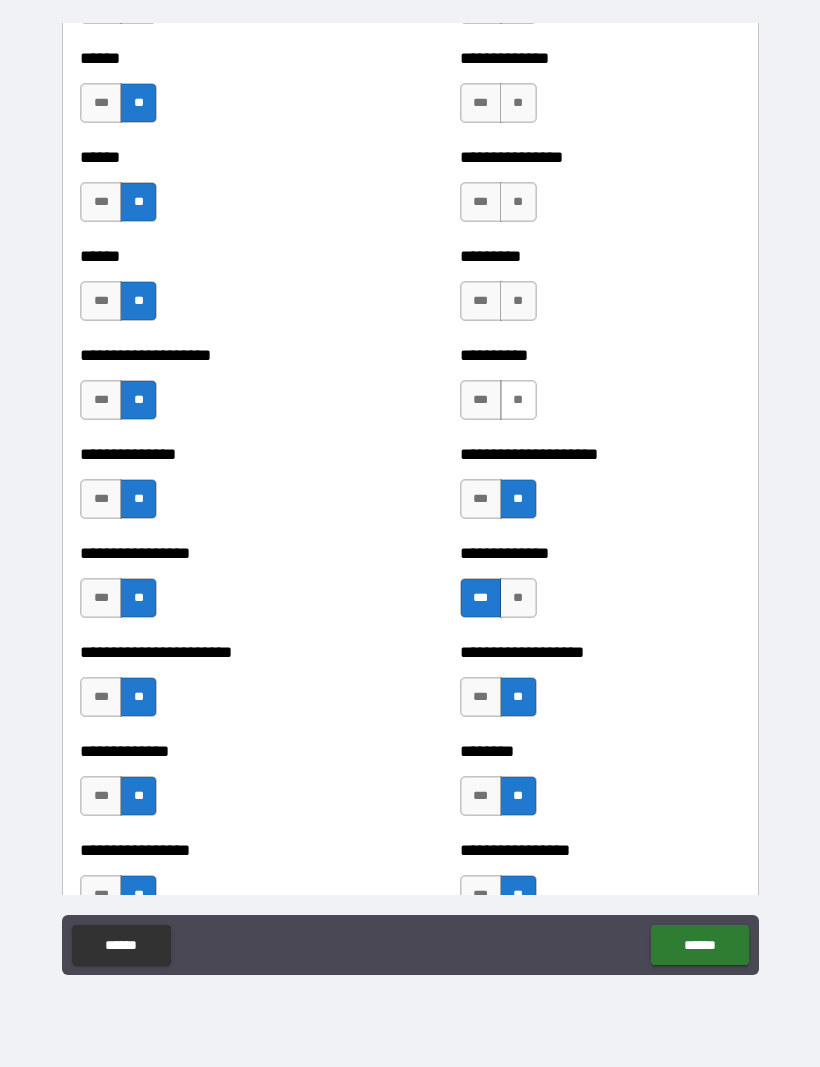 click on "**" at bounding box center [518, 400] 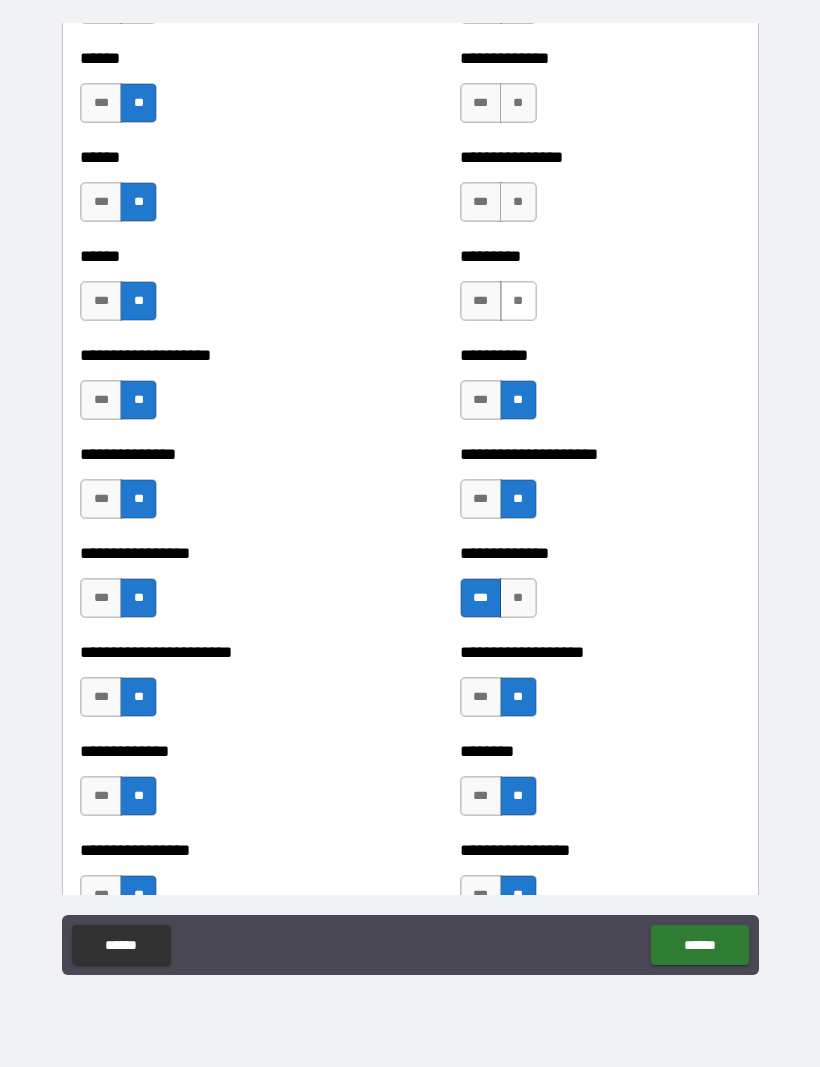 click on "**" at bounding box center [518, 301] 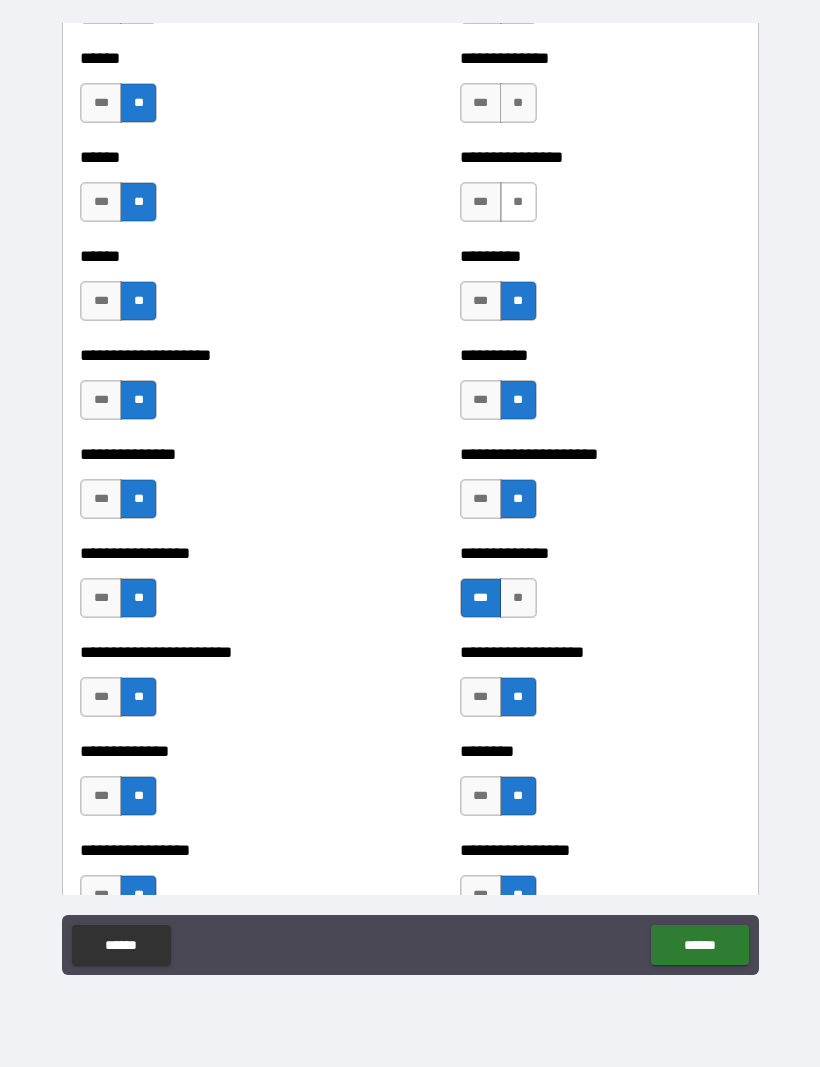 click on "**" at bounding box center [518, 202] 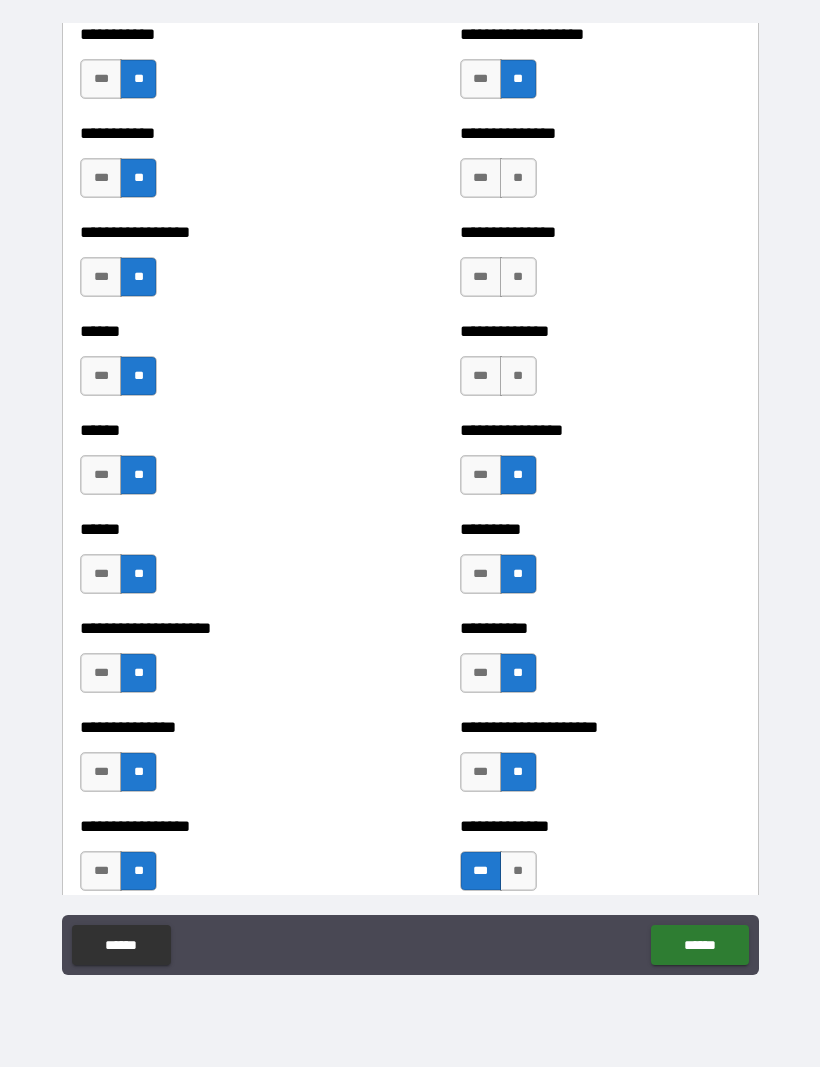 scroll, scrollTop: 2856, scrollLeft: 0, axis: vertical 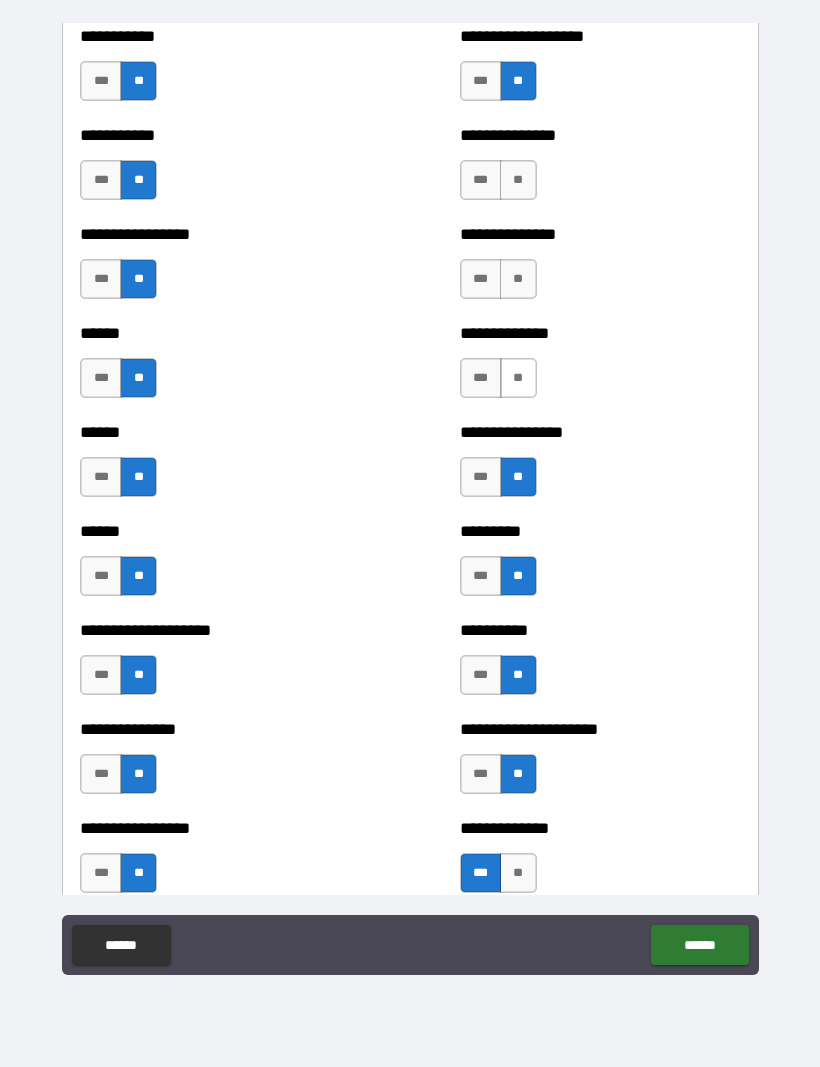 click on "**" at bounding box center (518, 378) 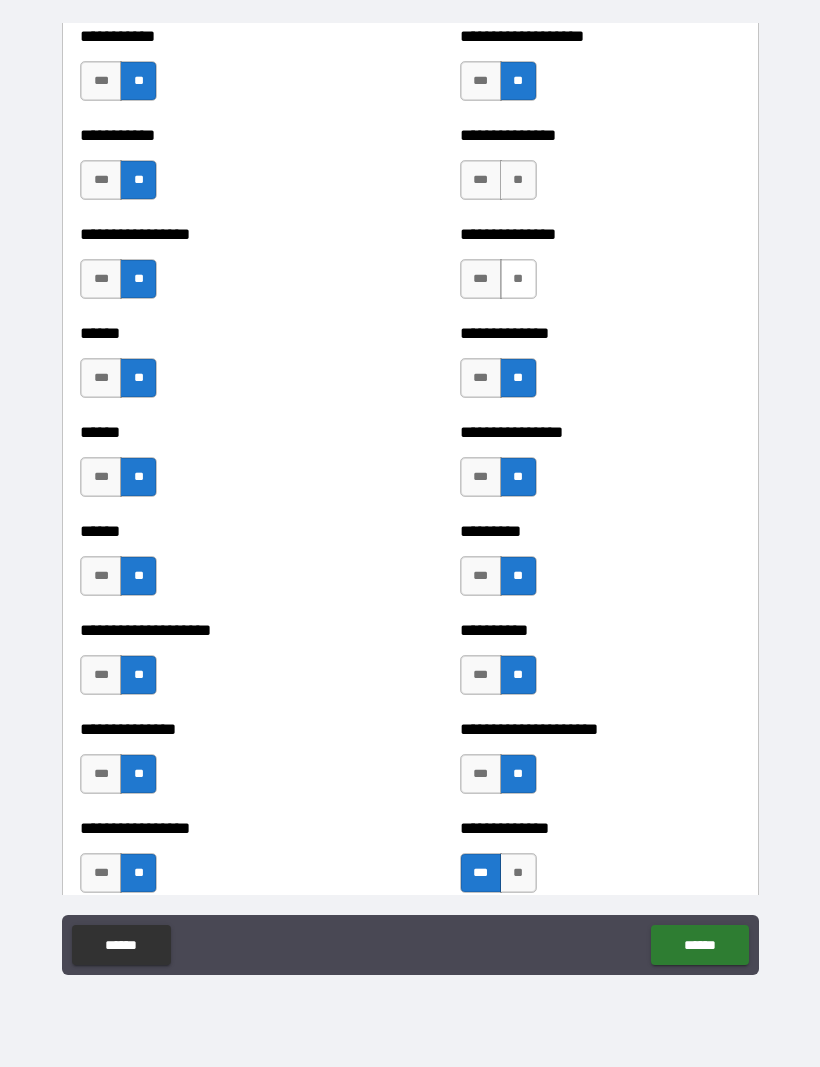 click on "**" at bounding box center (518, 279) 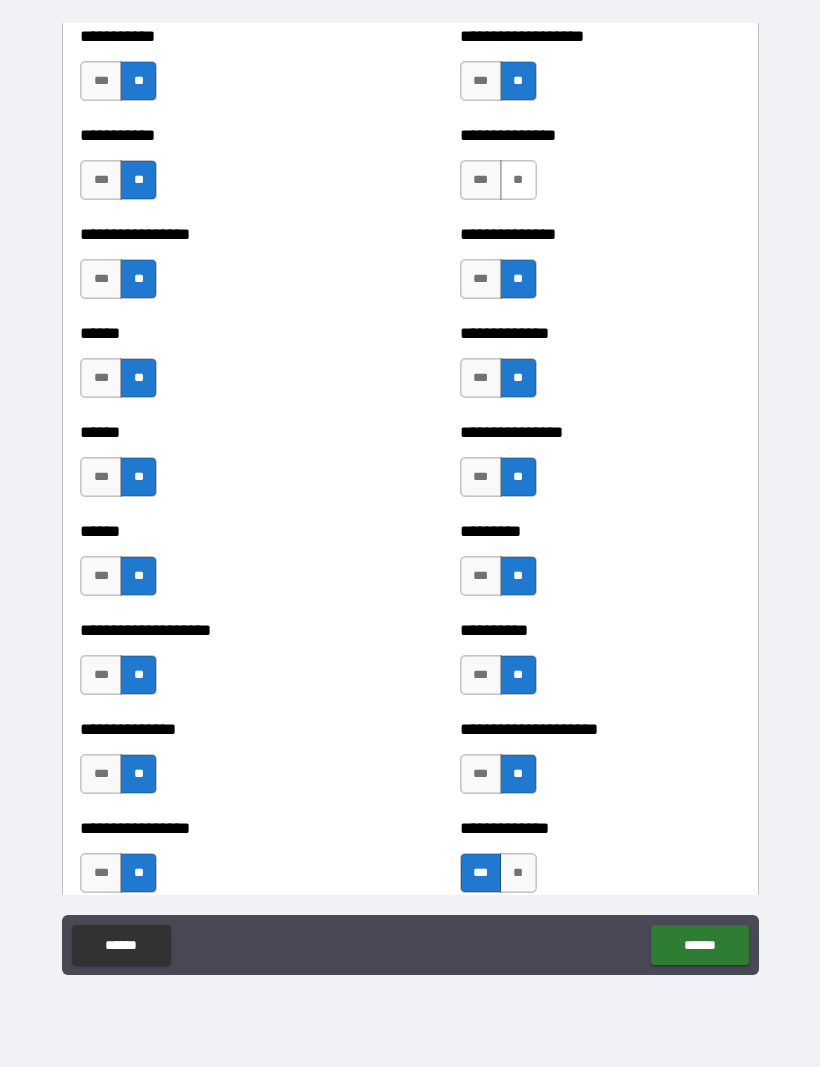 click on "**" at bounding box center [518, 180] 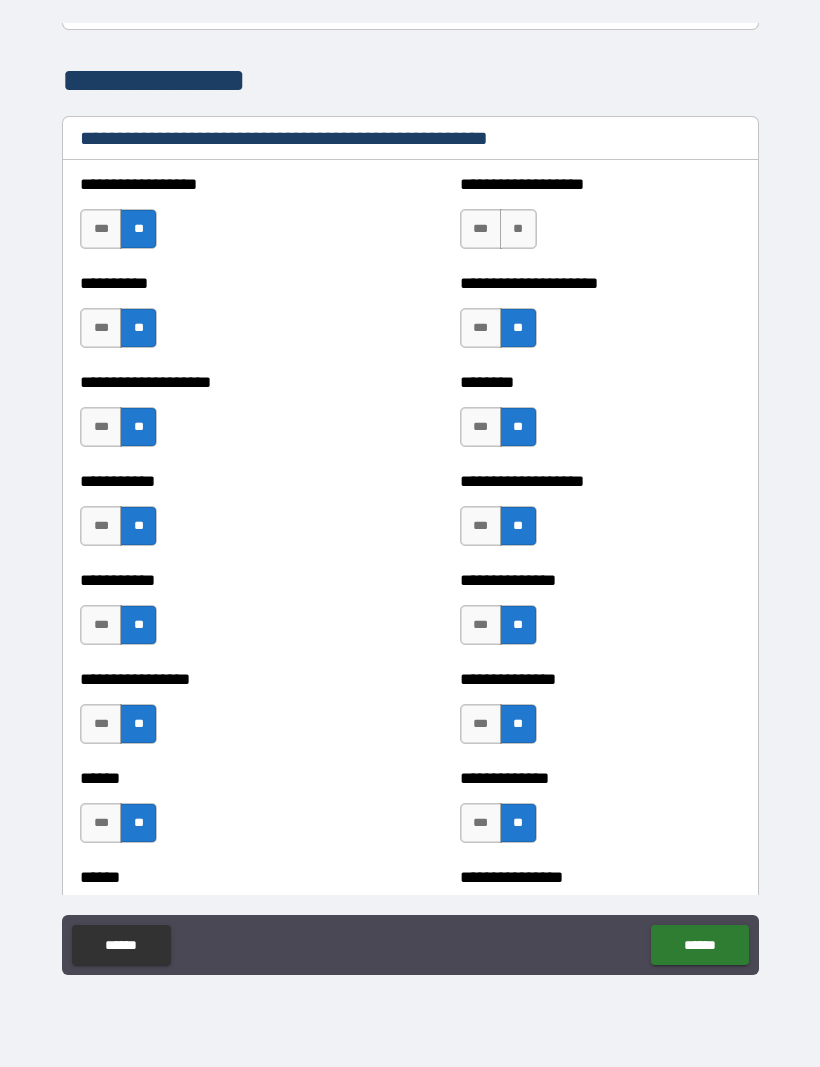 scroll, scrollTop: 2408, scrollLeft: 0, axis: vertical 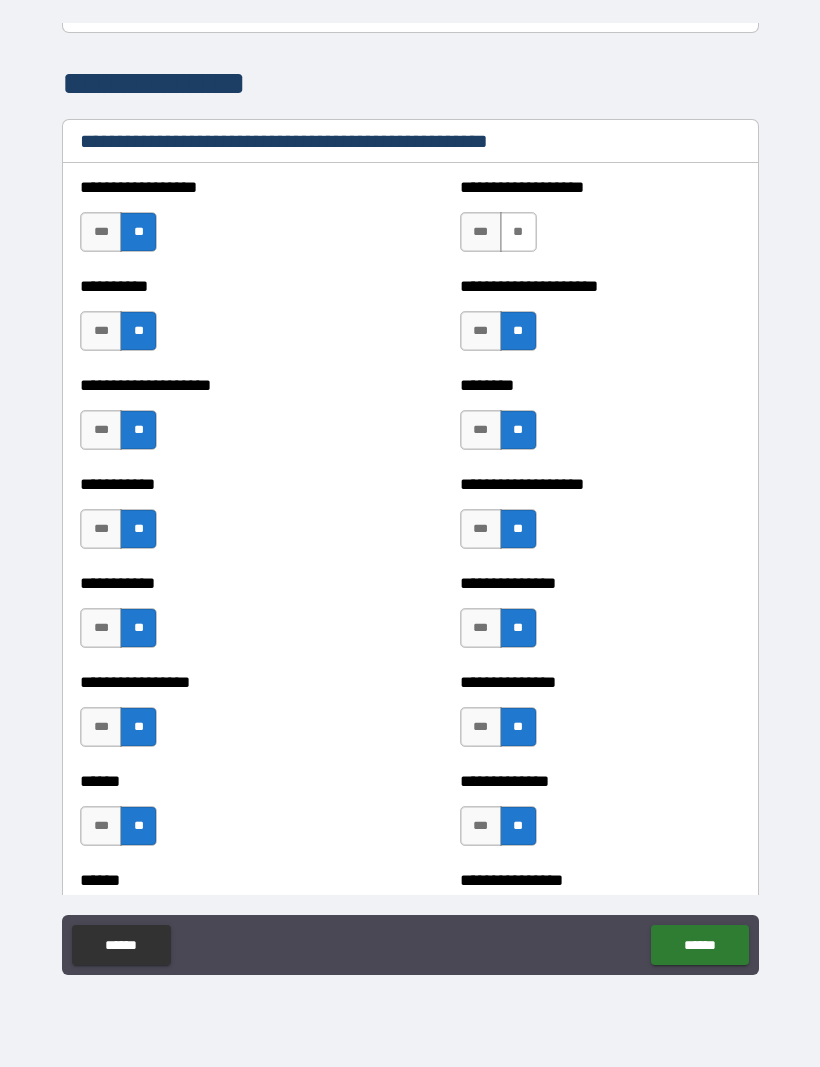 click on "**" at bounding box center [518, 232] 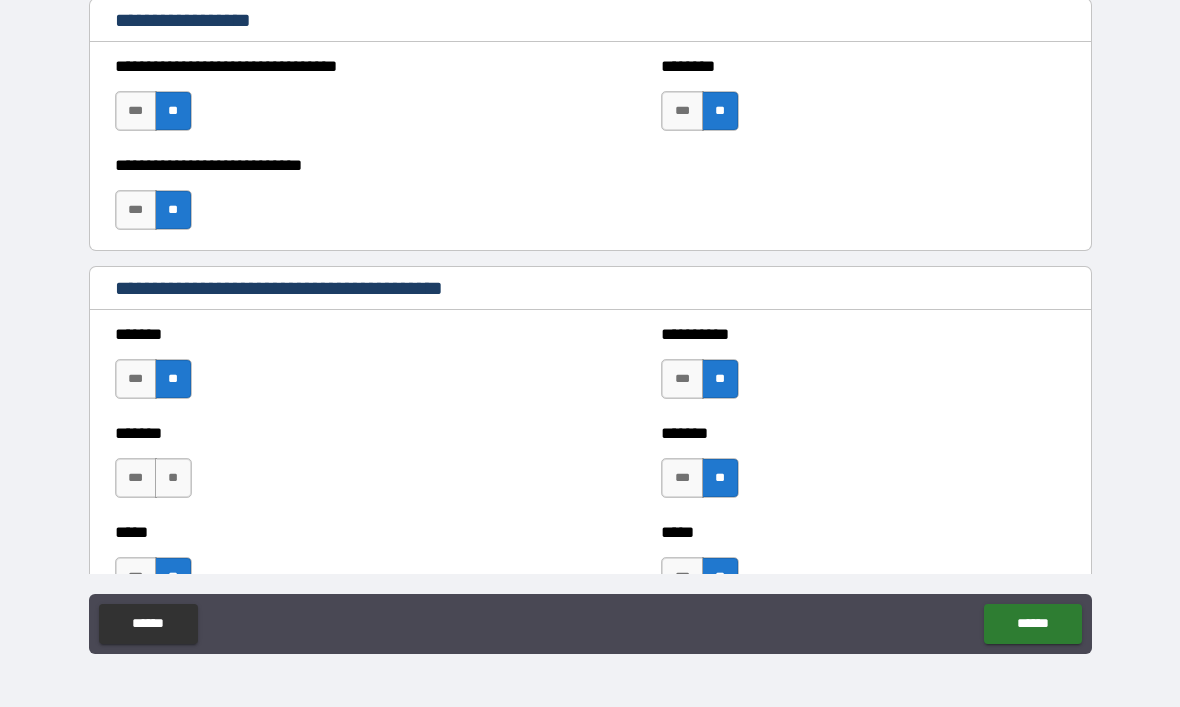 scroll, scrollTop: 1557, scrollLeft: 0, axis: vertical 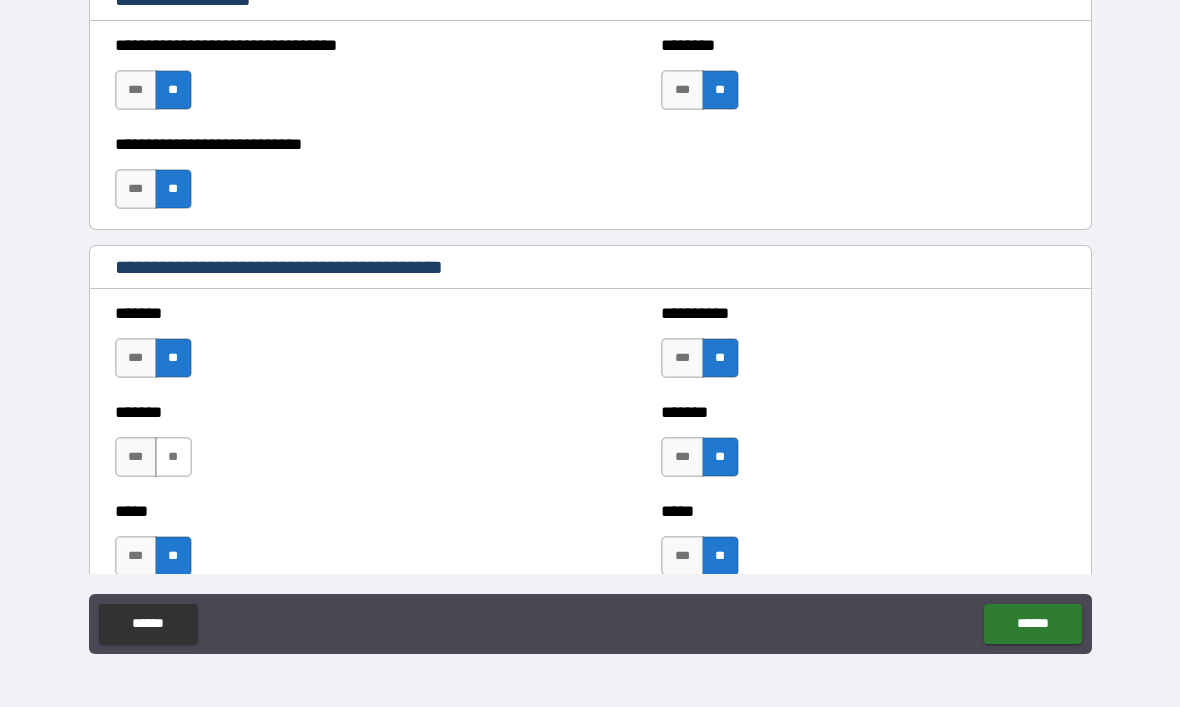 click on "**" at bounding box center [173, 457] 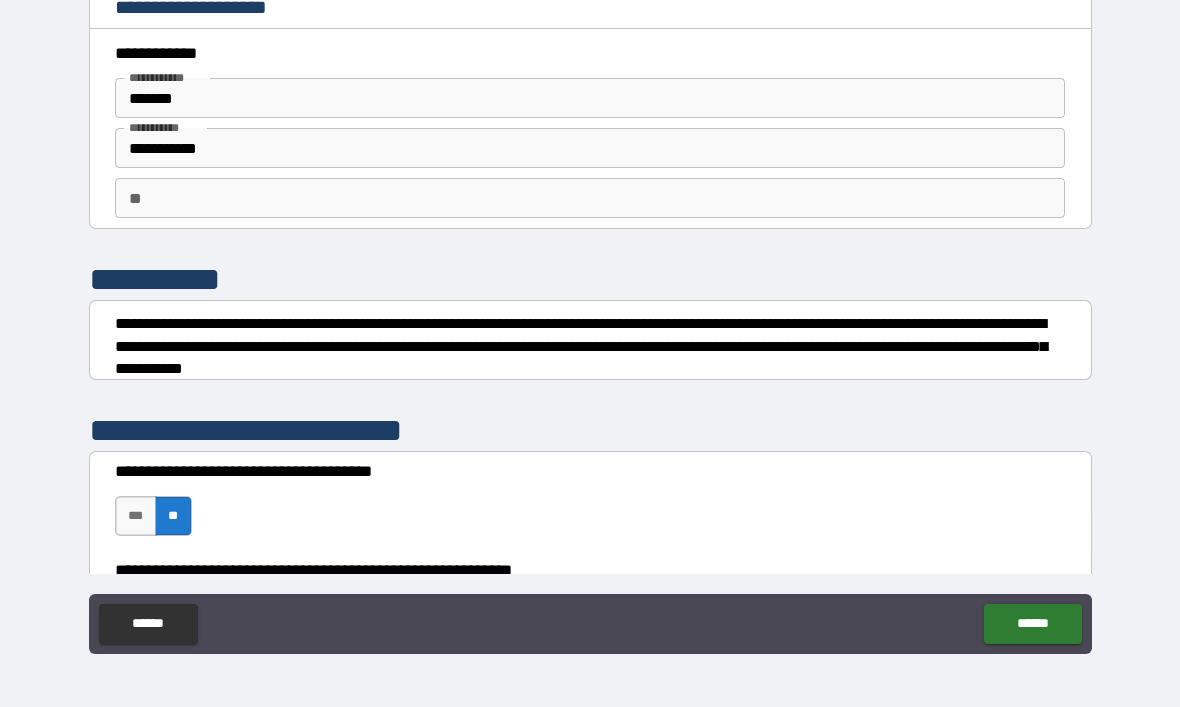 scroll, scrollTop: 0, scrollLeft: 0, axis: both 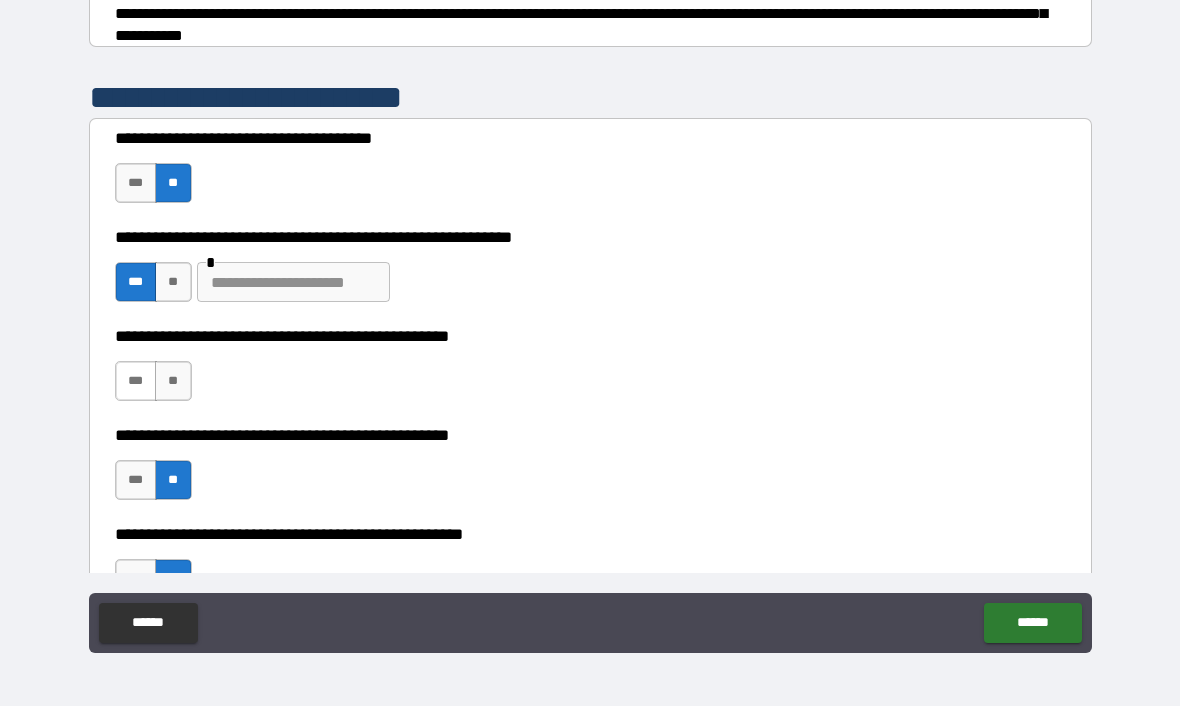 type on "*" 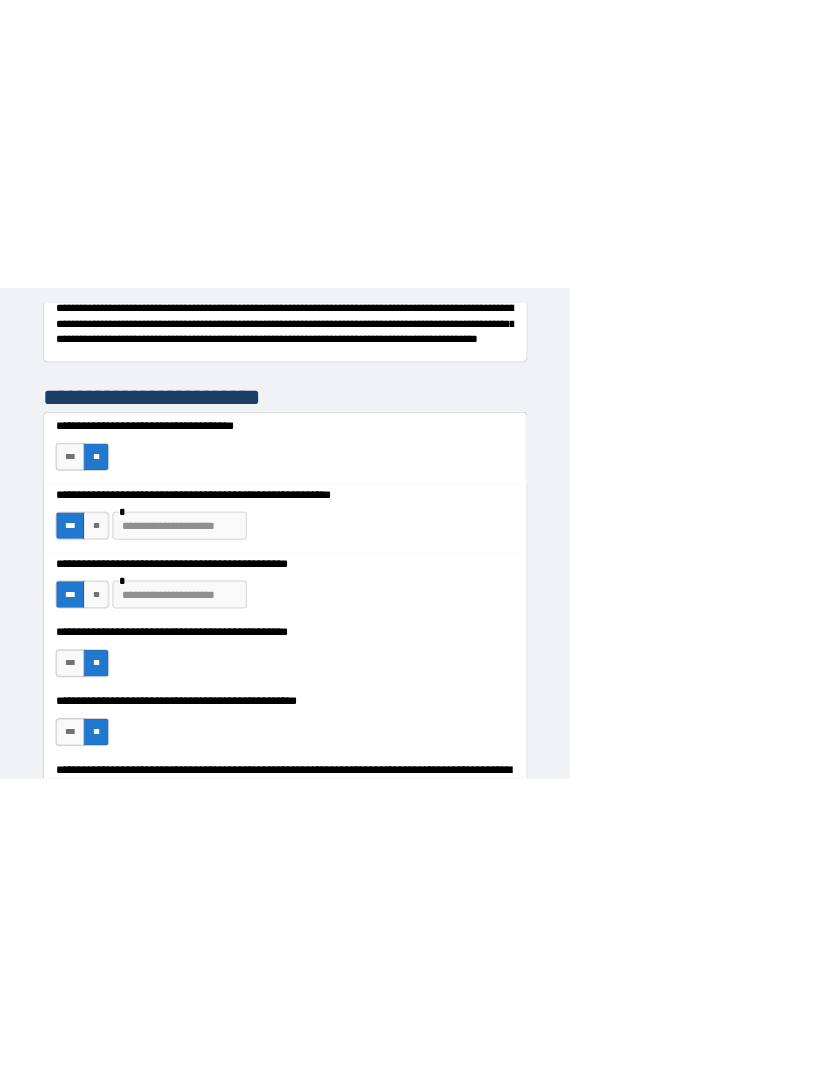 scroll, scrollTop: 0, scrollLeft: 0, axis: both 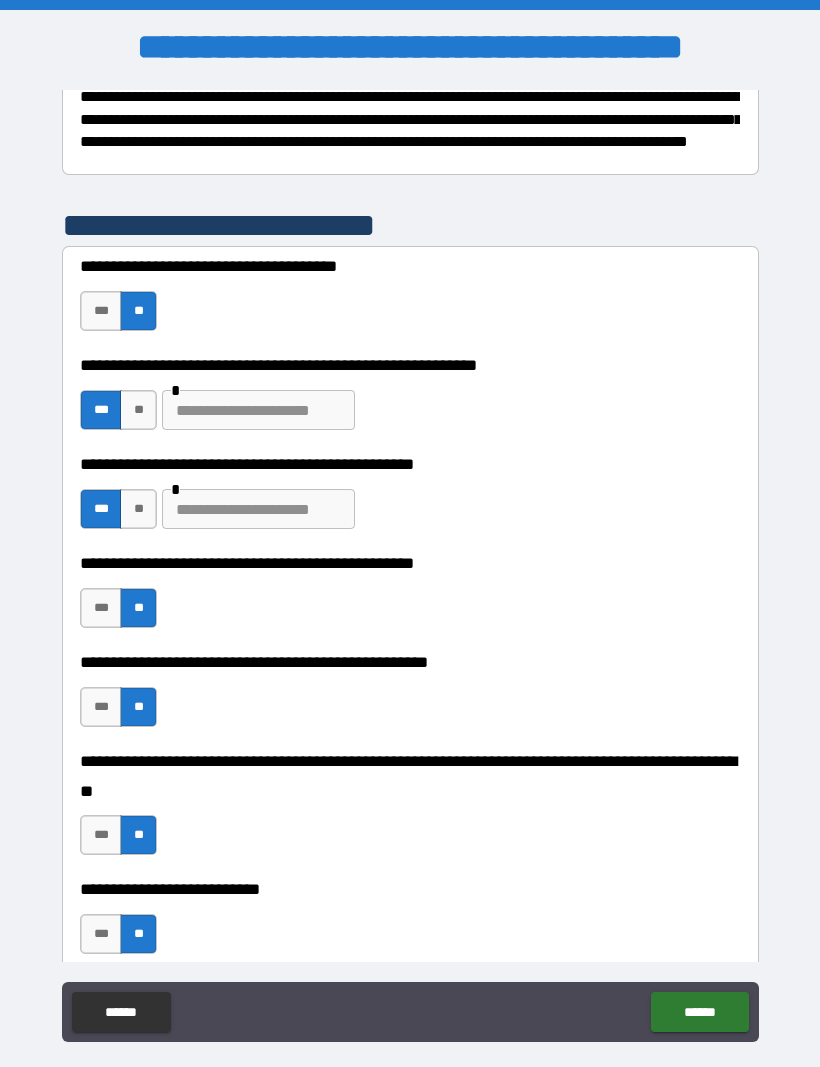 click at bounding box center (258, 509) 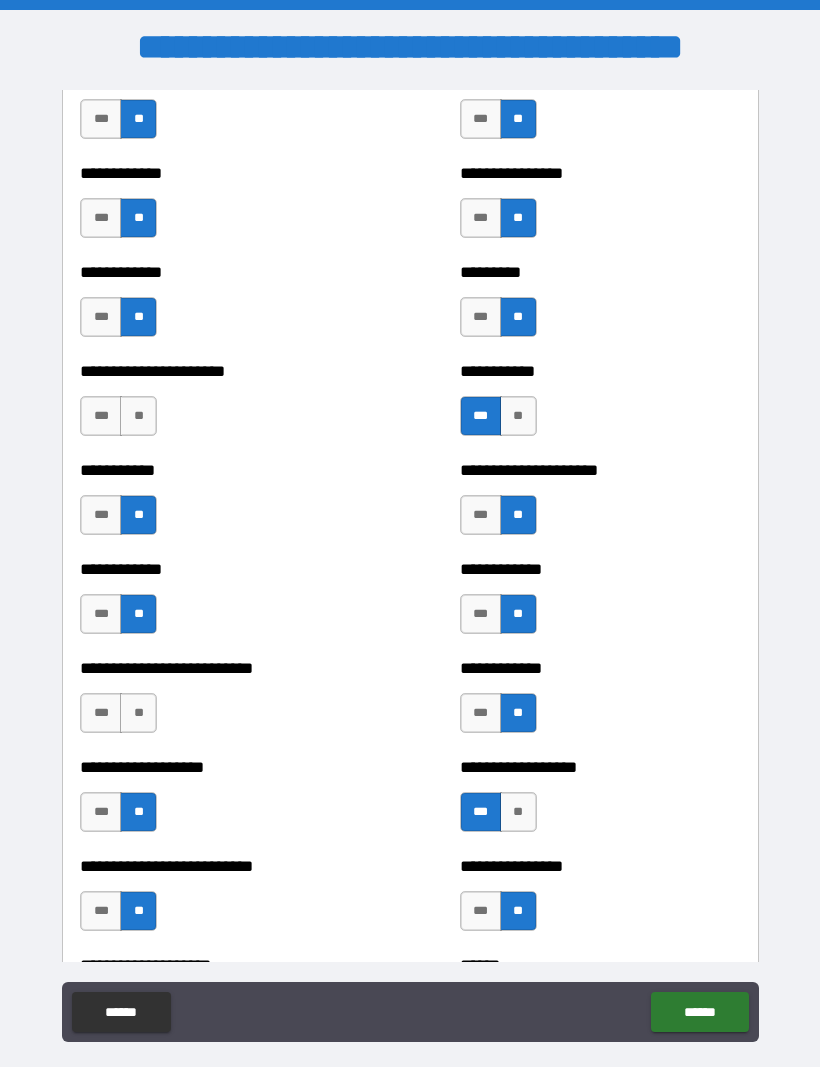 scroll, scrollTop: 5174, scrollLeft: 0, axis: vertical 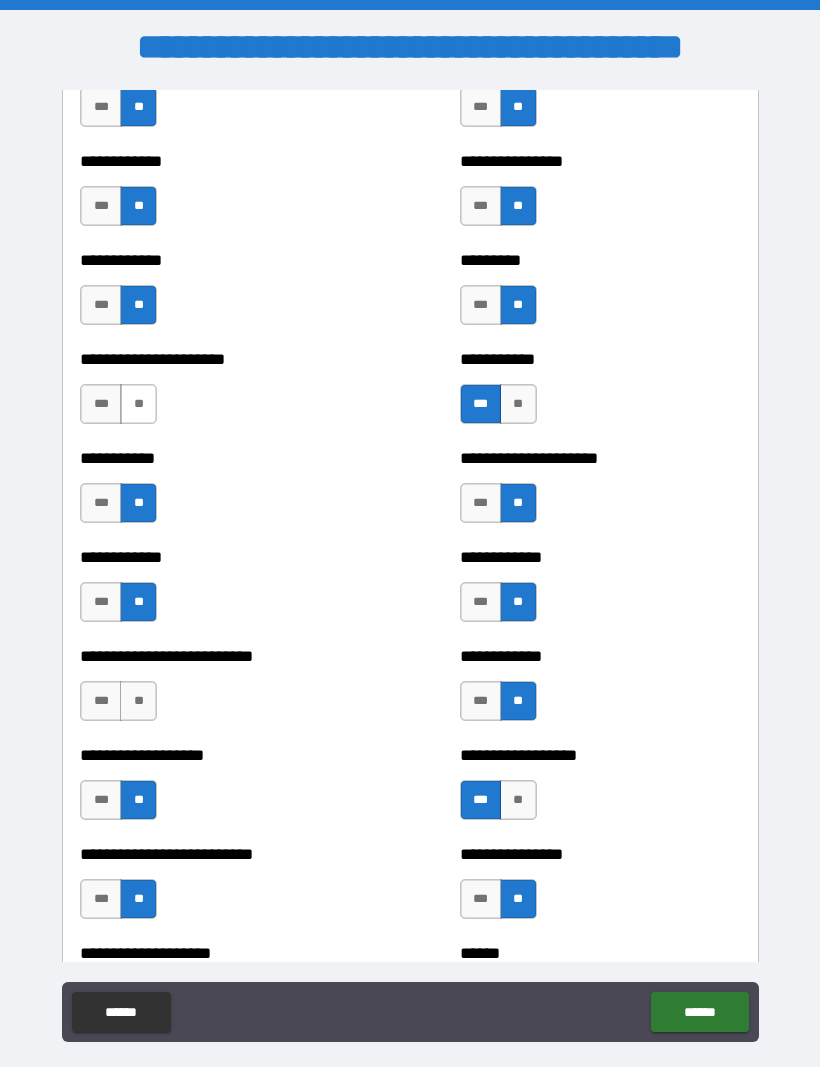 type on "**********" 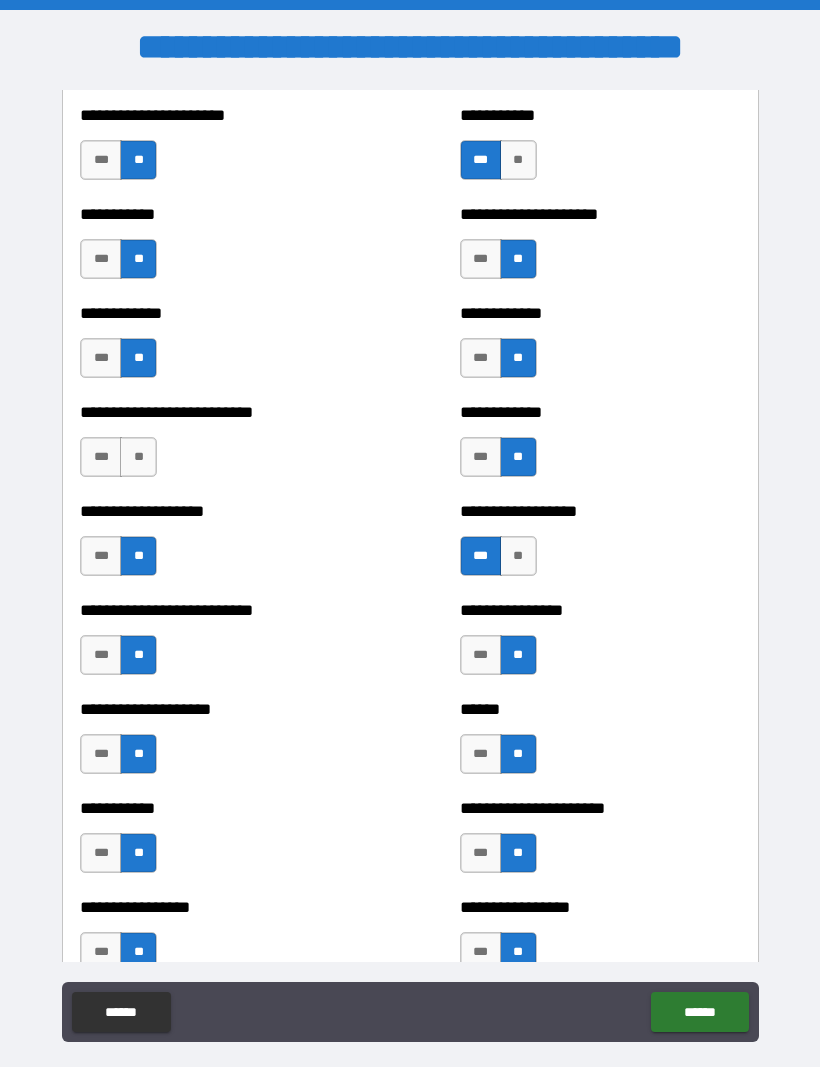 scroll, scrollTop: 5431, scrollLeft: 0, axis: vertical 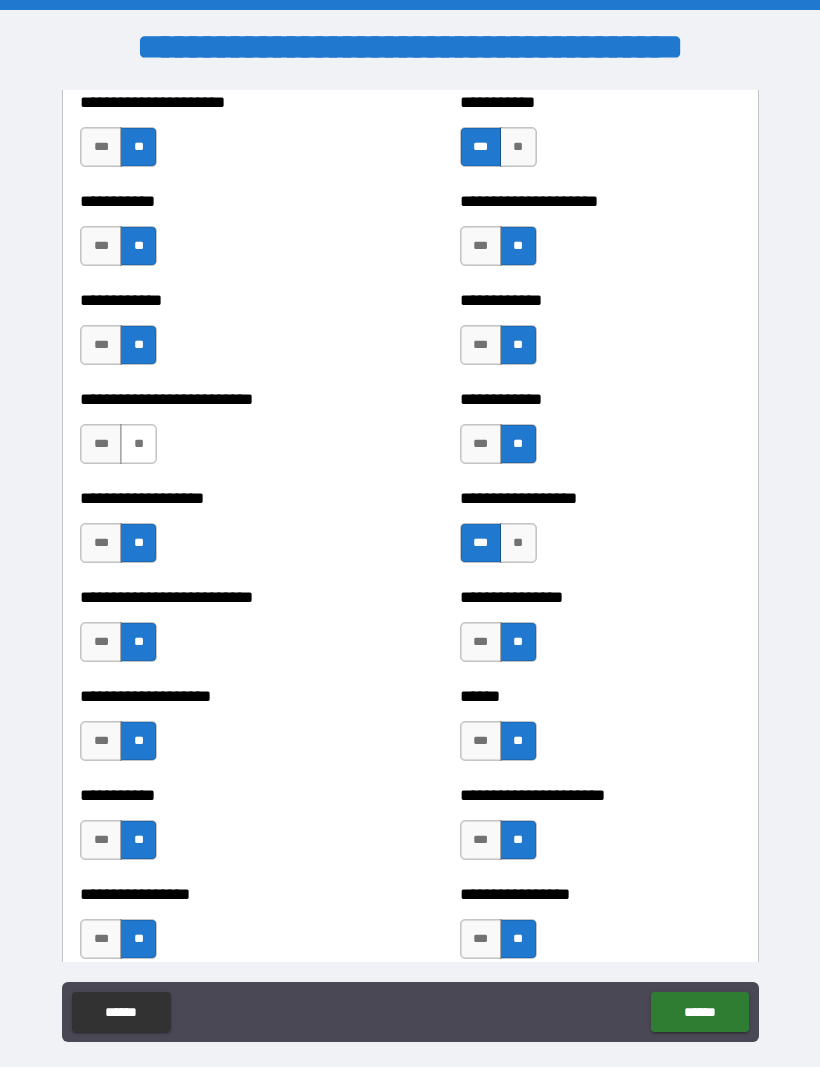 click on "**" at bounding box center [138, 444] 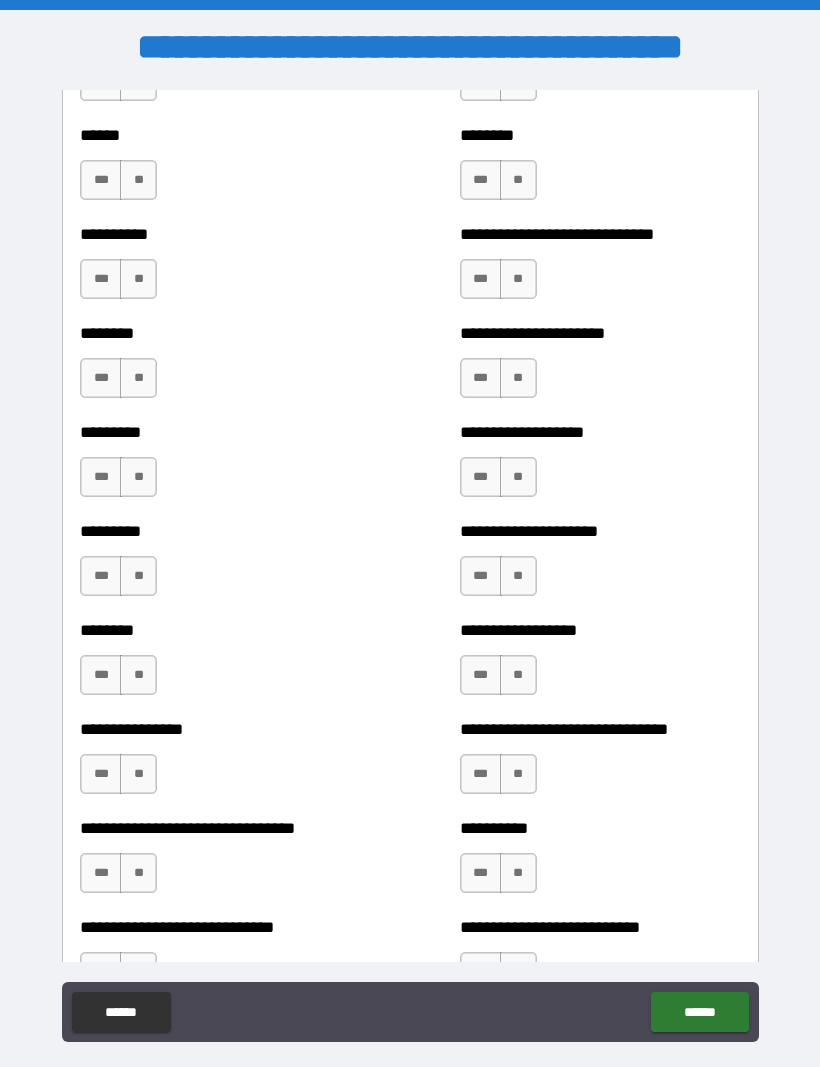 scroll, scrollTop: 7011, scrollLeft: 0, axis: vertical 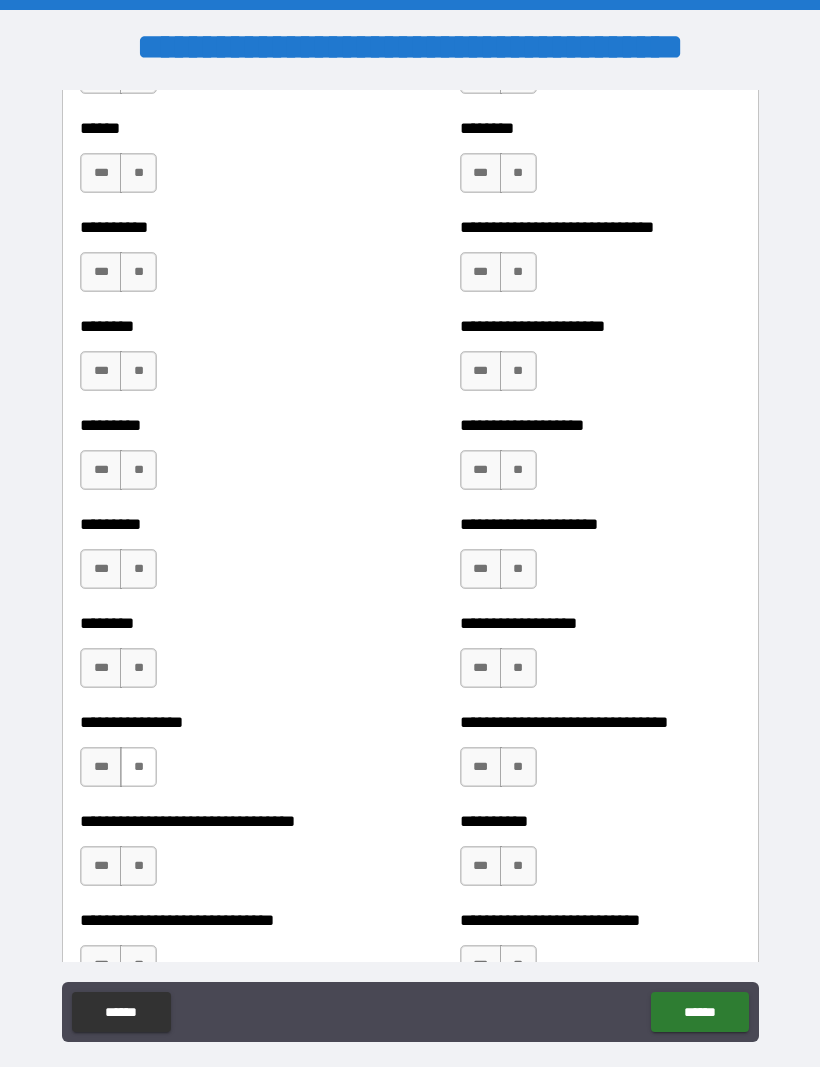 click on "**" at bounding box center (138, 767) 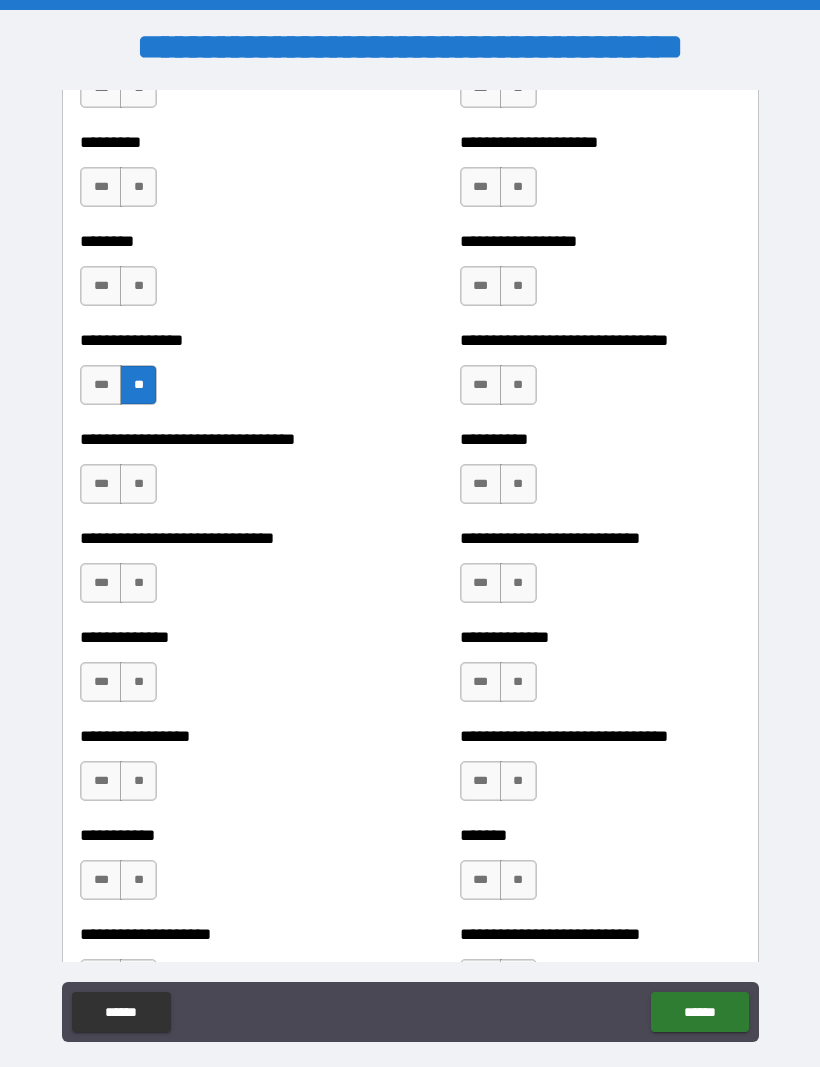 scroll, scrollTop: 7408, scrollLeft: 0, axis: vertical 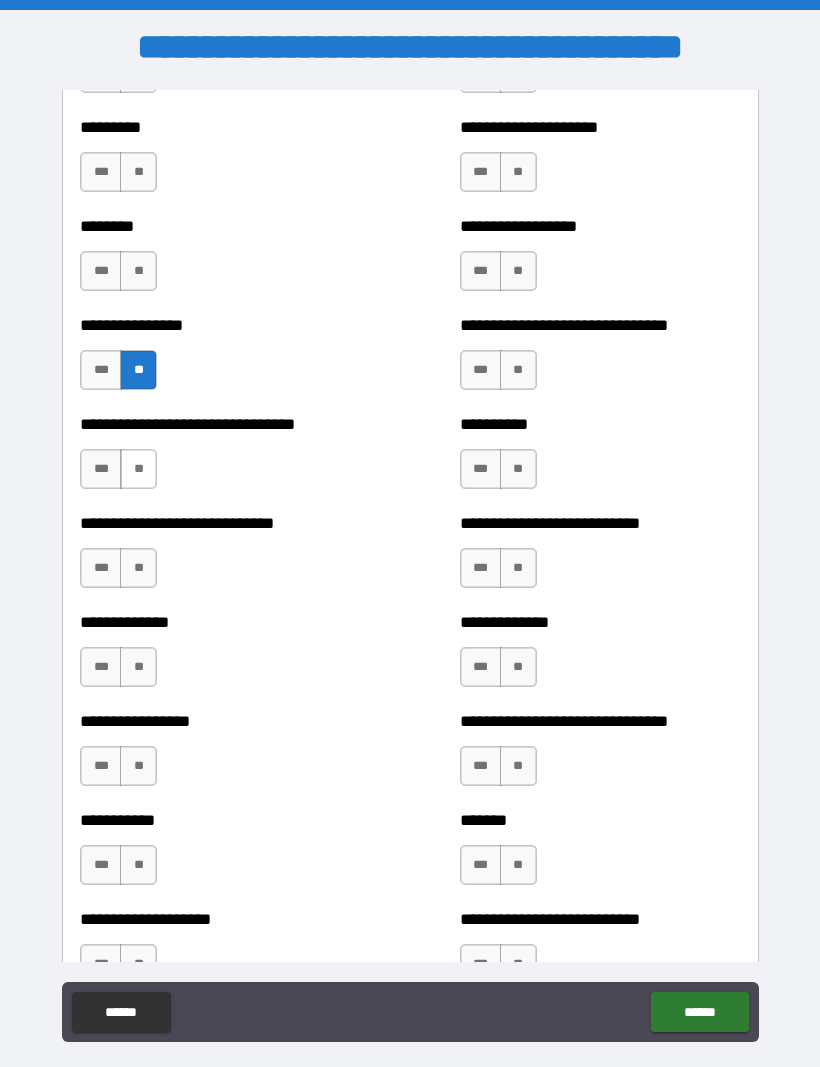 click on "**" at bounding box center (138, 469) 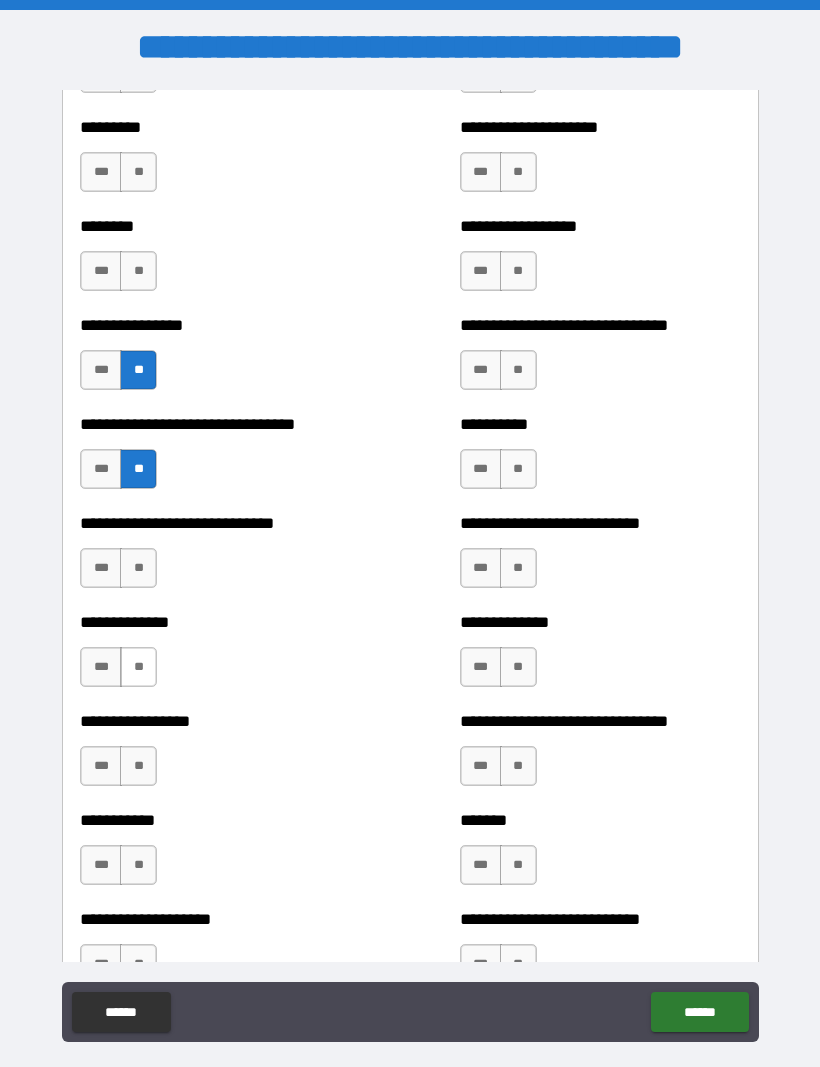 click on "**" at bounding box center [138, 667] 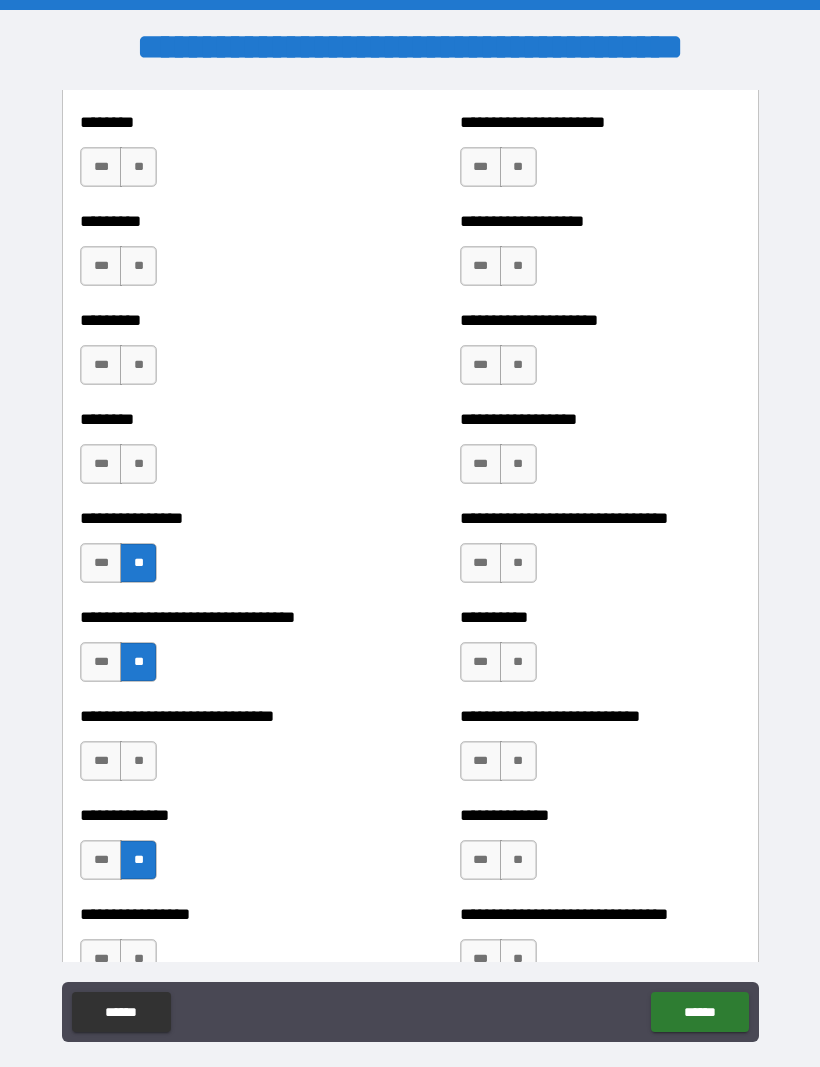 scroll, scrollTop: 7220, scrollLeft: 0, axis: vertical 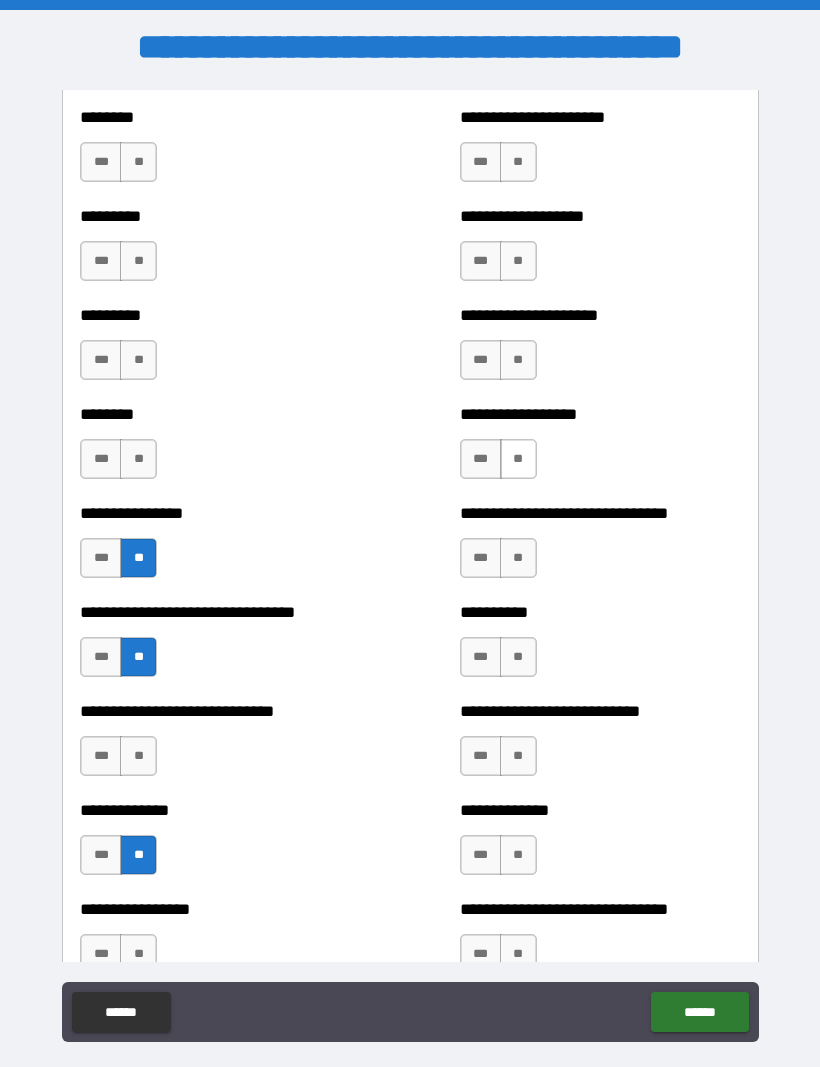 click on "**" at bounding box center (518, 459) 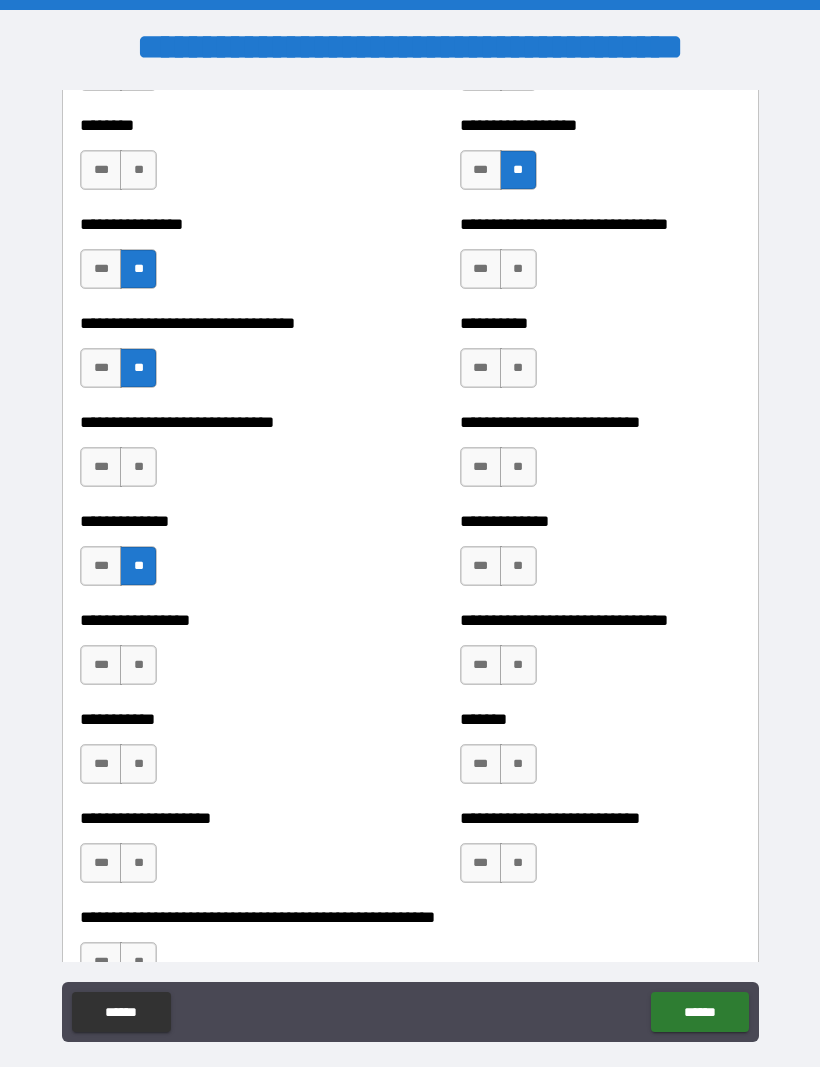 scroll, scrollTop: 7525, scrollLeft: 0, axis: vertical 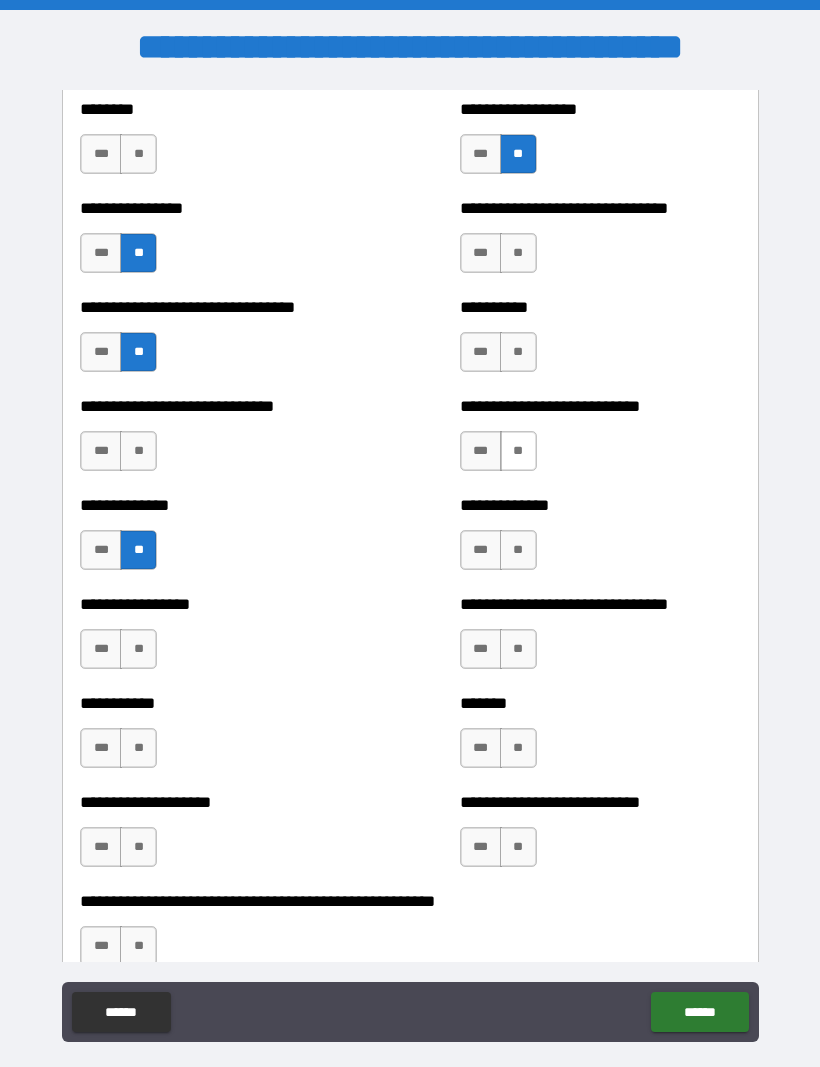 click on "**" at bounding box center [518, 451] 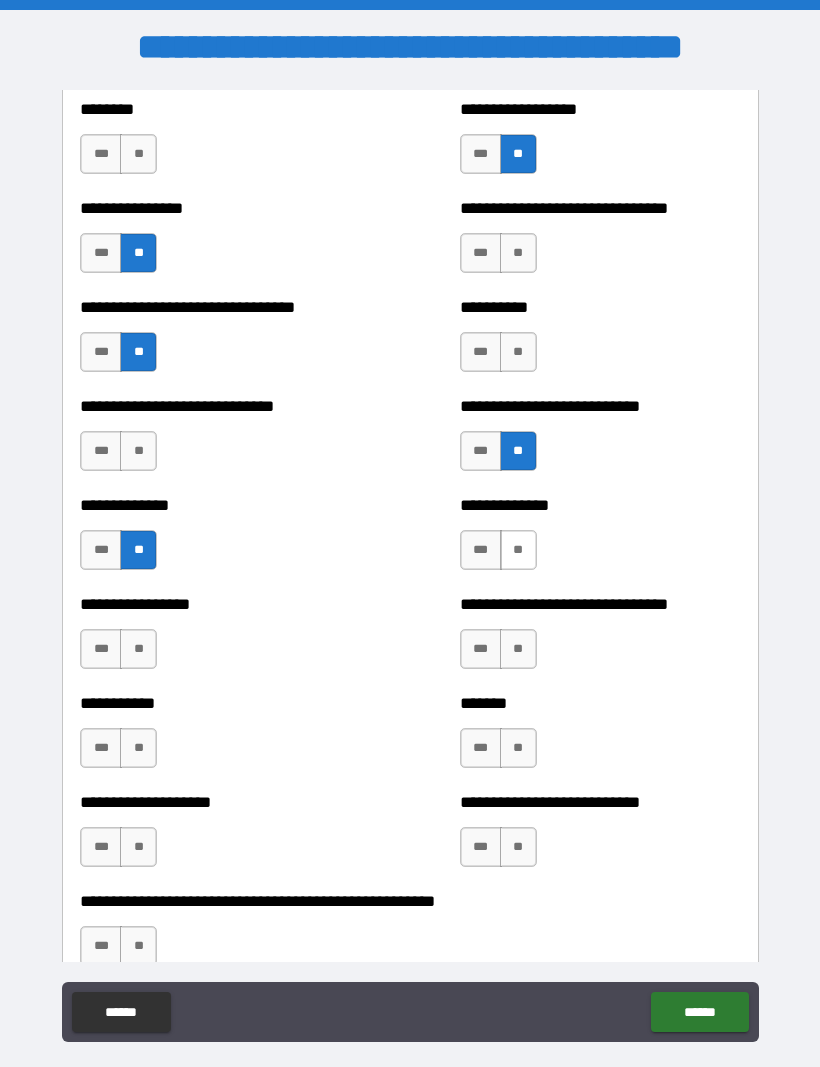 click on "**" at bounding box center (518, 550) 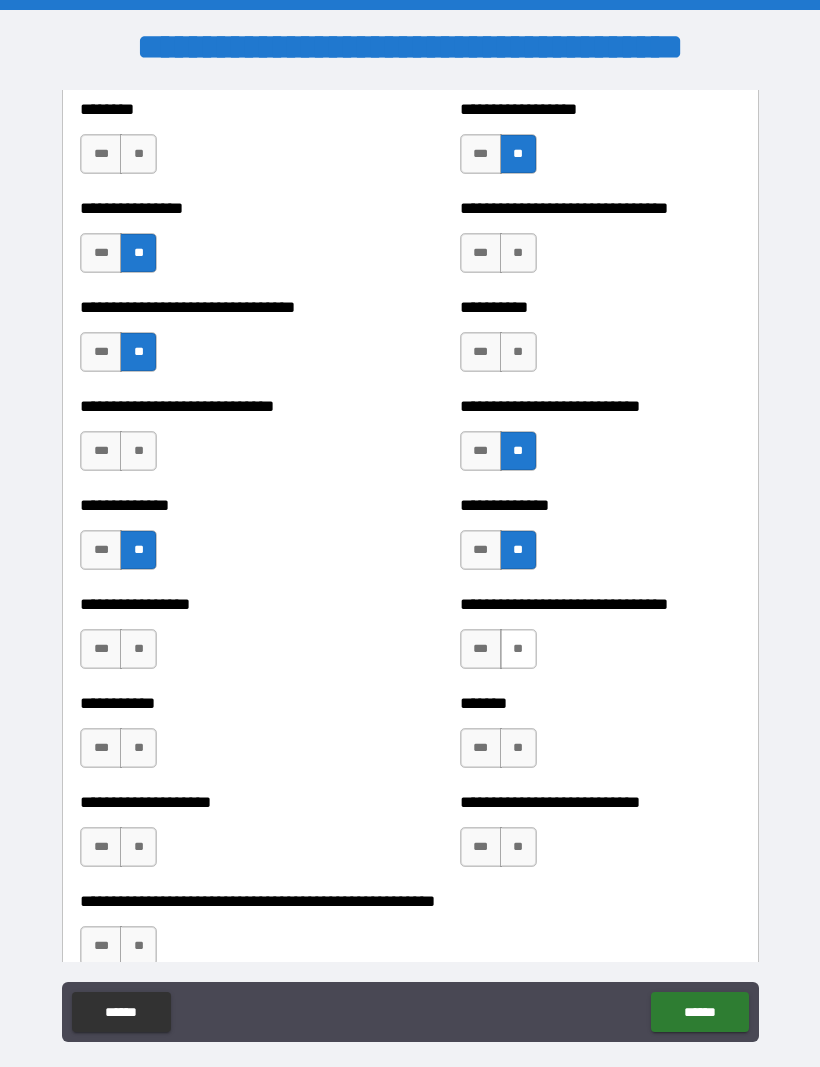 click on "**" at bounding box center [518, 649] 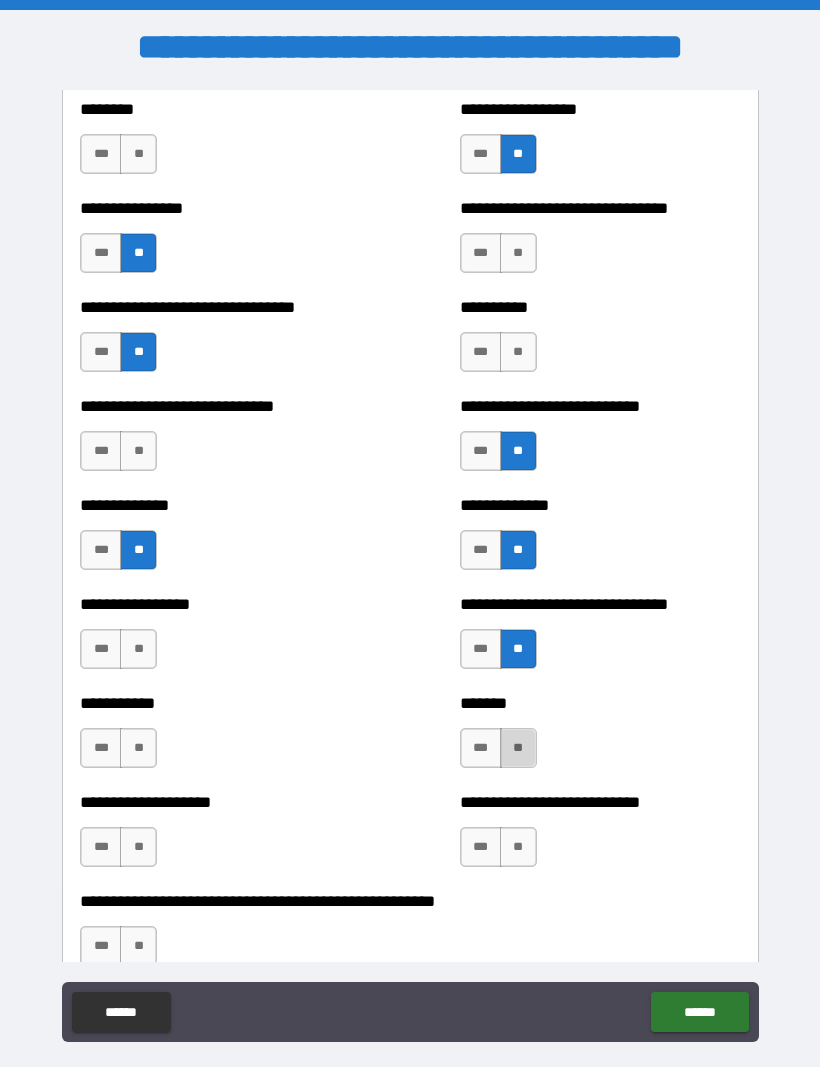 click on "**" at bounding box center (518, 748) 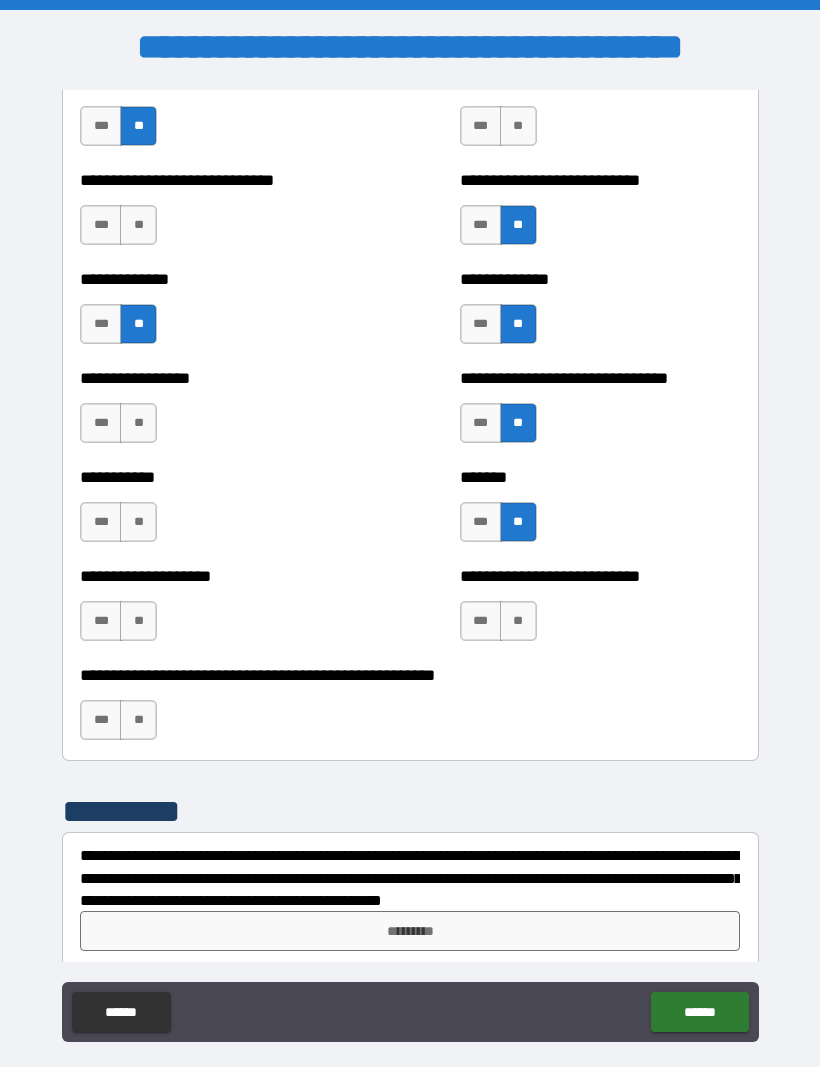 scroll, scrollTop: 7760, scrollLeft: 0, axis: vertical 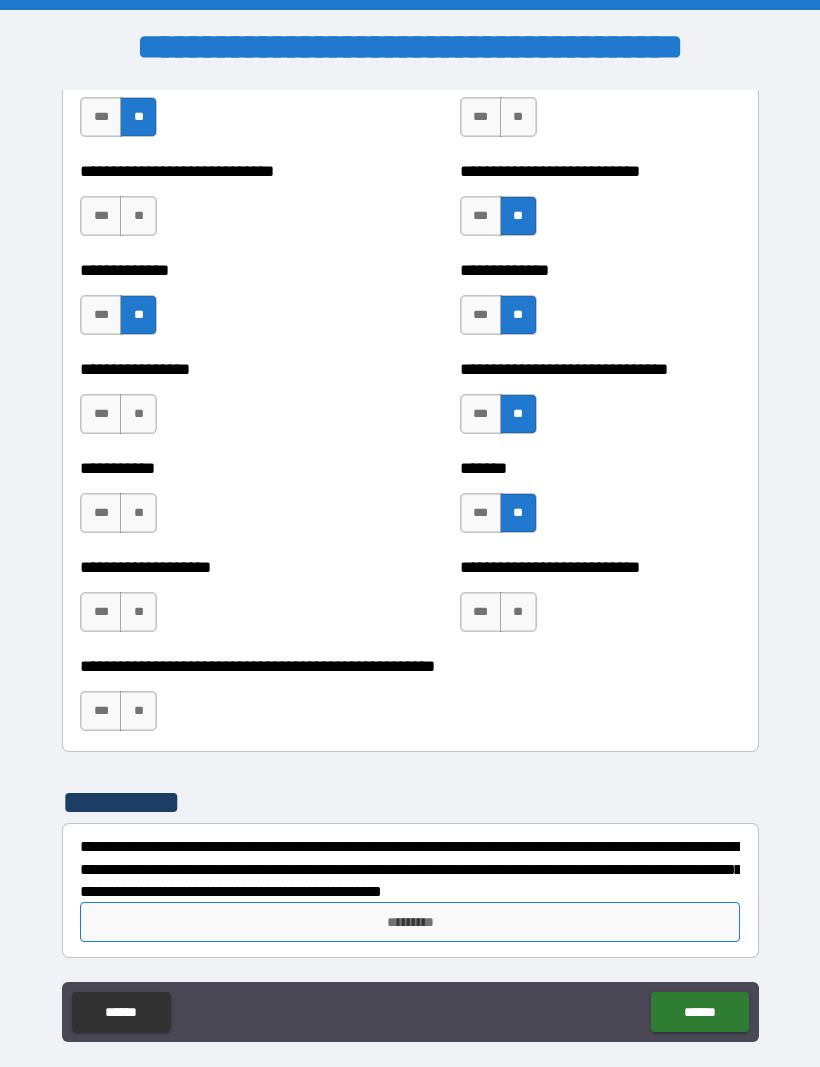 click on "*********" at bounding box center (410, 922) 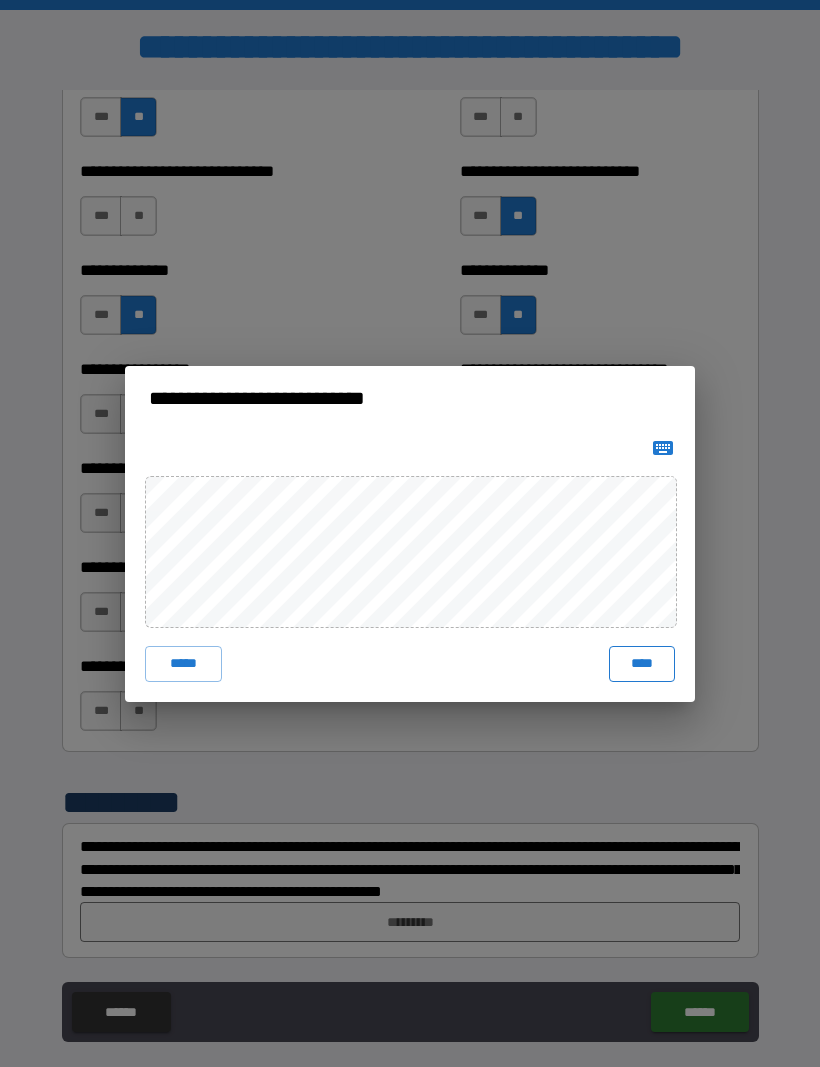 click on "****" at bounding box center [642, 664] 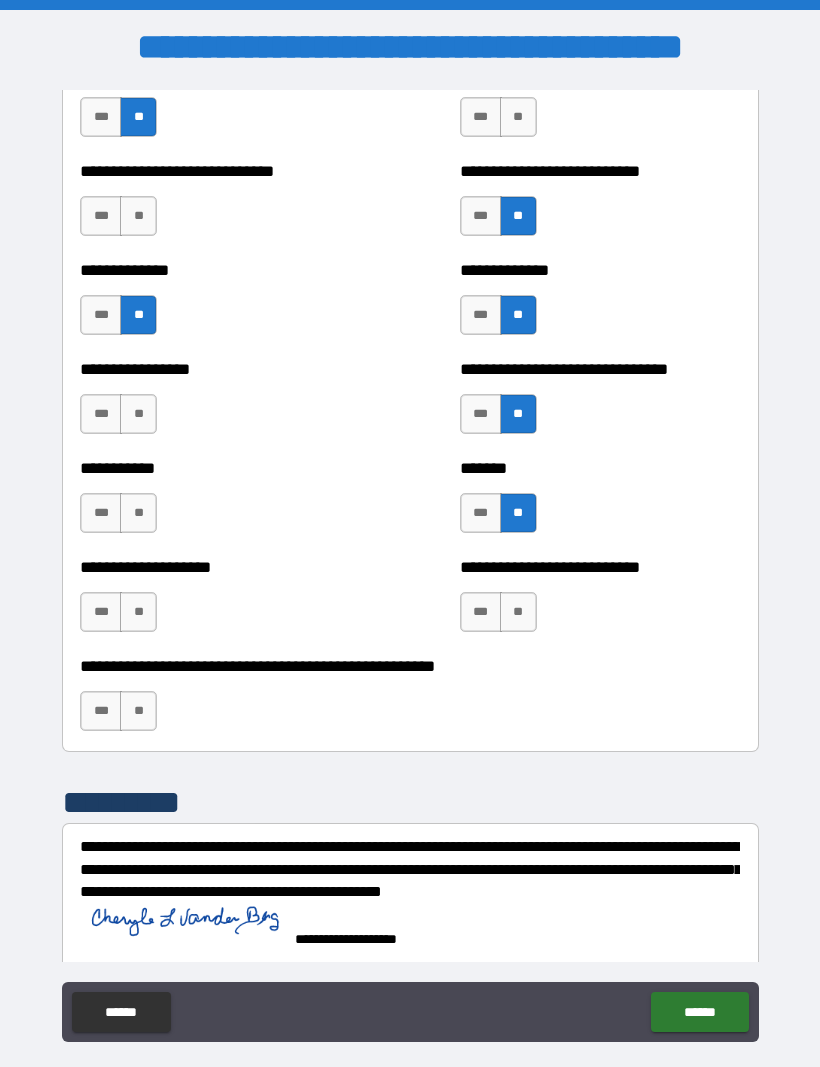 scroll, scrollTop: 7751, scrollLeft: 0, axis: vertical 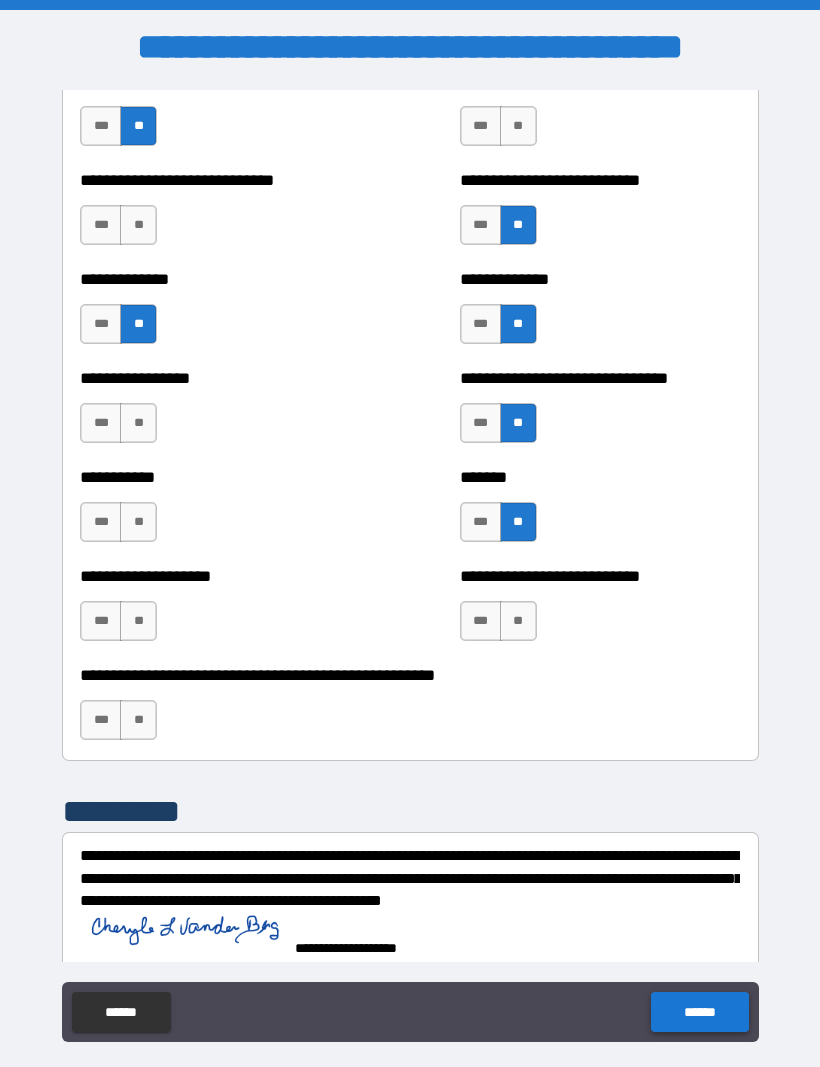 click on "******" at bounding box center [699, 1012] 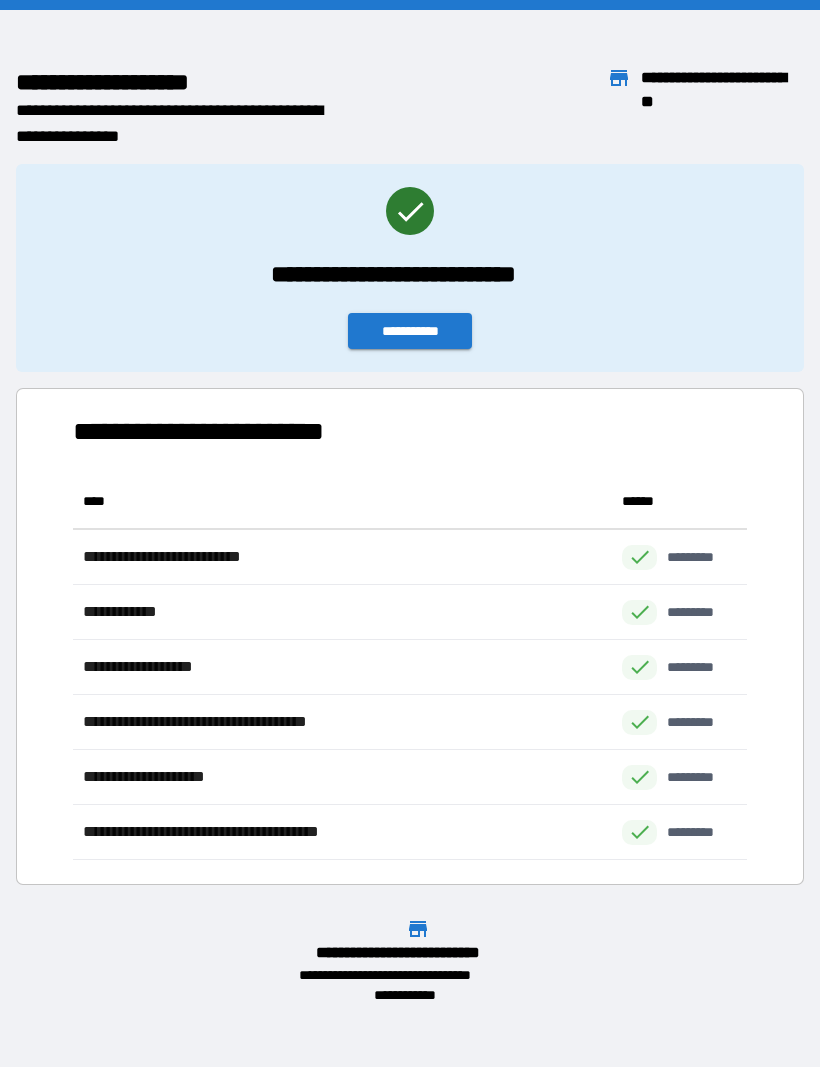 scroll, scrollTop: 386, scrollLeft: 674, axis: both 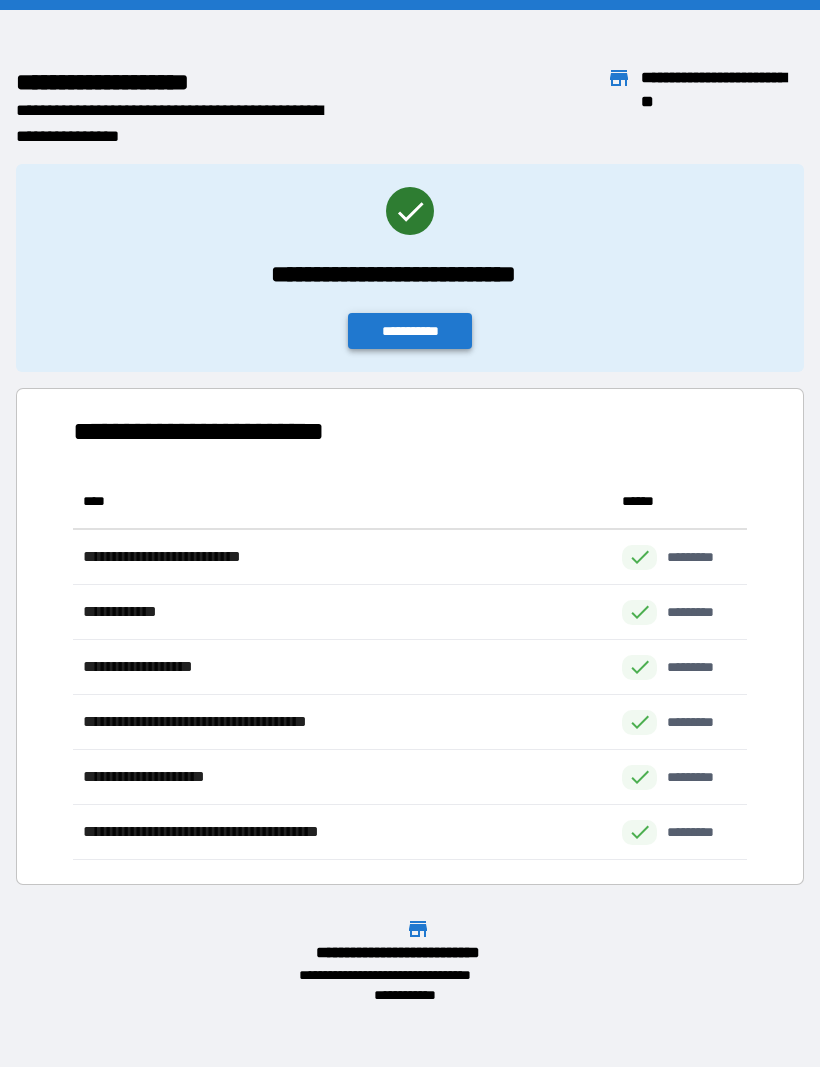 click on "**********" at bounding box center (410, 331) 